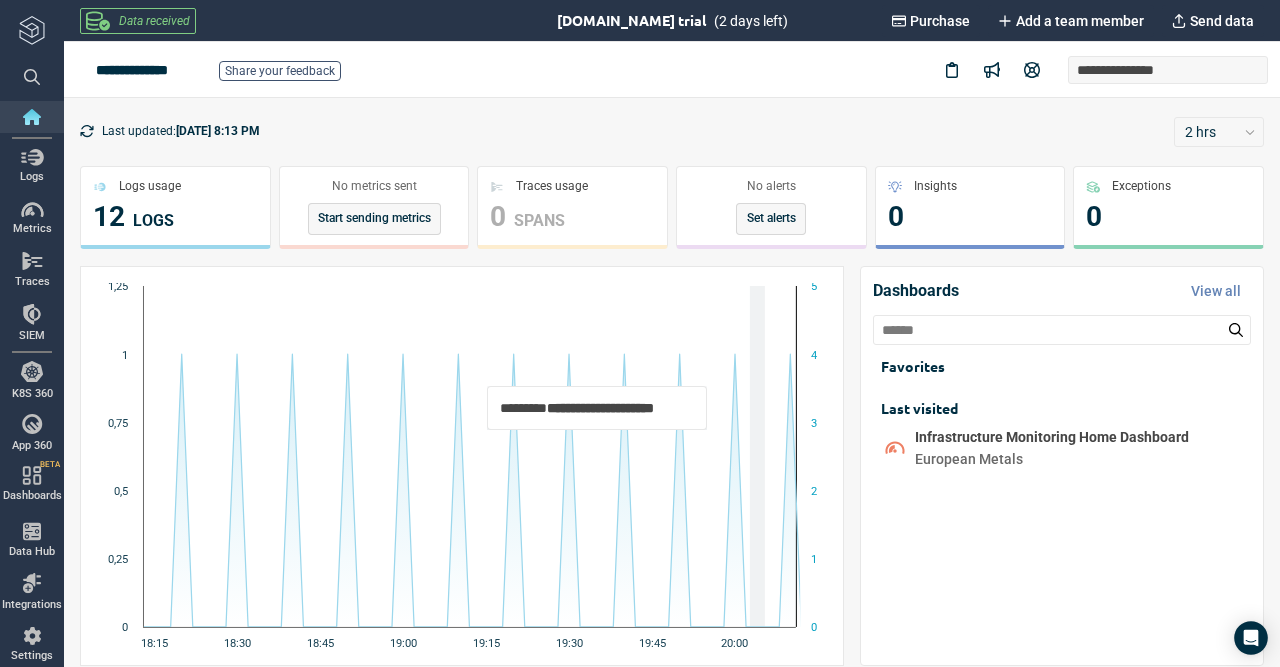scroll, scrollTop: 0, scrollLeft: 0, axis: both 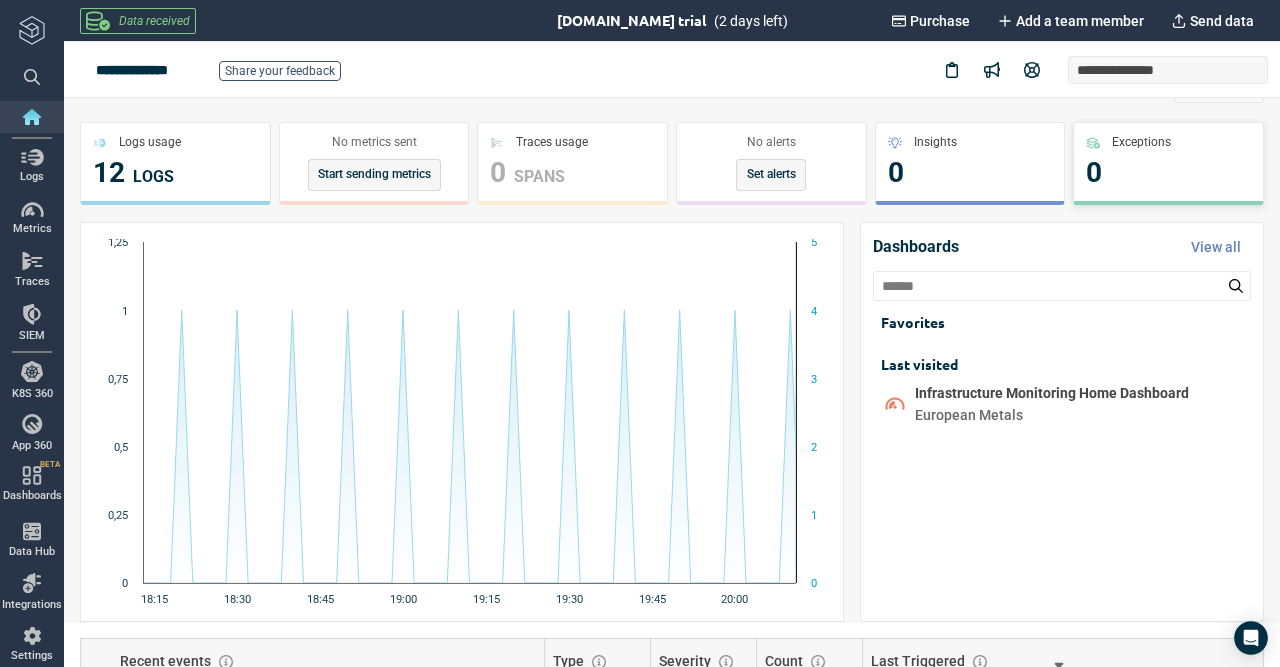 click on "0" at bounding box center (1168, 173) 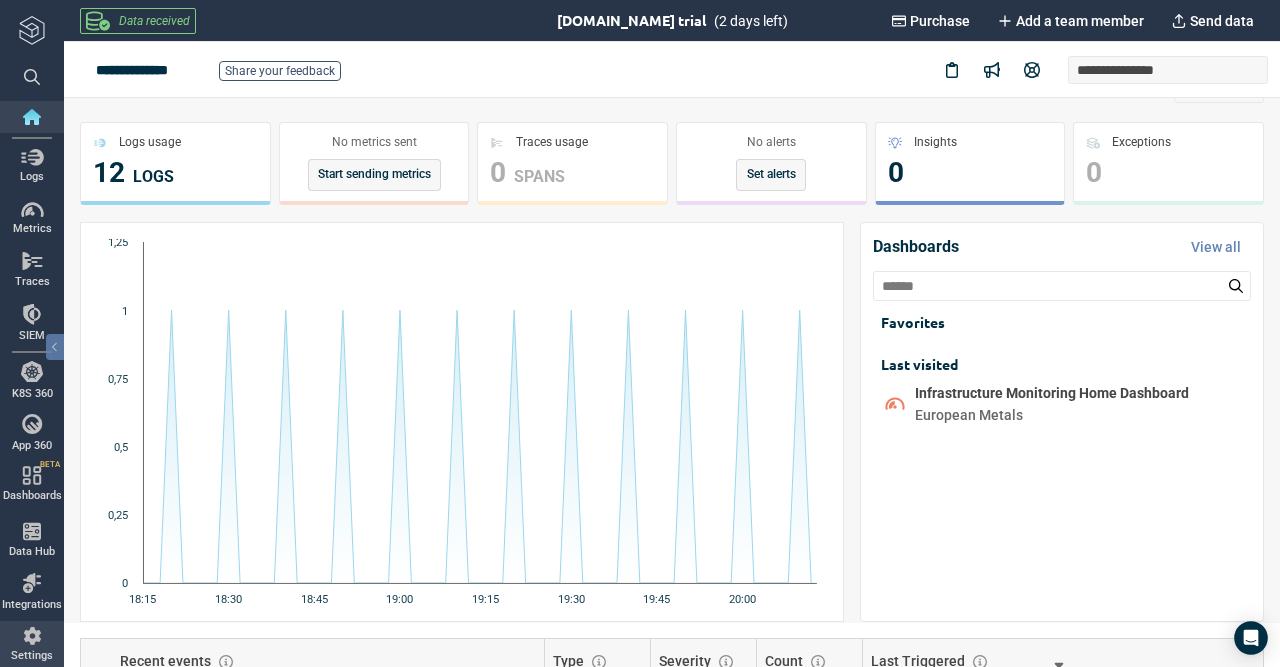 click on "Settings" at bounding box center (32, 645) 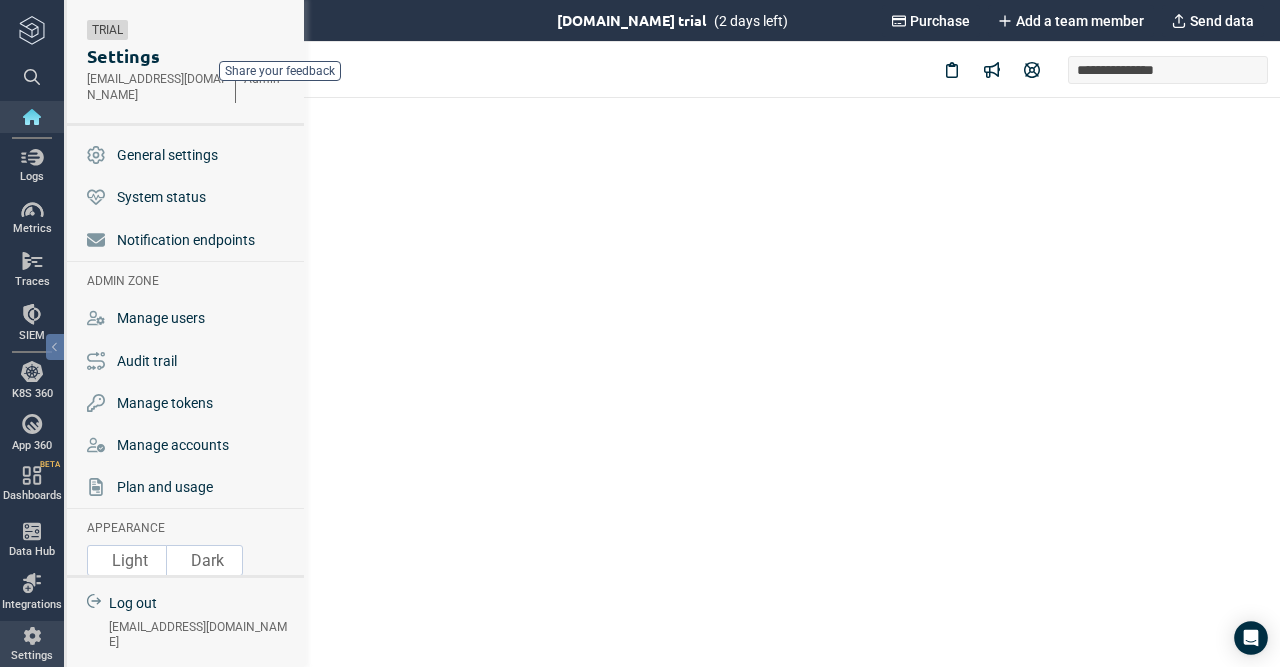 scroll, scrollTop: 0, scrollLeft: 0, axis: both 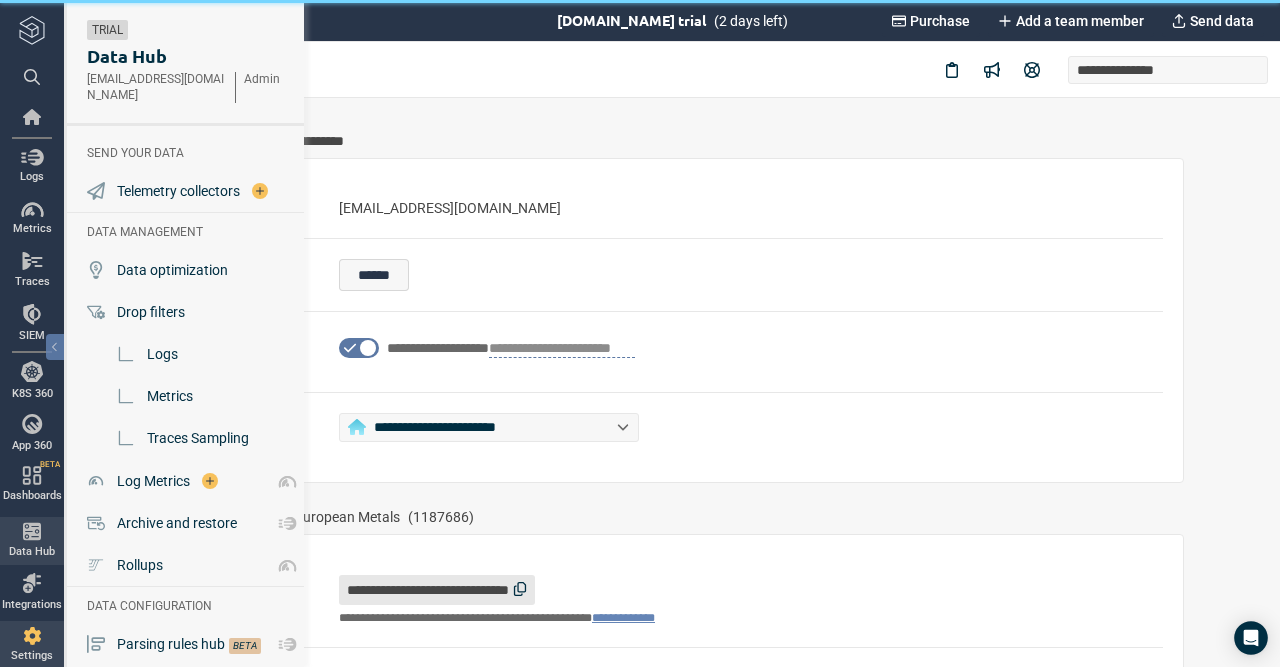 click at bounding box center (32, 531) 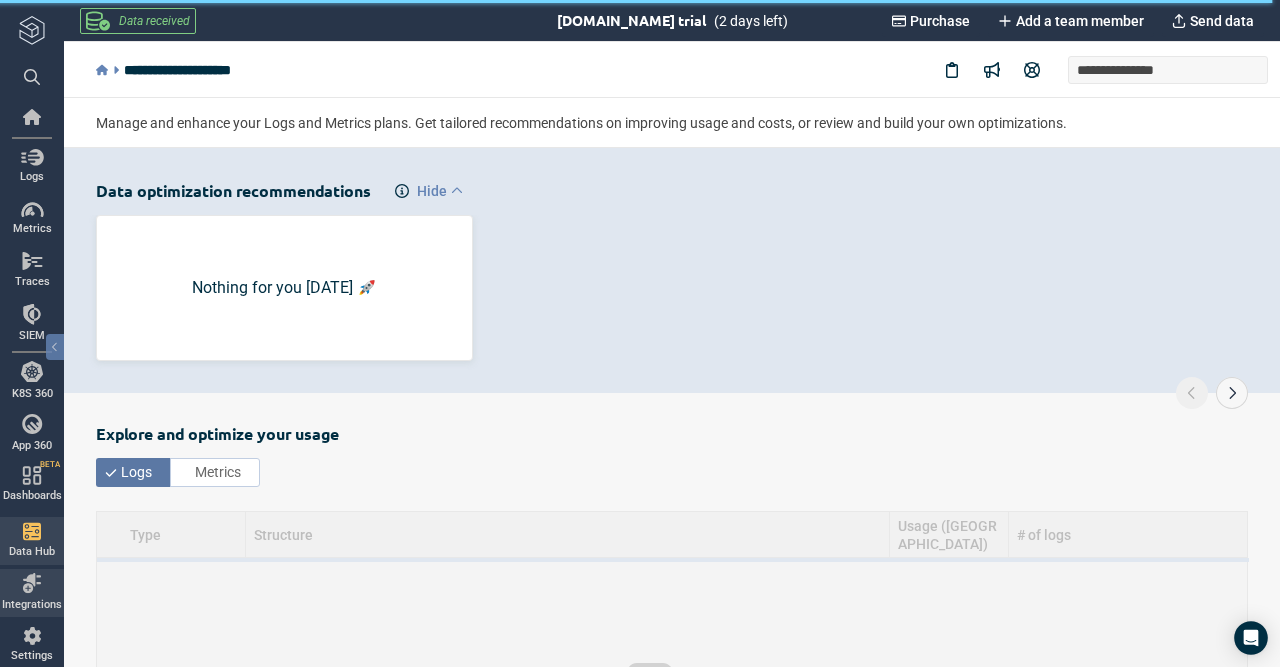 click on "Integrations" at bounding box center [32, 592] 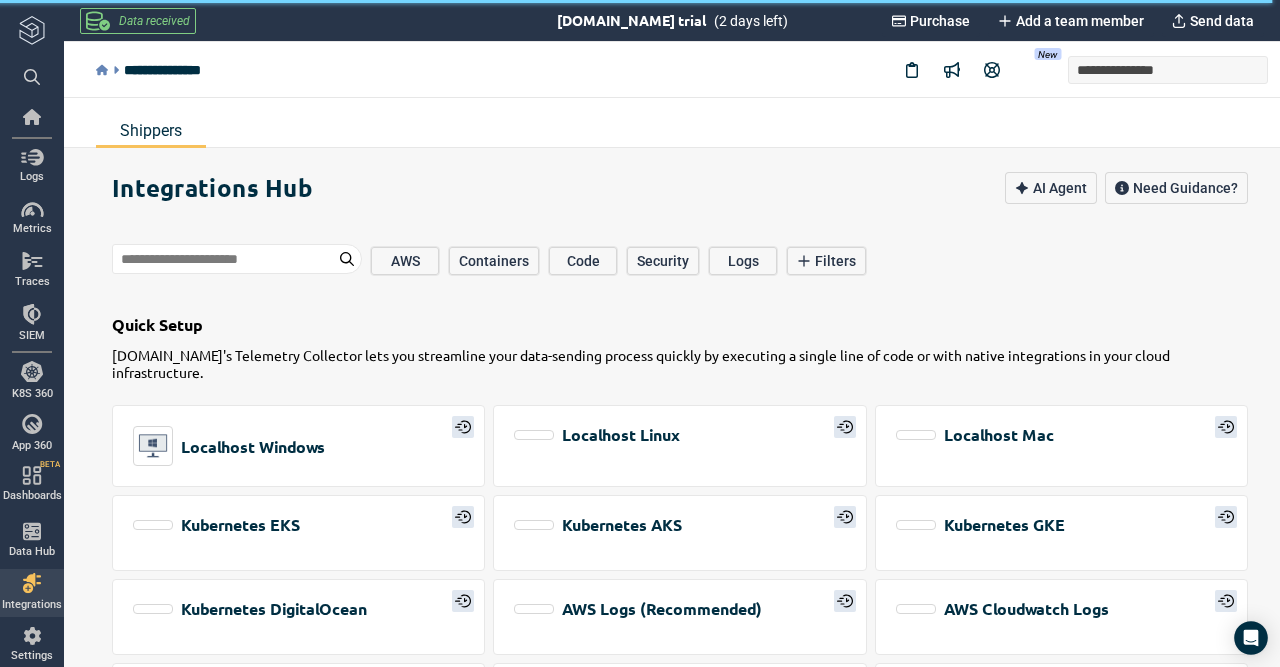 type on "*" 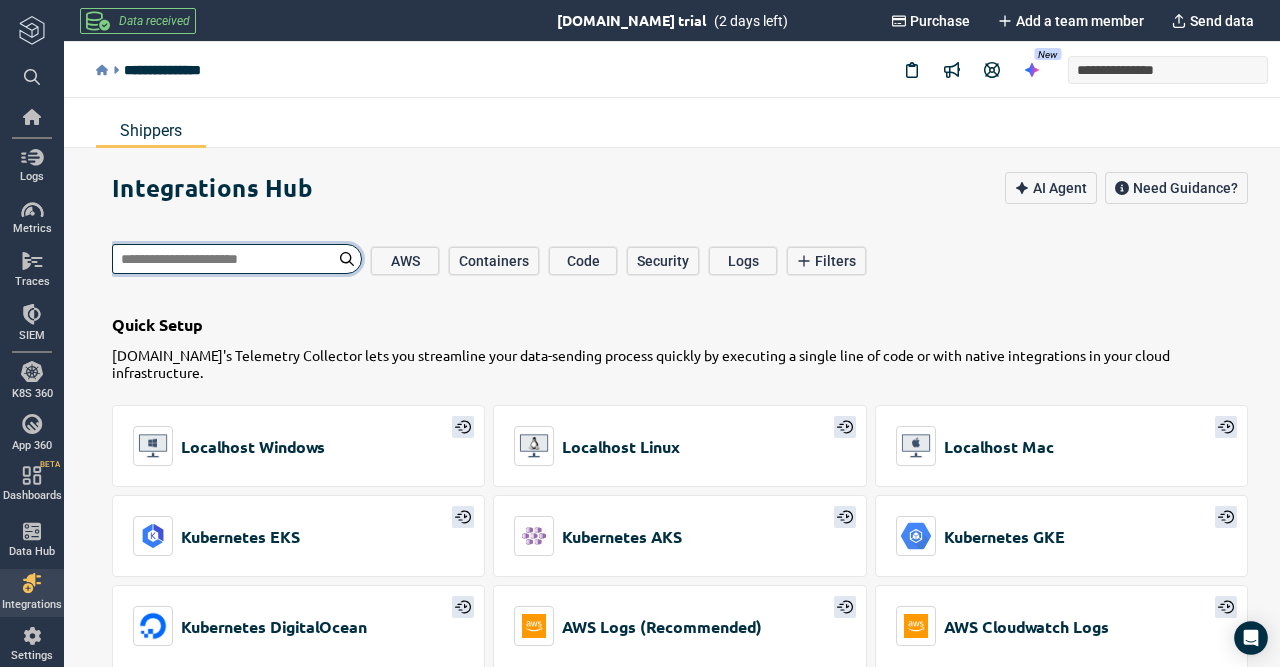 click at bounding box center [237, 259] 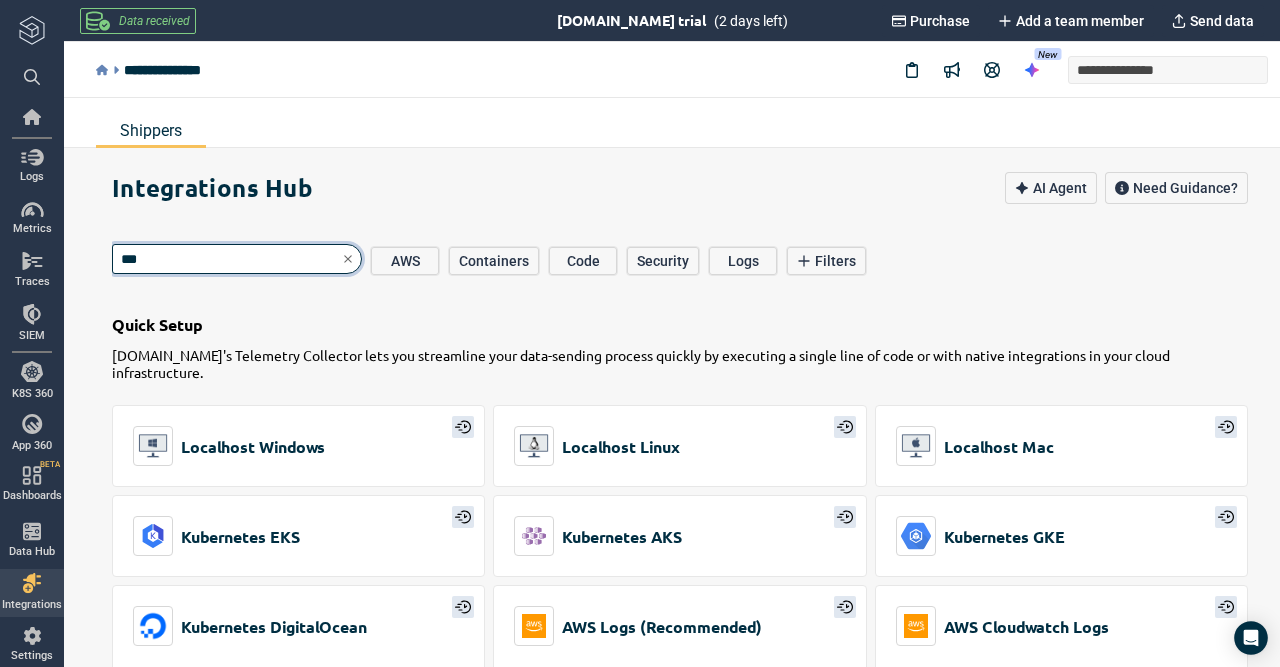 type on "****" 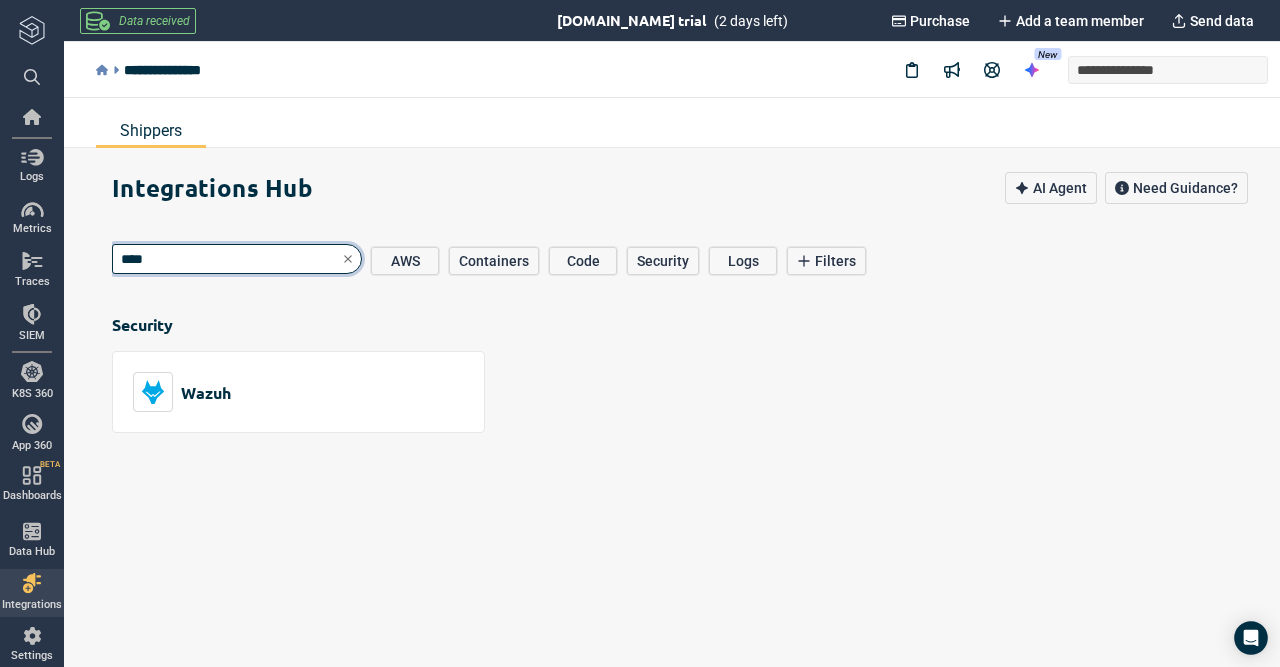 type on "*" 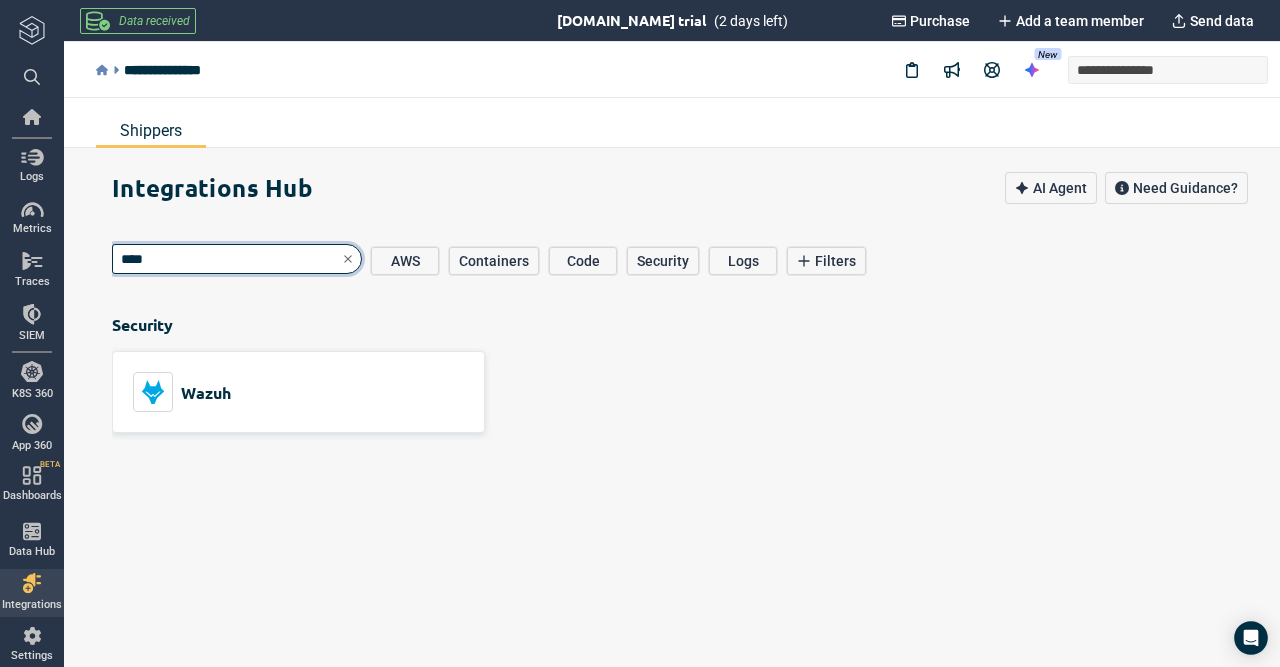 type on "****" 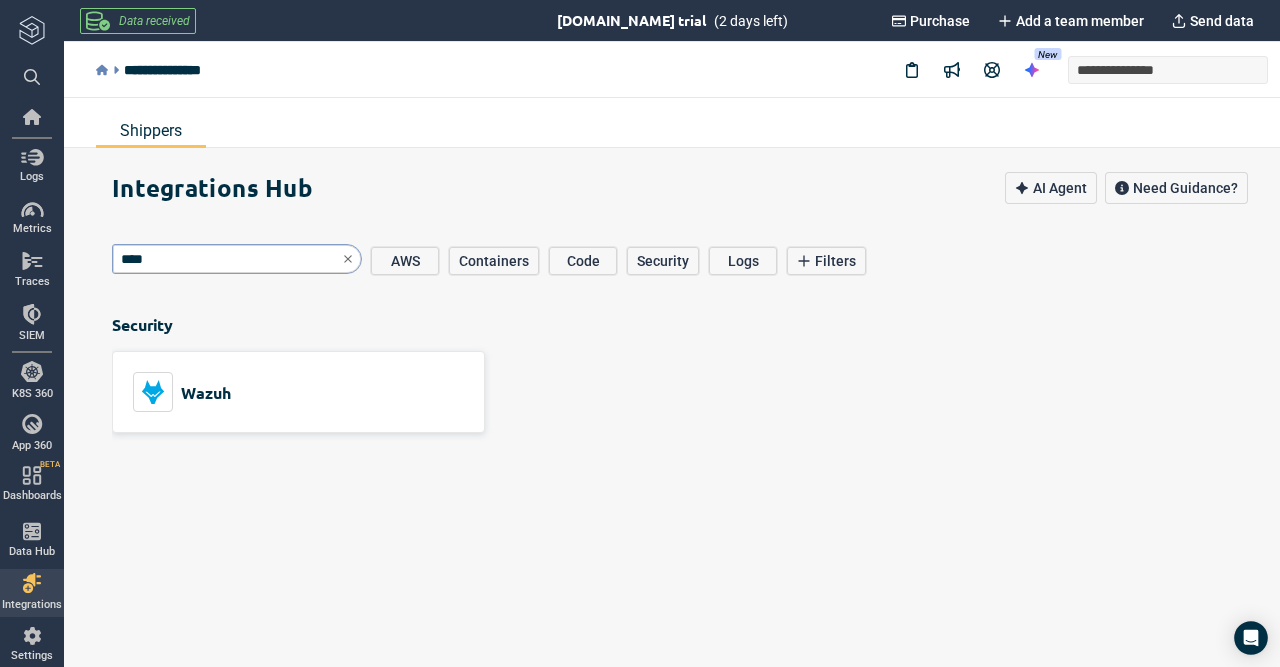 click on "Wazuh" at bounding box center [182, 392] 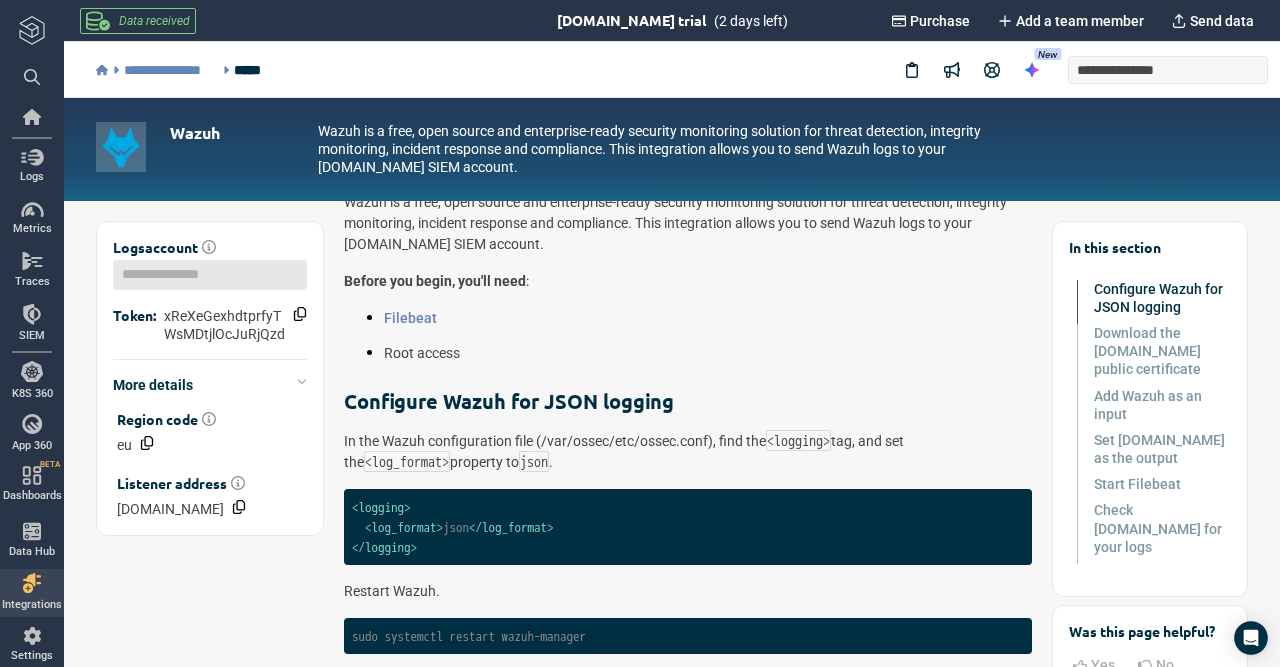 scroll, scrollTop: 0, scrollLeft: 0, axis: both 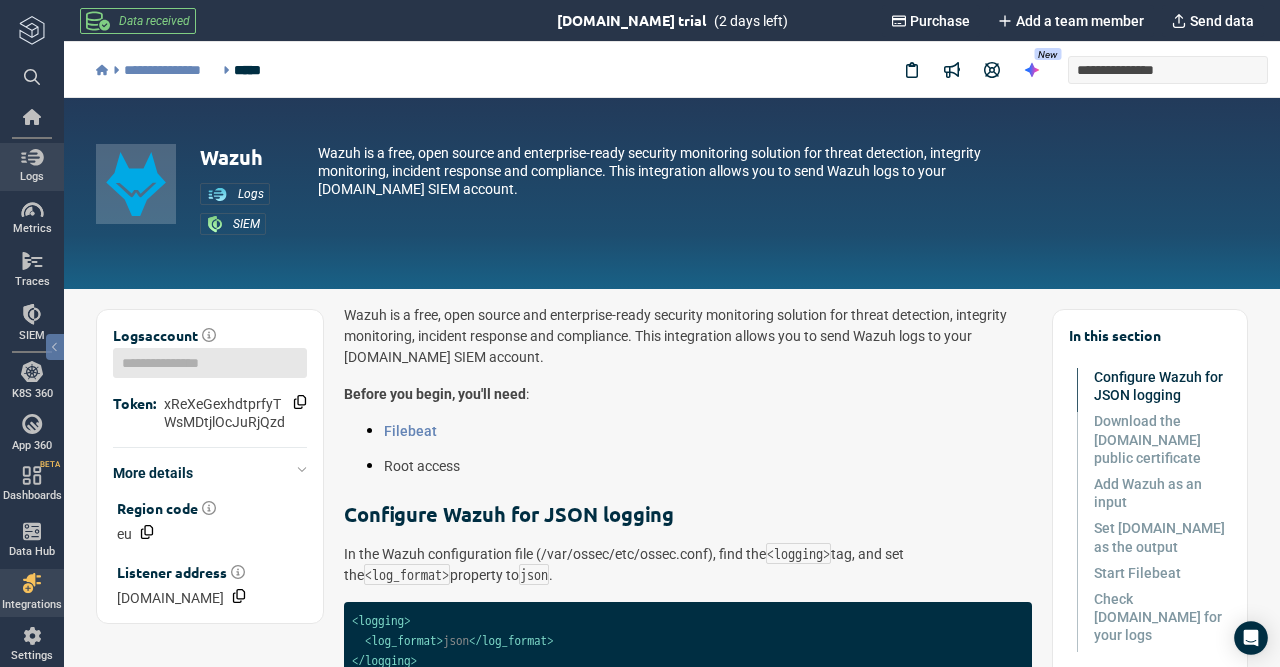 click at bounding box center (32, 157) 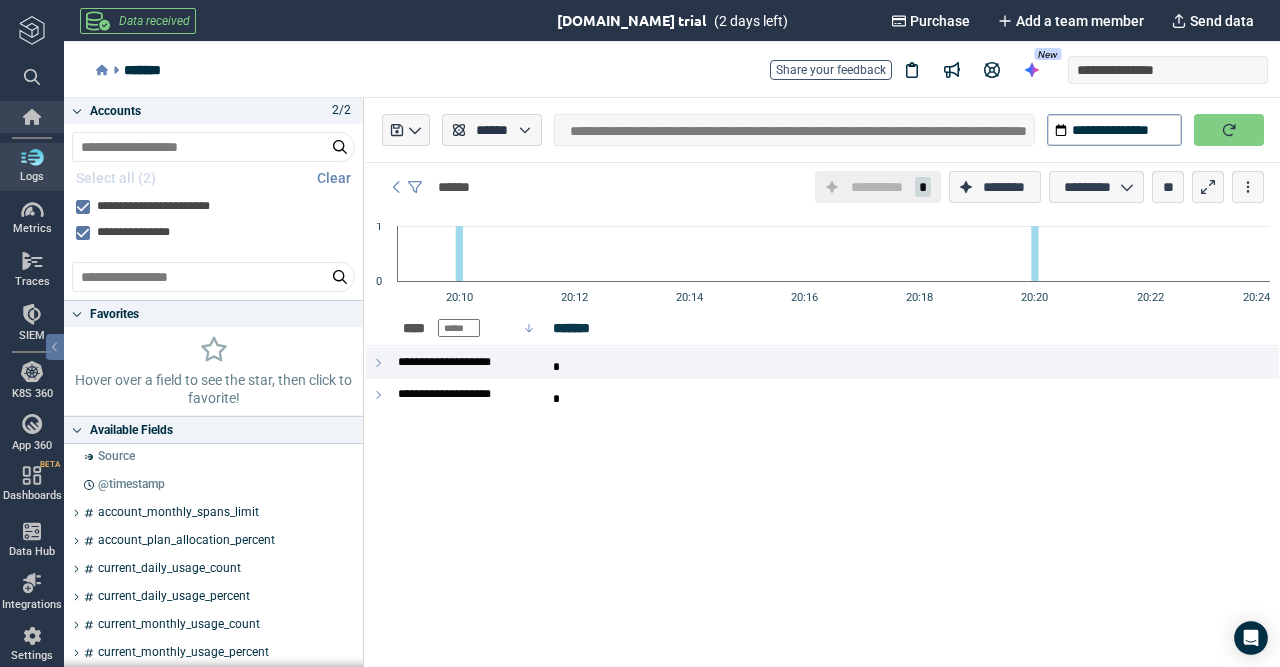 click at bounding box center [32, 117] 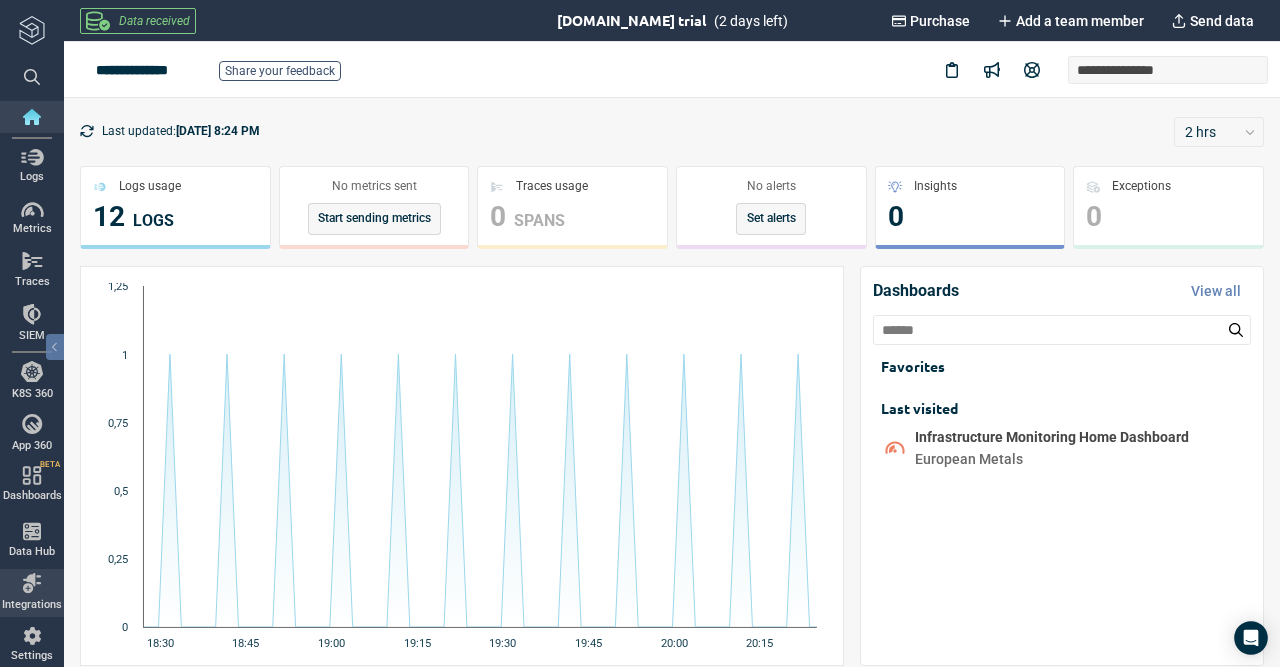 click on "Integrations" at bounding box center (32, 592) 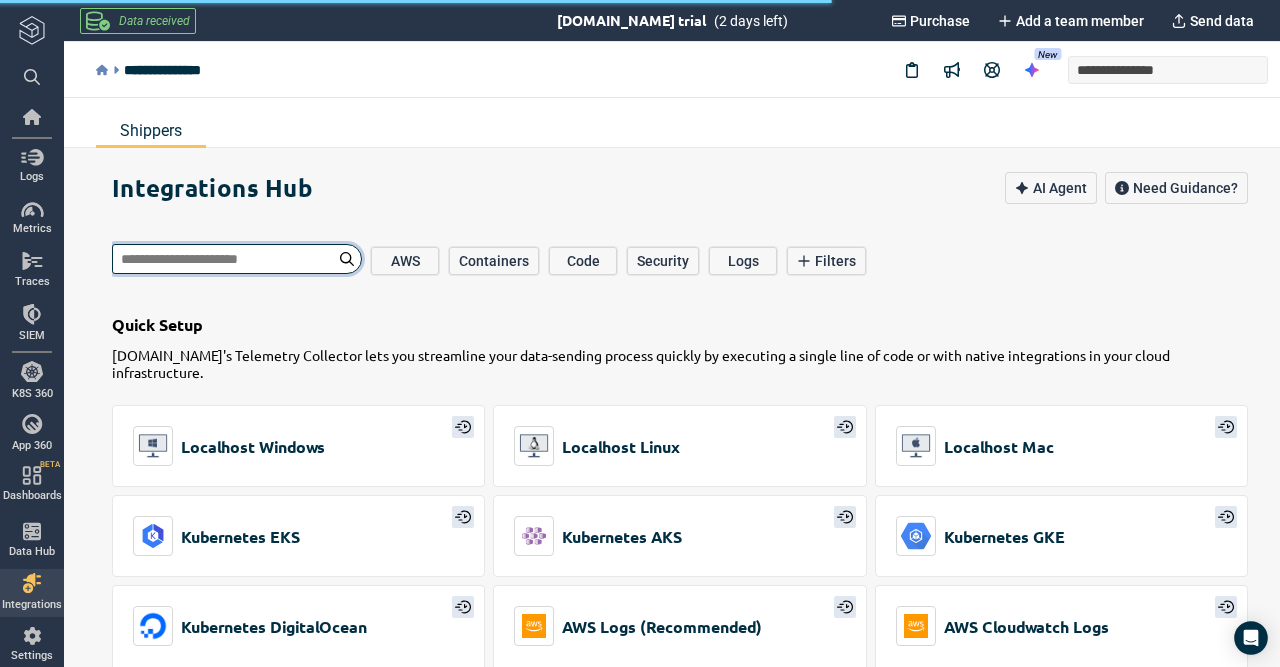 click at bounding box center [237, 259] 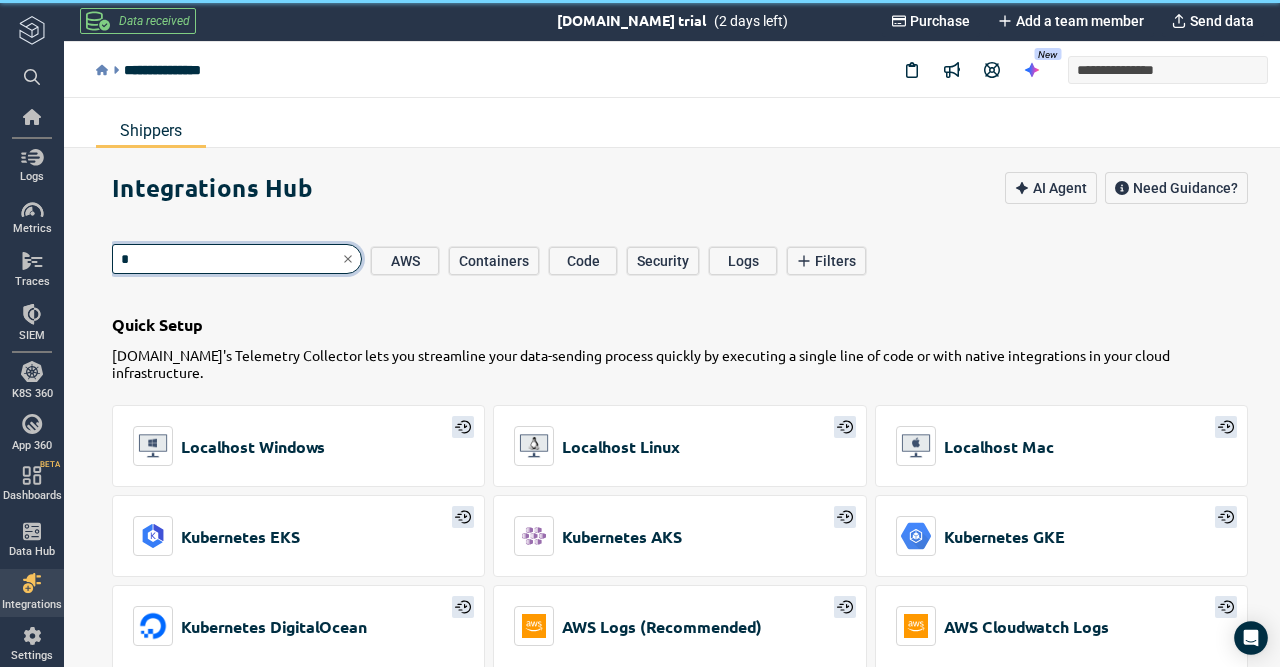 type on "**" 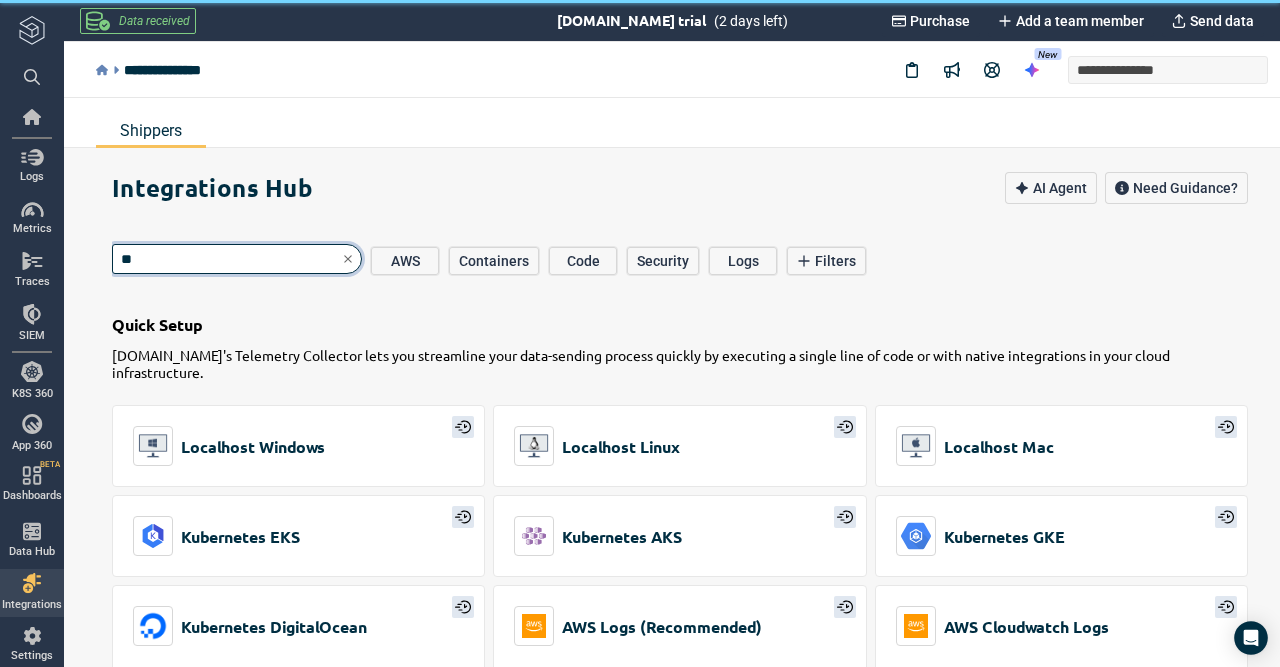 type on "*" 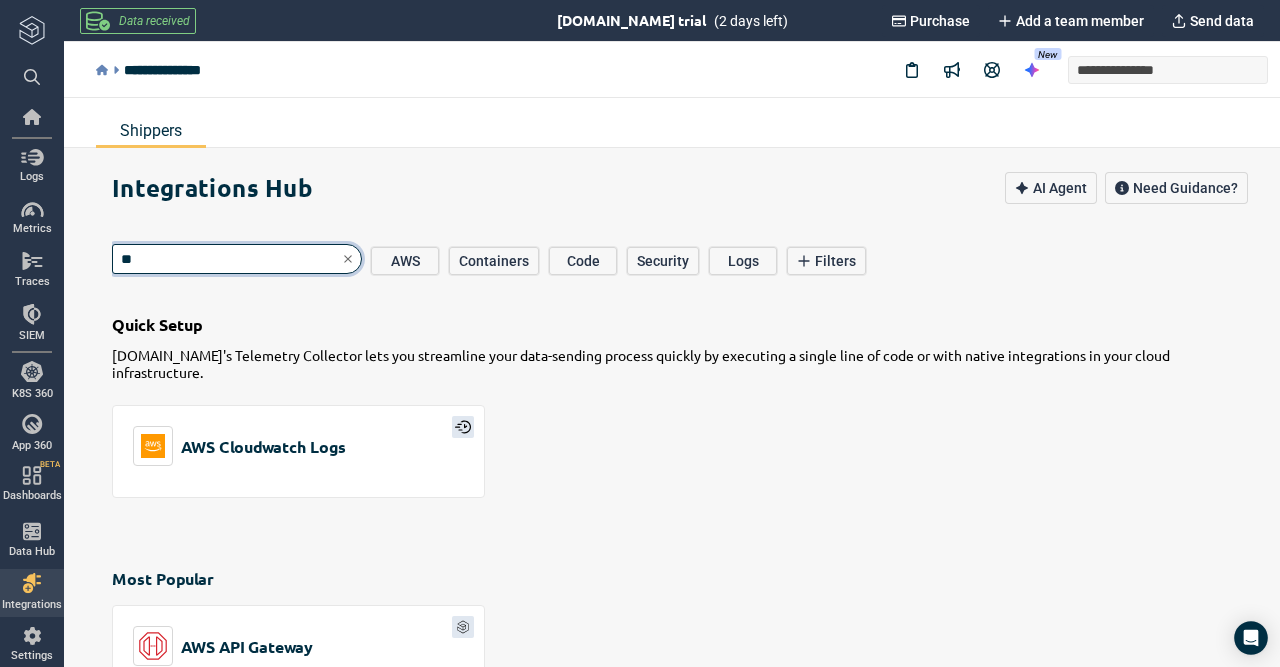 type on "***" 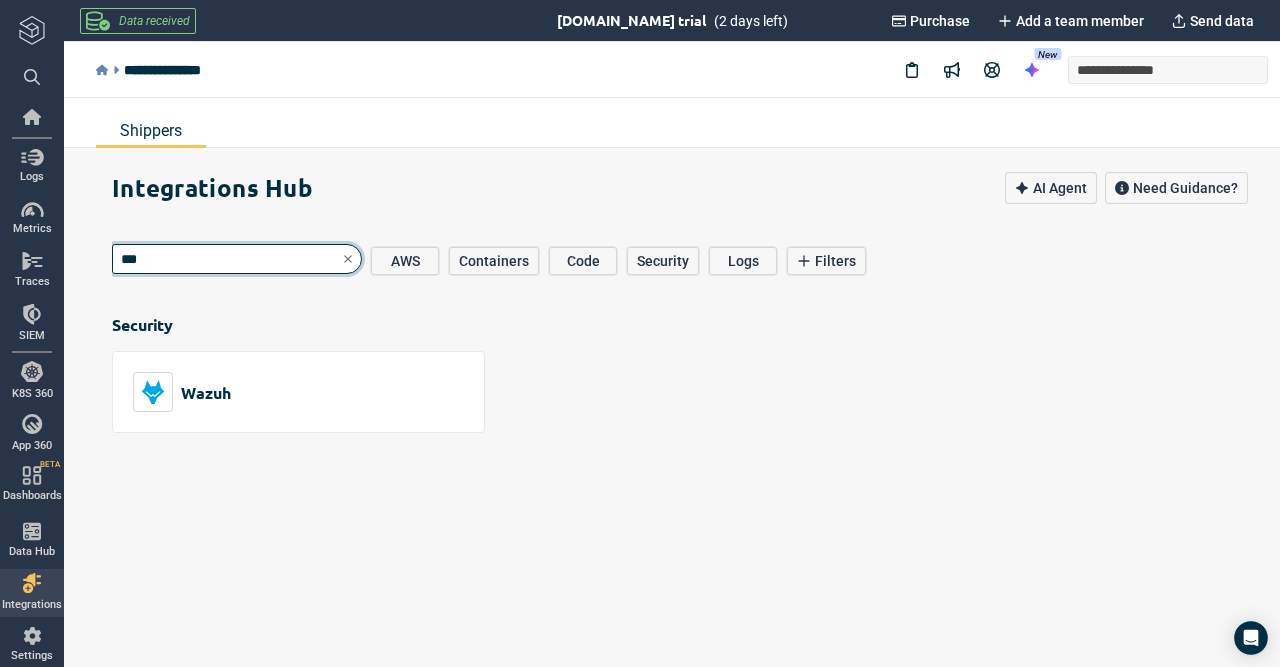 type on "*" 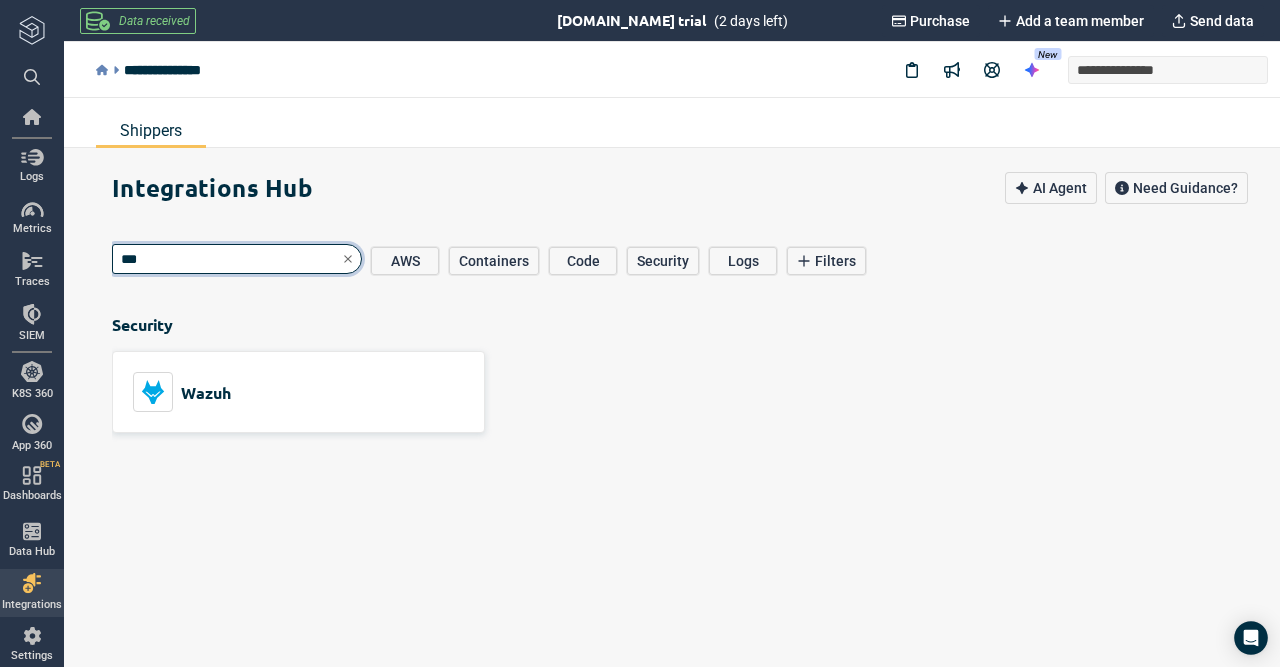 type on "***" 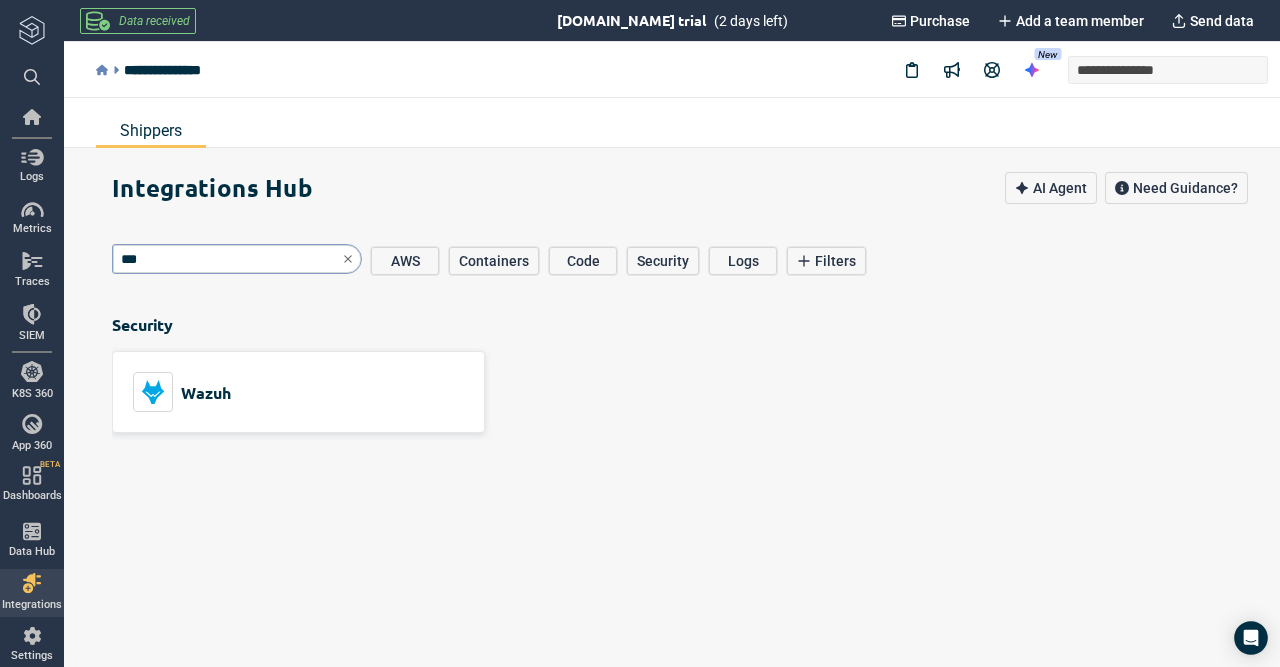 click on "Wazuh" at bounding box center (182, 392) 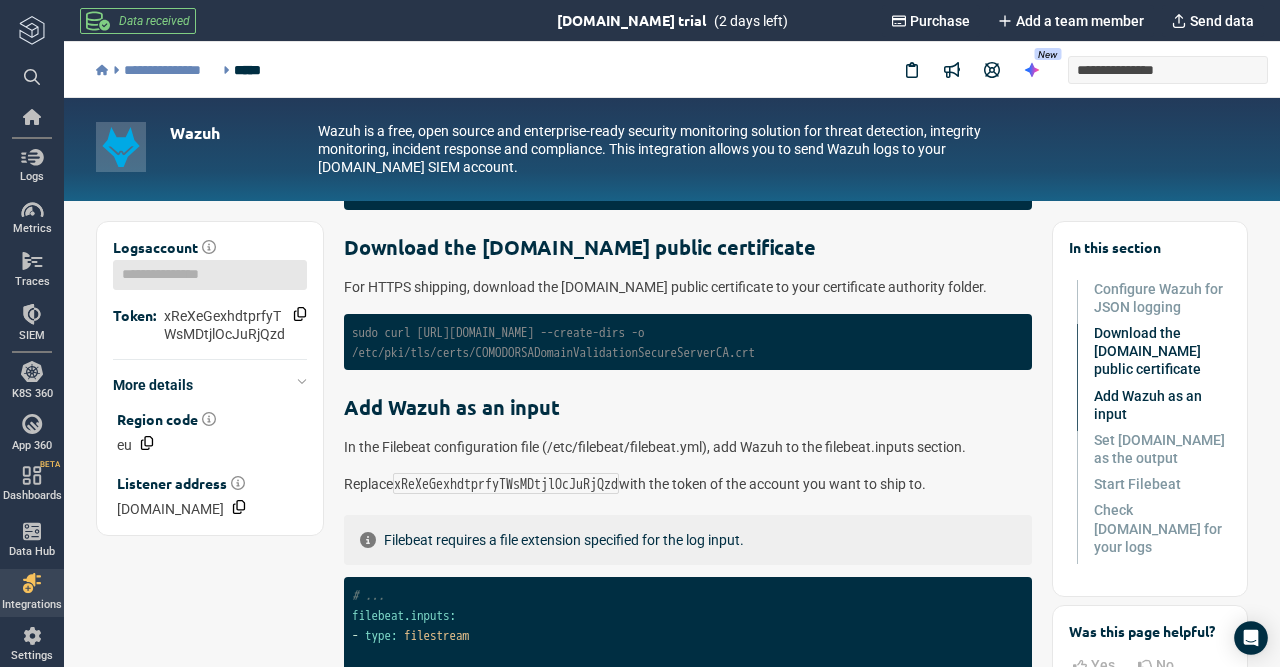 scroll, scrollTop: 471, scrollLeft: 0, axis: vertical 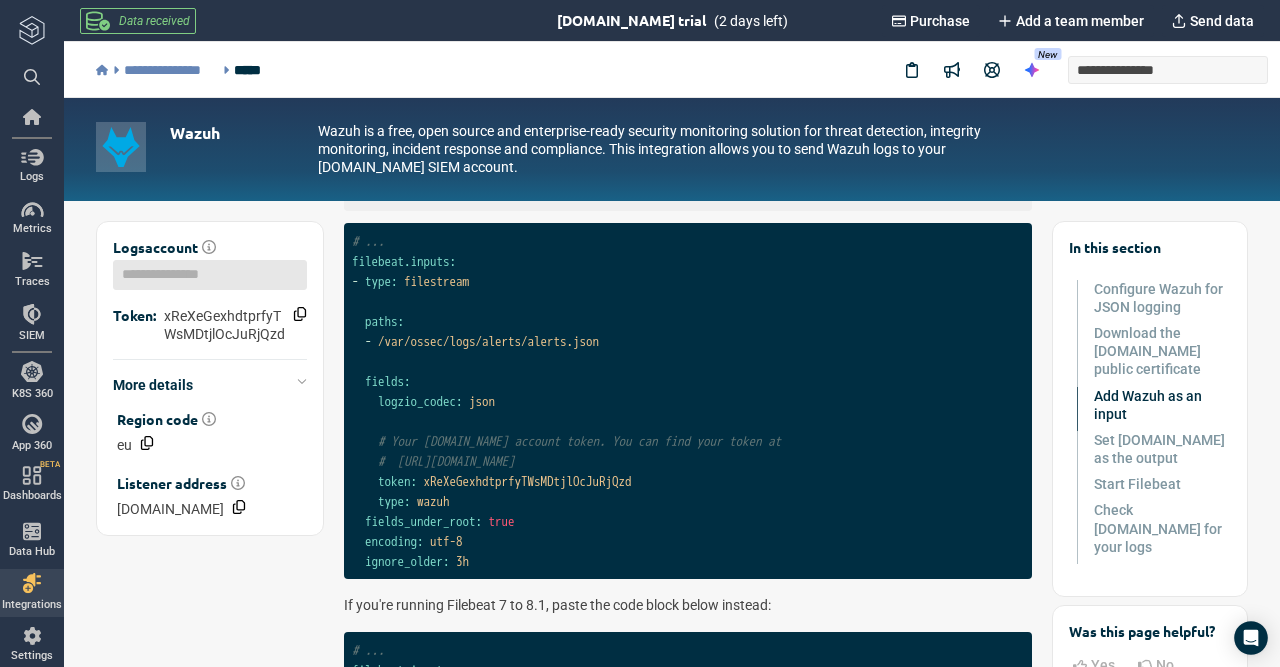 click on "Wazuh Wazuh is a free, open source and enterprise-ready security monitoring solution for threat detection, integrity monitoring, incident response and compliance. This integration allows you to send Wazuh logs to your [DOMAIN_NAME] SIEM account." at bounding box center (672, 149) 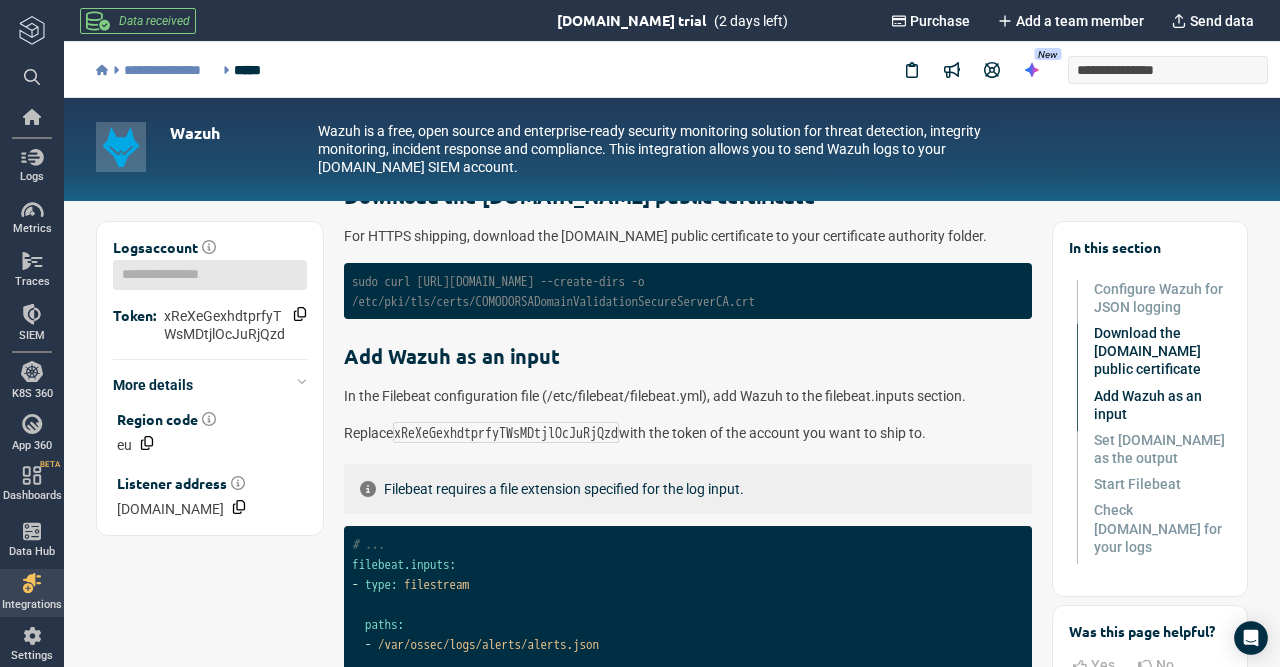 scroll, scrollTop: 516, scrollLeft: 0, axis: vertical 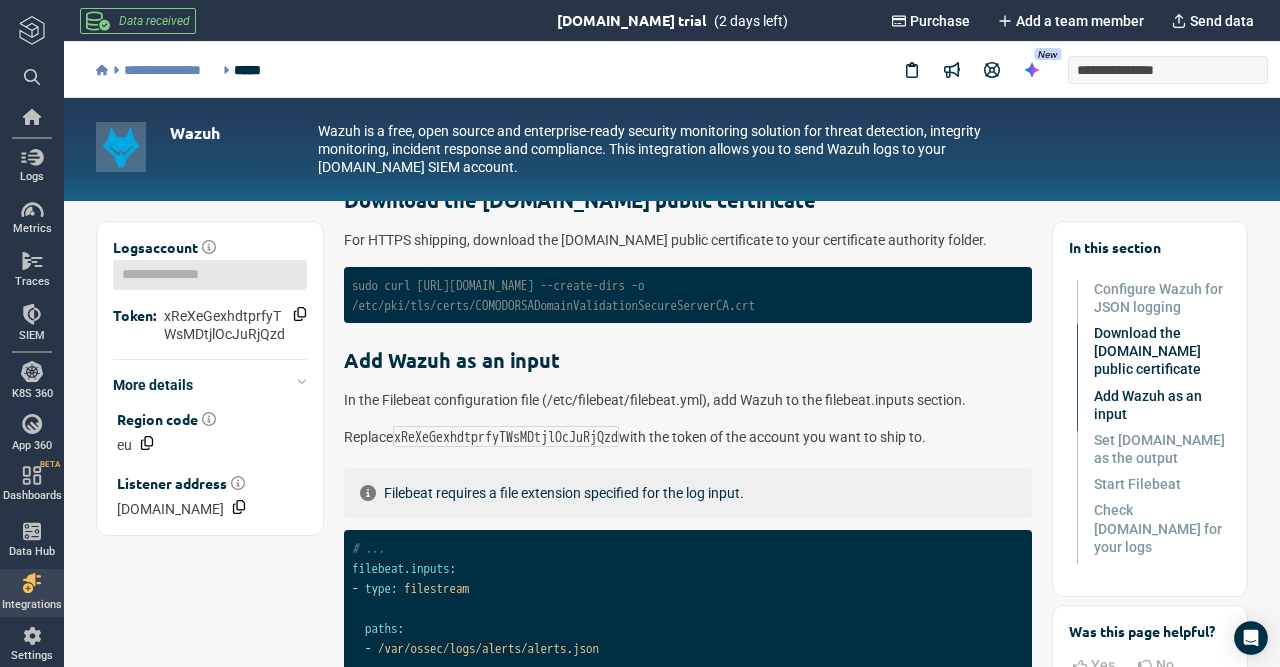 click on "sudo curl [URL][DOMAIN_NAME] --create-dirs -o /etc/pki/tls/certs/COMODORSADomainValidationSecureServerCA.crt" at bounding box center (553, 295) 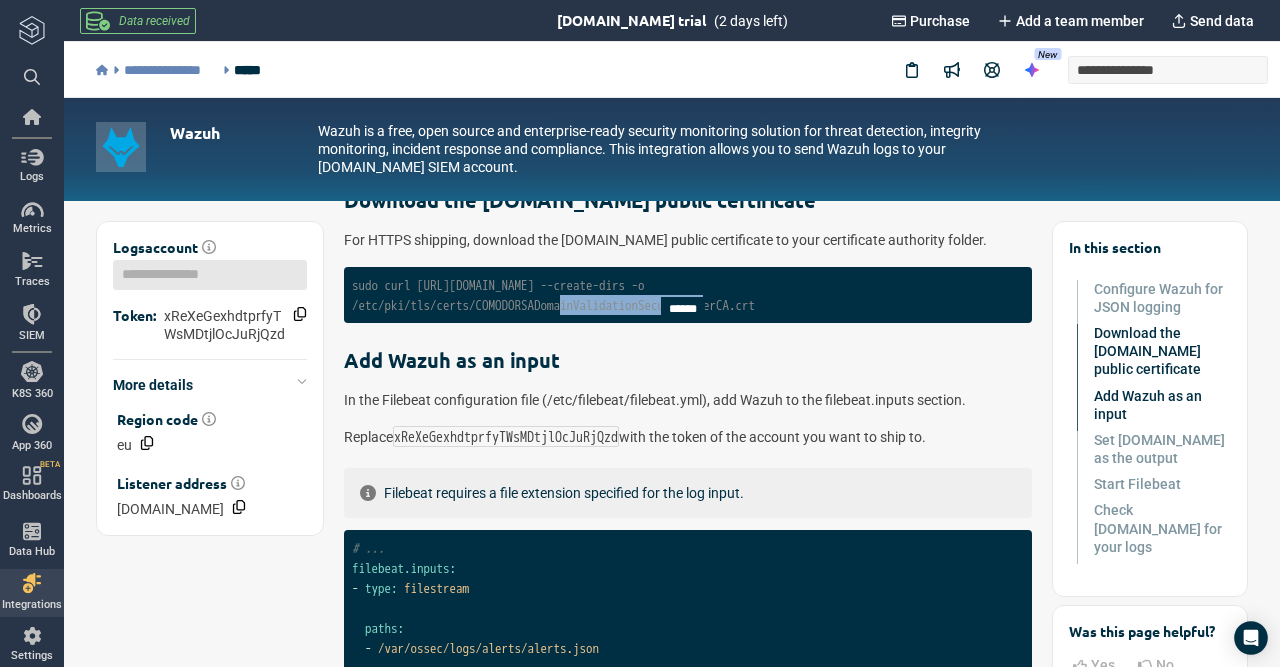 click on "sudo curl [URL][DOMAIN_NAME] --create-dirs -o /etc/pki/tls/certs/COMODORSADomainValidationSecureServerCA.crt" at bounding box center [553, 295] 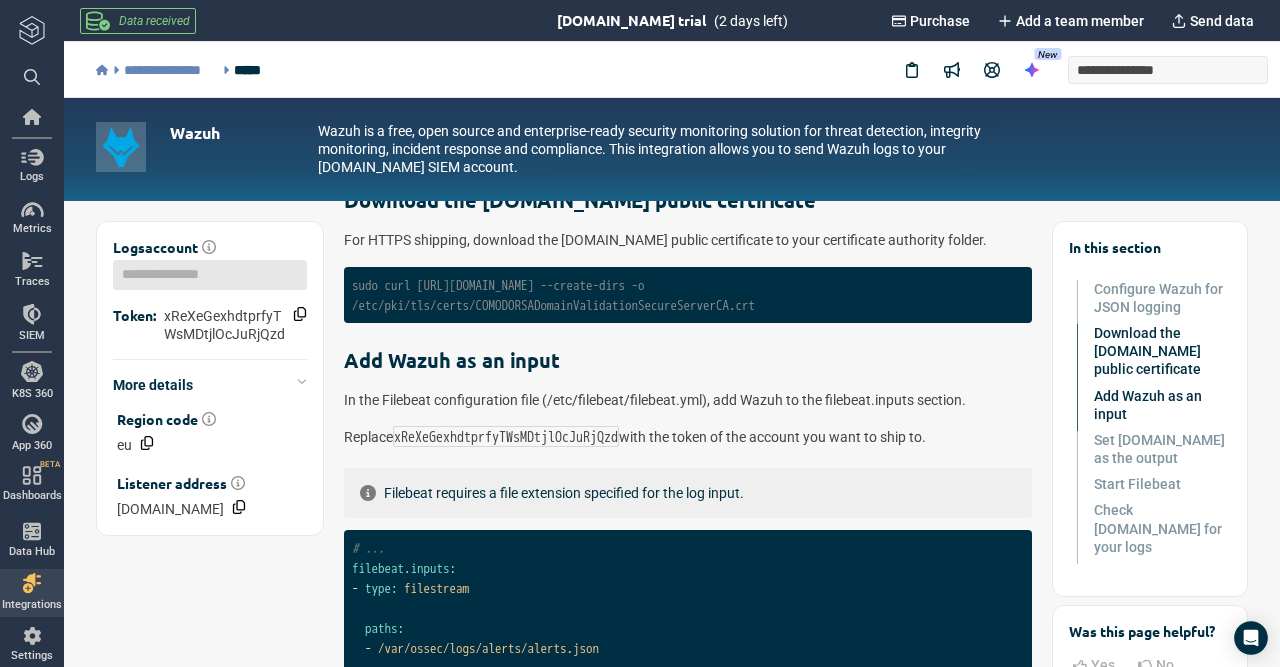 click on "Wazuh is a free, open source and enterprise-ready security monitoring solution for threat detection, integrity monitoring, incident response and compliance. This integration allows you to send Wazuh logs to your [DOMAIN_NAME] SIEM account. Before you begin, you'll need : Filebeat Root access Configure Wazuh for JSON logging In the Wazuh configuration file (/var/ossec/etc/ossec.conf), find the  <logging>  tag, and set the  <log_format>  property to  json . < logging >
< log_format > json </ log_format >
</ logging >  Click to expand (NaN lines) Restart Wazuh. sudo systemctl restart wazuh-manager  Click to expand (NaN lines) Download the [DOMAIN_NAME] public certificate For HTTPS shipping, download the [DOMAIN_NAME] public certificate to your certificate authority folder. sudo curl [URL][DOMAIN_NAME] --create-dirs -o /etc/pki/tls/certs/COMODORSADomainValidationSecureServerCA.crt  Click to expand (NaN lines) Add Wazuh as an input Replace  # ..." at bounding box center [688, 752] 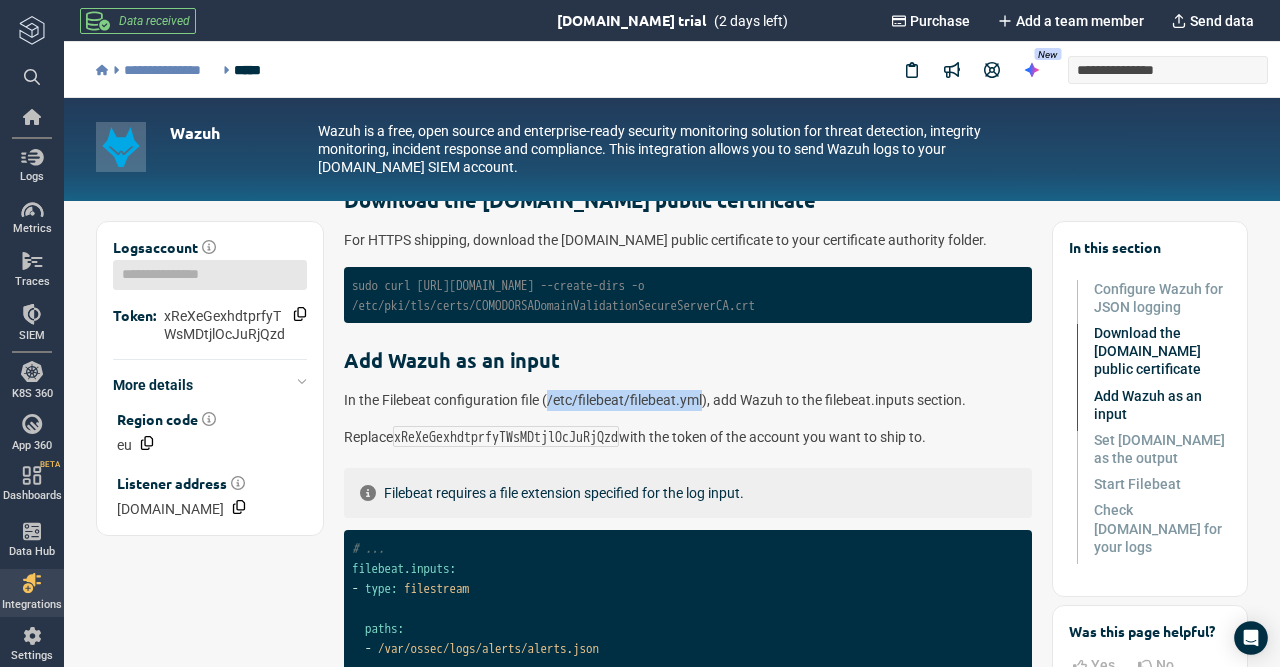 drag, startPoint x: 546, startPoint y: 469, endPoint x: 701, endPoint y: 473, distance: 155.0516 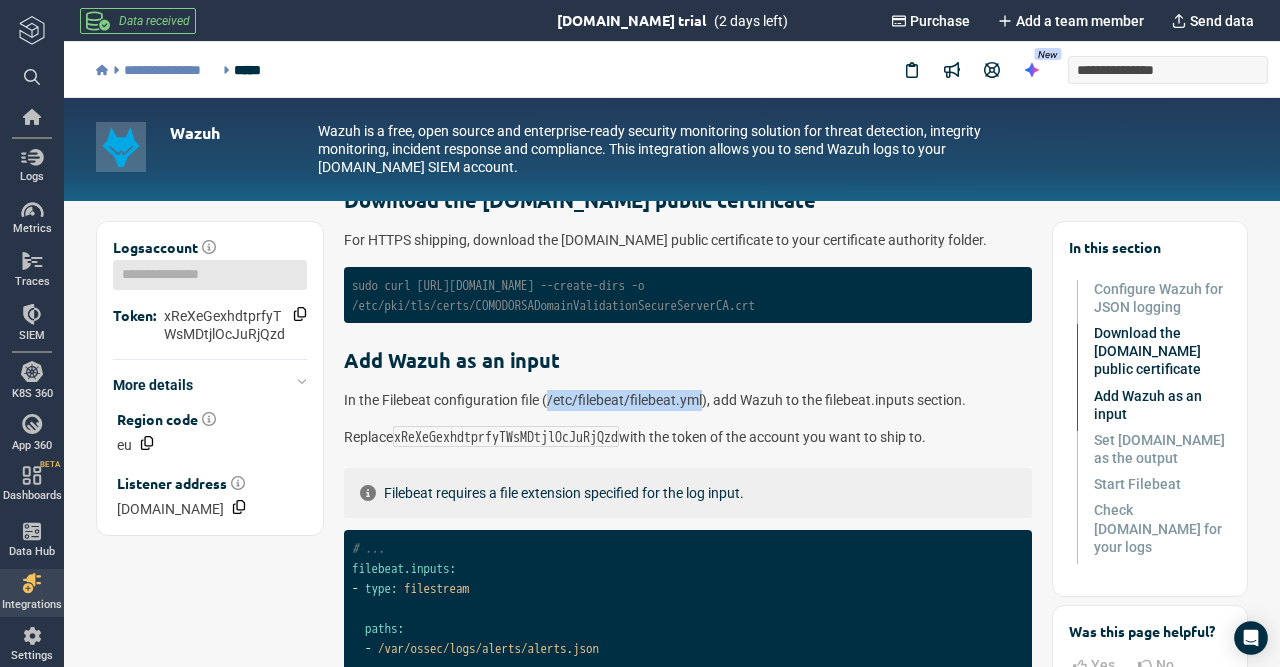 click on "In the Filebeat configuration file (/etc/filebeat/filebeat.yml), add Wazuh to the filebeat.inputs section." at bounding box center (655, 400) 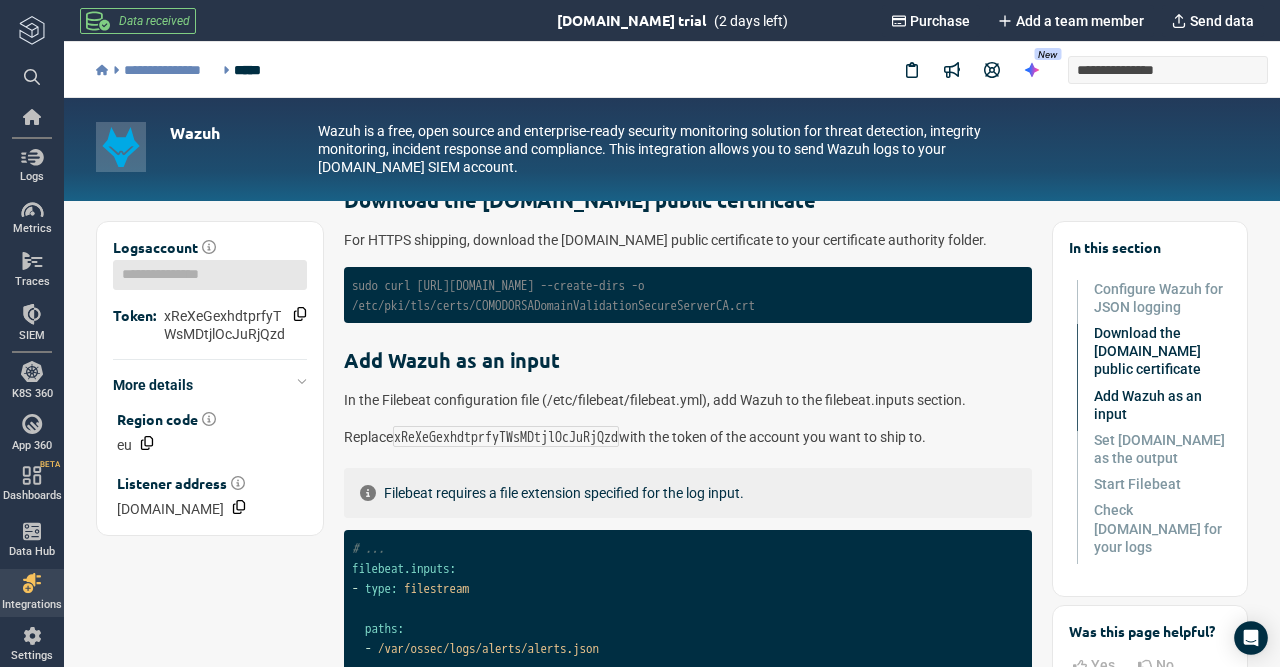 click on "Wazuh Wazuh is a free, open source and enterprise-ready security monitoring solution for threat detection, integrity monitoring, incident response and compliance. This integration allows you to send Wazuh logs to your [DOMAIN_NAME] SIEM account." at bounding box center (672, 149) 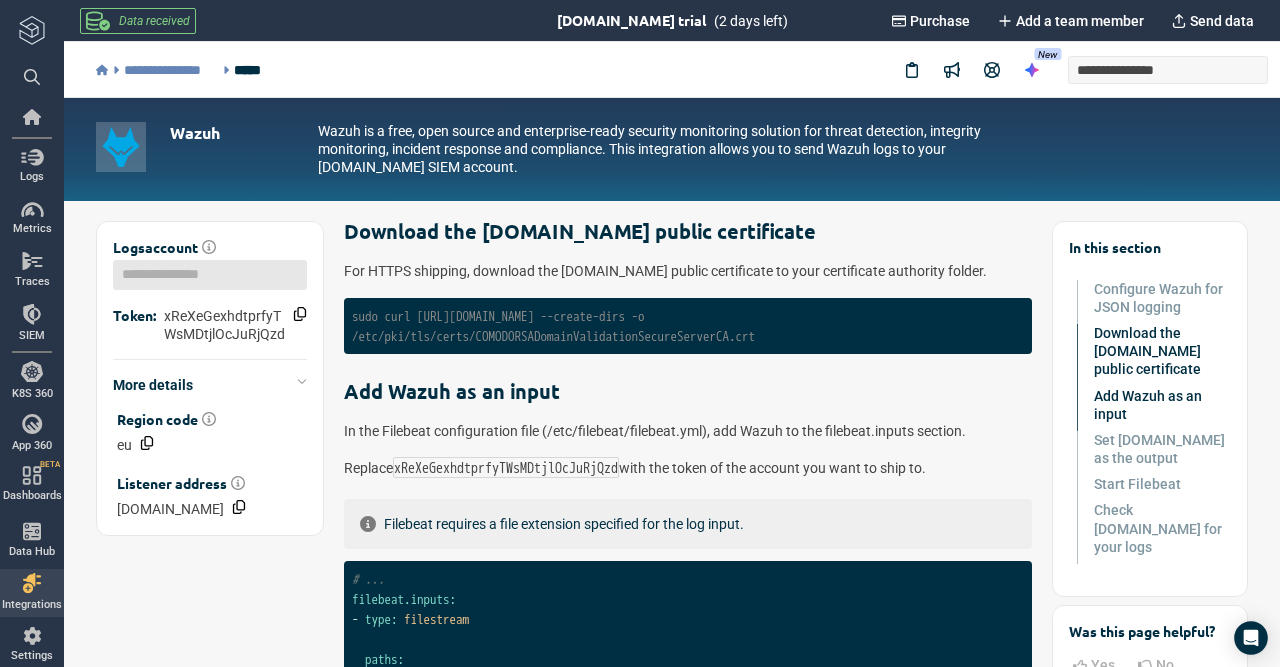 click on "Wazuh is a free, open source and enterprise-ready security monitoring solution for threat detection, integrity monitoring, incident response and compliance. This integration allows you to send Wazuh logs to your [DOMAIN_NAME] SIEM account. Before you begin, you'll need : Filebeat Root access Configure Wazuh for JSON logging In the Wazuh configuration file (/var/ossec/etc/ossec.conf), find the  <logging>  tag, and set the  <log_format>  property to  json . < logging >
< log_format > json </ log_format >
</ logging >  Click to expand (NaN lines) Restart Wazuh. sudo systemctl restart wazuh-manager  Click to expand (NaN lines) Download the [DOMAIN_NAME] public certificate For HTTPS shipping, download the [DOMAIN_NAME] public certificate to your certificate authority folder. sudo curl [URL][DOMAIN_NAME] --create-dirs -o /etc/pki/tls/certs/COMODORSADomainValidationSecureServerCA.crt  Click to expand (NaN lines) Add Wazuh as an input Replace  # ..." at bounding box center [688, 783] 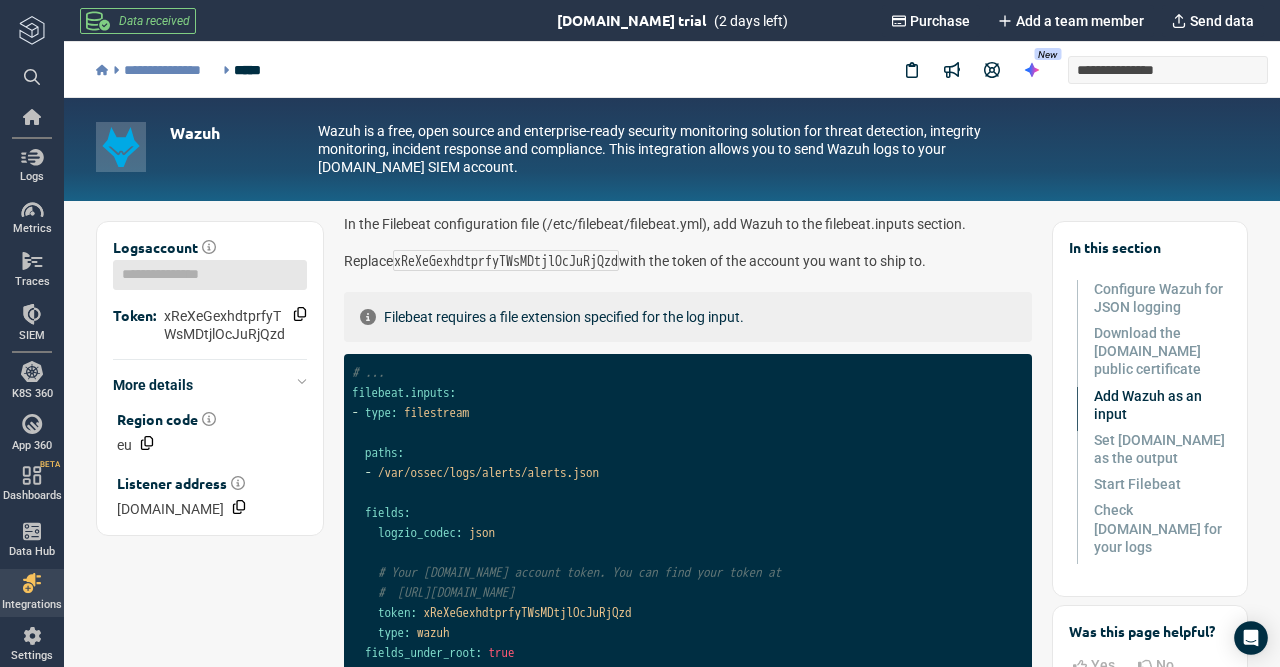 click on "# ...
filebeat.inputs:
-   type:   filestream
paths:
-   /var/ossec/logs/alerts/alerts.json
fields:
logzio_codec:   json
# Your [DOMAIN_NAME] account token. You can find your token at
#  [URL][DOMAIN_NAME]
token:   xReXeGexhdtprfyTWsMDtjlOcJuRjQzd
type:   wazuh
fields_under_root:   true
encoding:   utf-8
ignore_older:   3h" at bounding box center (688, 532) 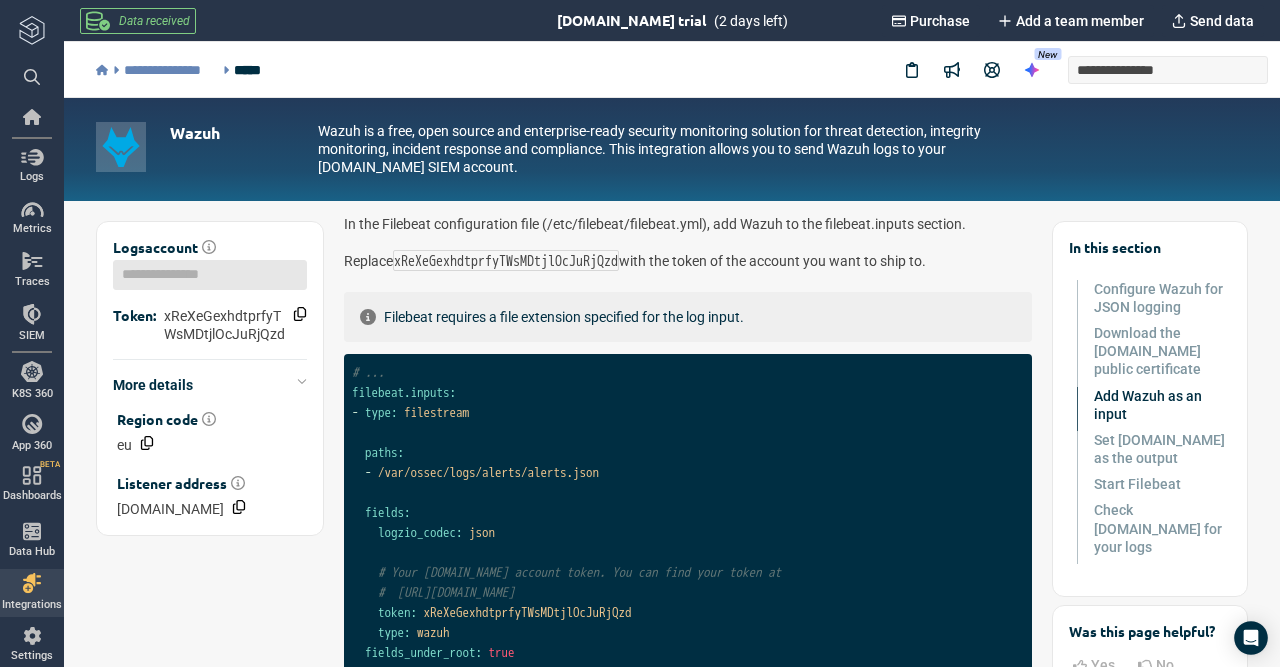 click on "In this section Configure Wazuh for JSON logging Download the [DOMAIN_NAME] public certificate Add Wazuh as an input Set [DOMAIN_NAME] as the output Start Filebeat Check [DOMAIN_NAME] for your logs Was this page helpful? Yes No" at bounding box center (1150, 449) 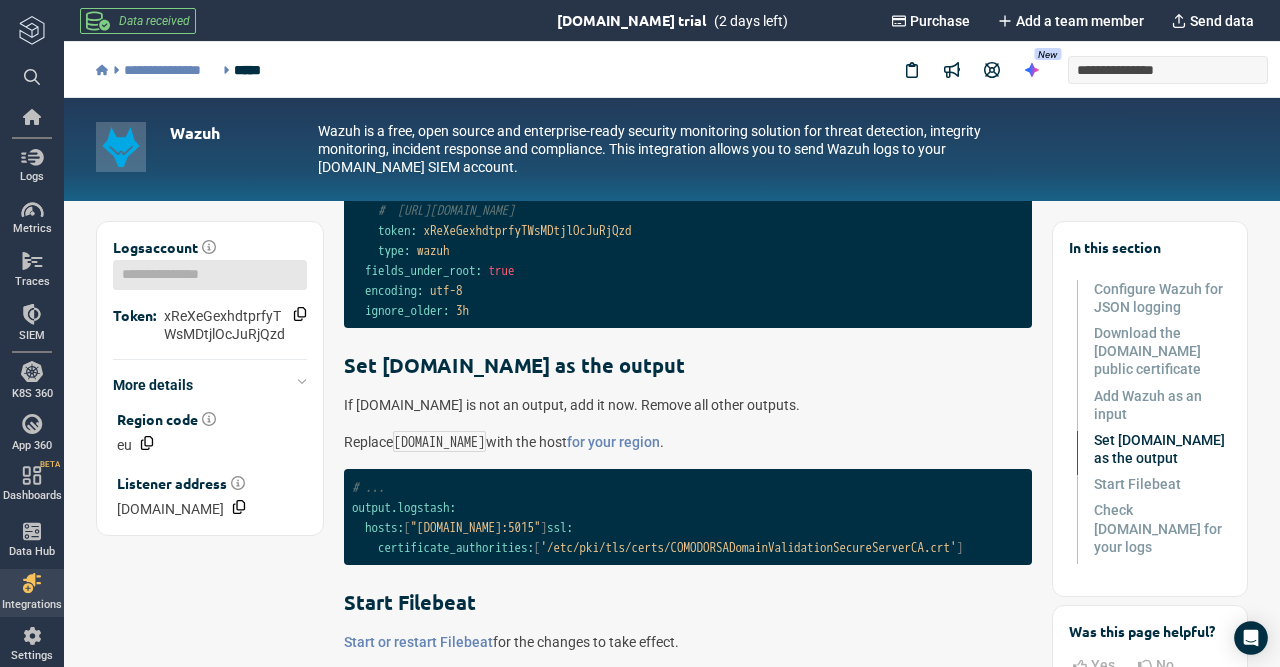 scroll, scrollTop: 1485, scrollLeft: 0, axis: vertical 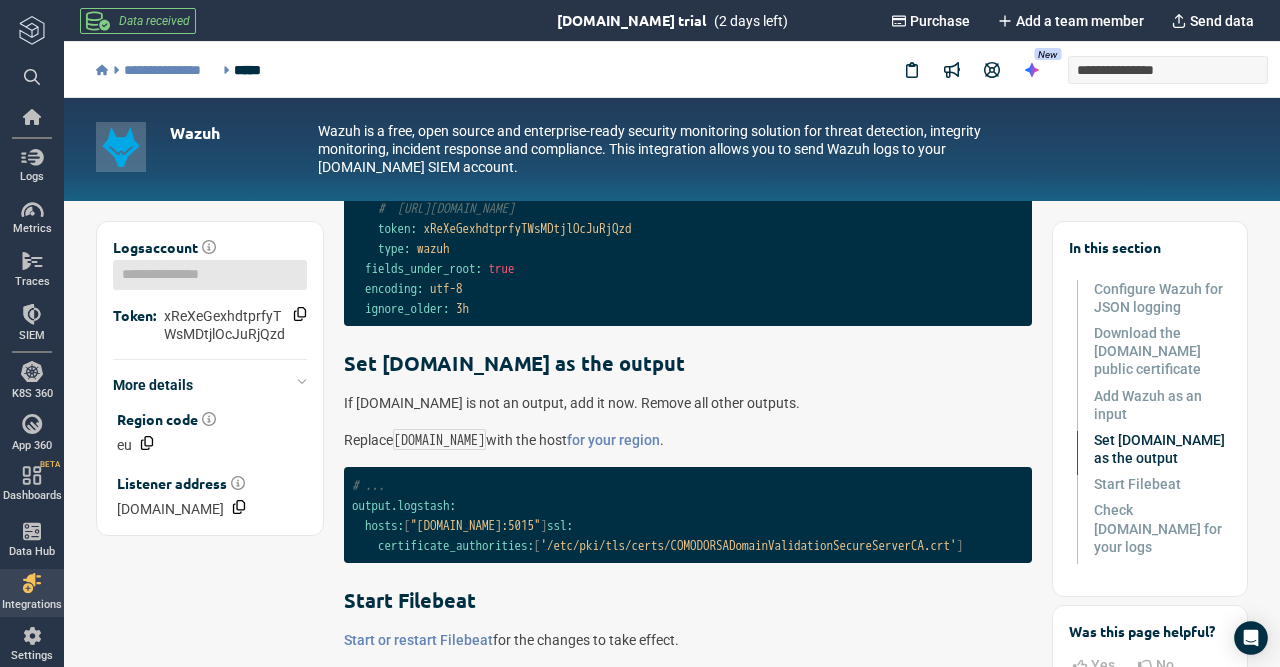 click on "# ...
output.logstash:
hosts:  [ "[DOMAIN_NAME]:5015" ]
ssl:
certificate_authorities:  [ '/etc/pki/tls/certs/COMODORSADomainValidationSecureServerCA.crt' ]" at bounding box center (688, 515) 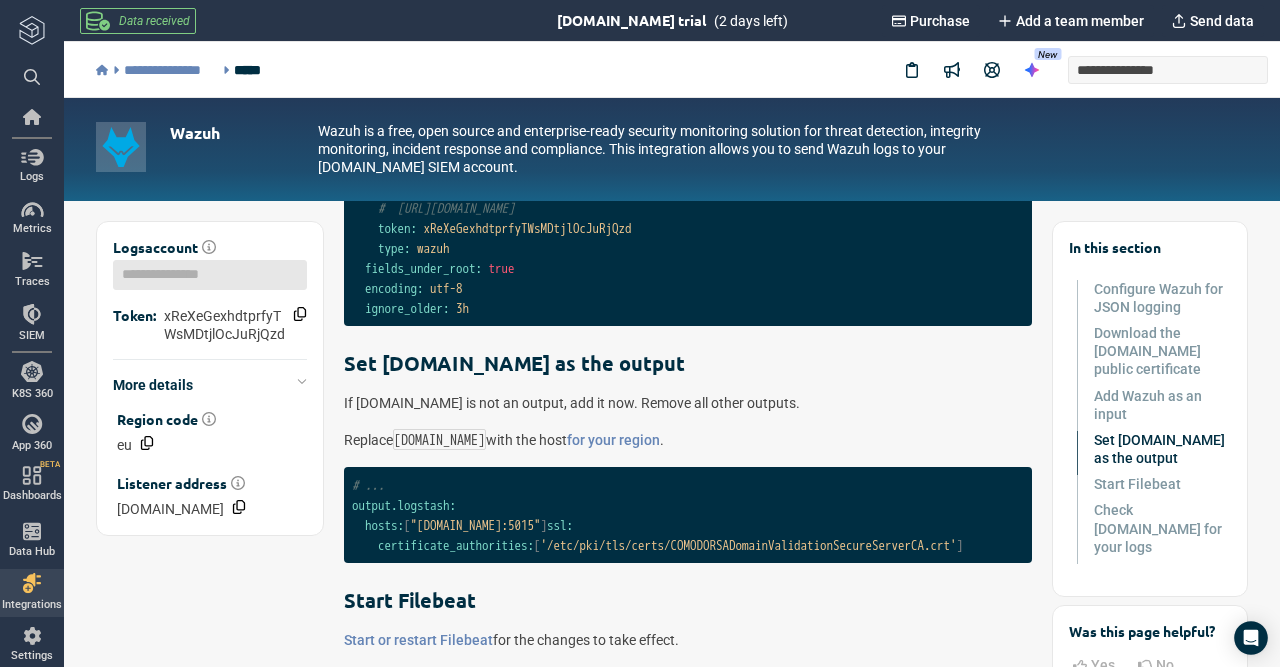 click on "Wazuh Wazuh is a free, open source and enterprise-ready security monitoring solution for threat detection, integrity monitoring, incident response and compliance. This integration allows you to send Wazuh logs to your [DOMAIN_NAME] SIEM account." at bounding box center [672, 149] 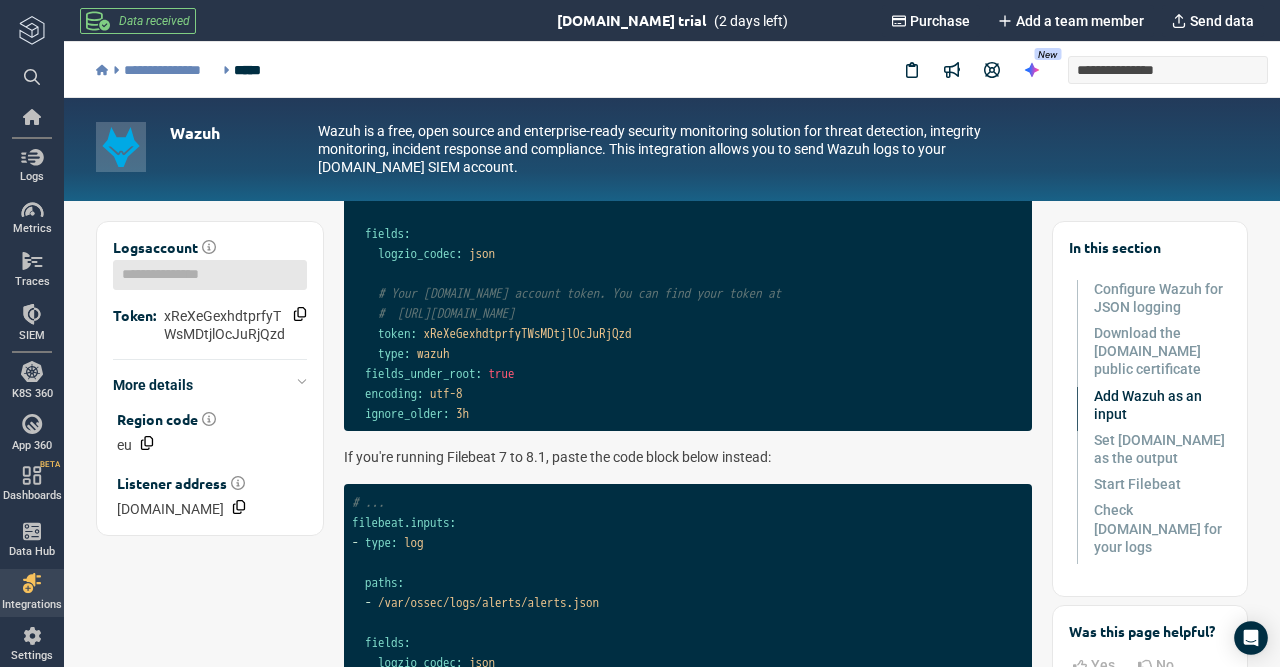 click on "# Your [DOMAIN_NAME] account token. You can find your token at" at bounding box center (579, 293) 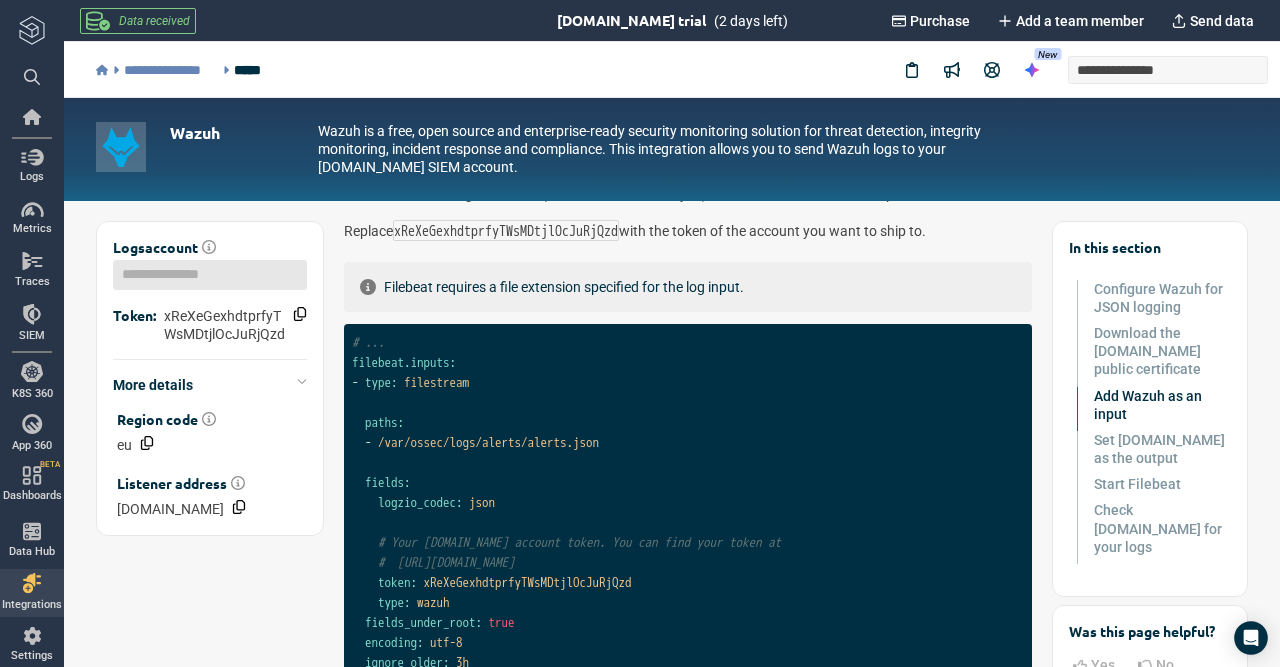 scroll, scrollTop: 624, scrollLeft: 0, axis: vertical 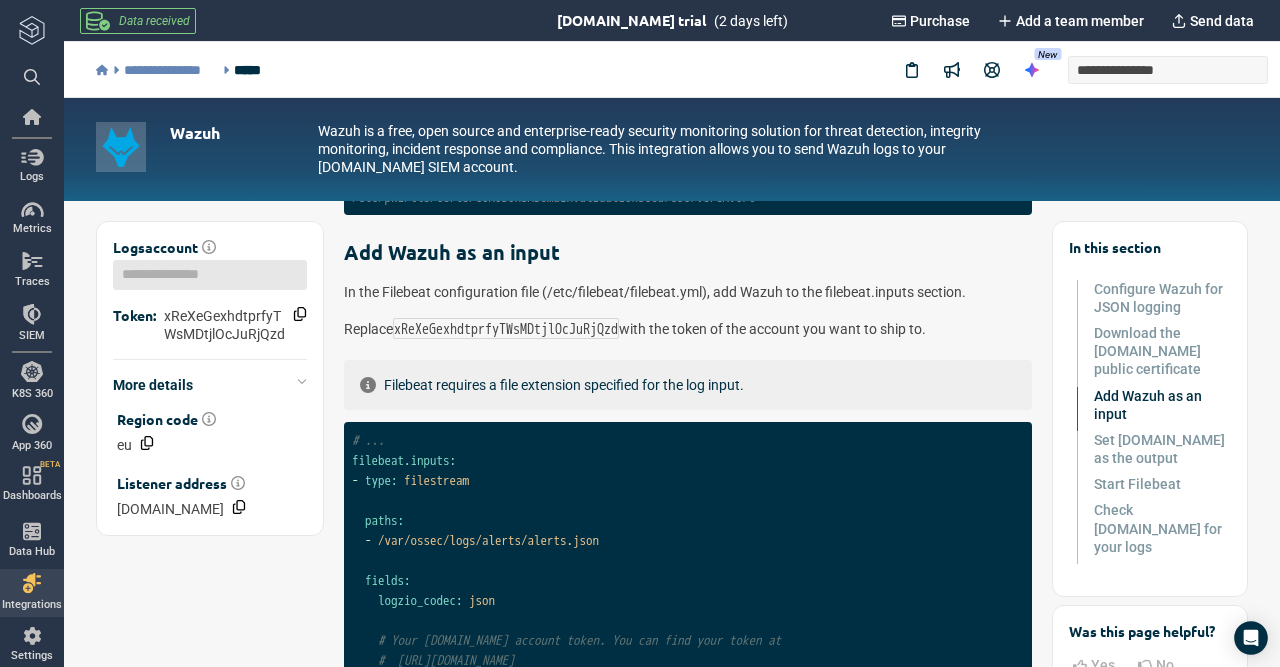 click on "In this section Configure Wazuh for JSON logging Download the [DOMAIN_NAME] public certificate Add Wazuh as an input Set [DOMAIN_NAME] as the output Start Filebeat Check [DOMAIN_NAME] for your logs" at bounding box center (1150, 409) 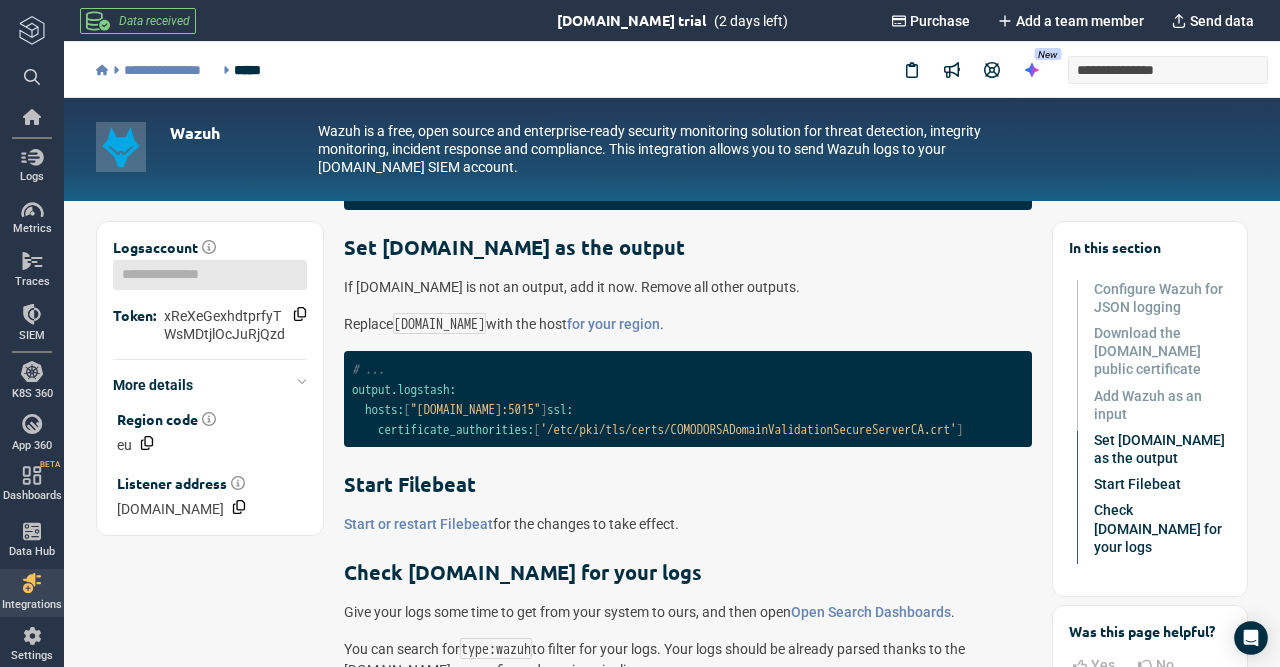scroll, scrollTop: 1781, scrollLeft: 0, axis: vertical 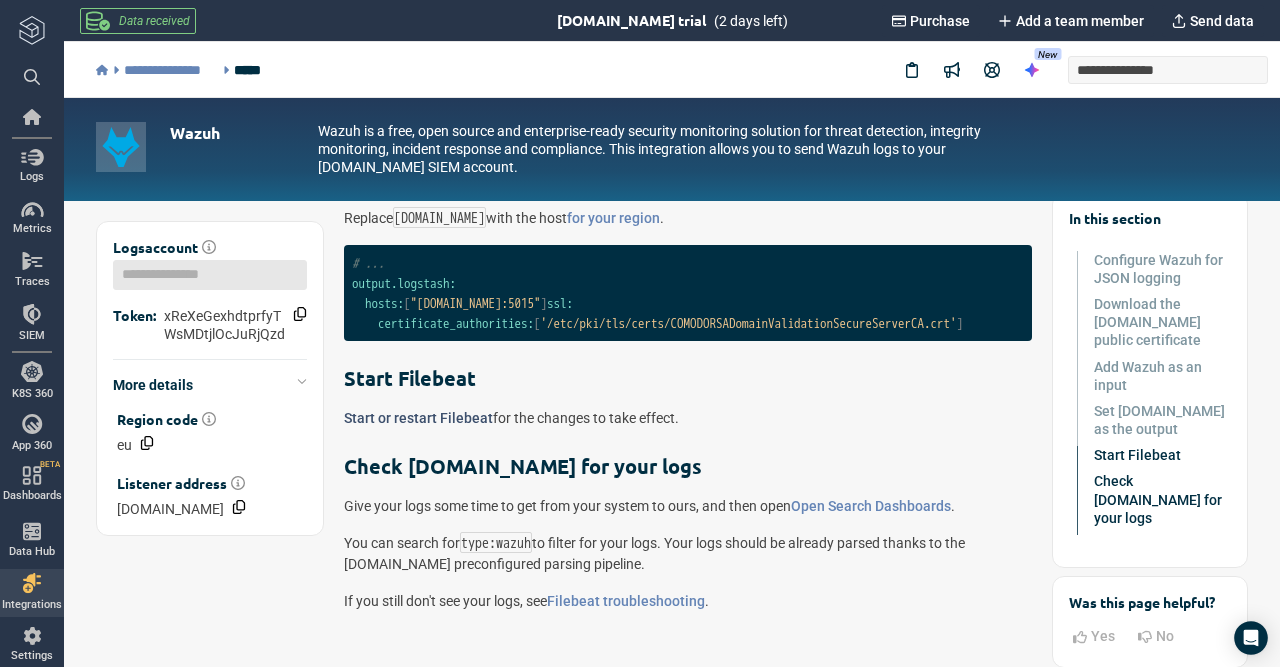 click on "Start or restart Filebeat" at bounding box center [418, 418] 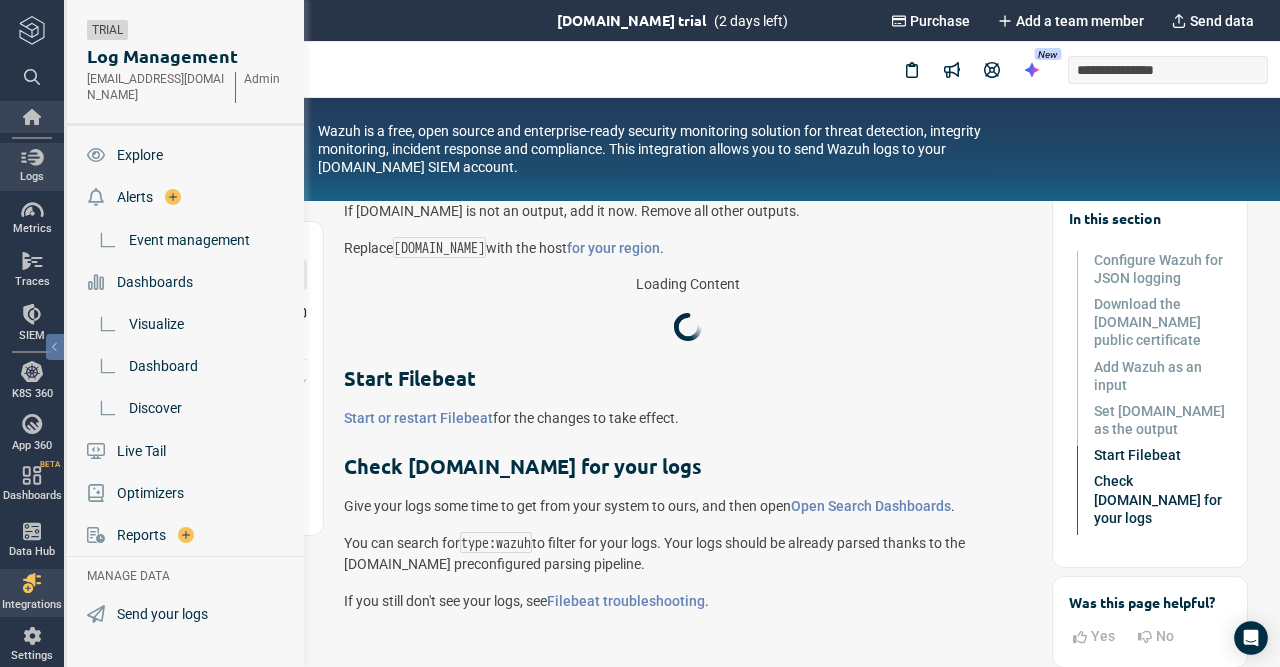 scroll, scrollTop: 1665, scrollLeft: 0, axis: vertical 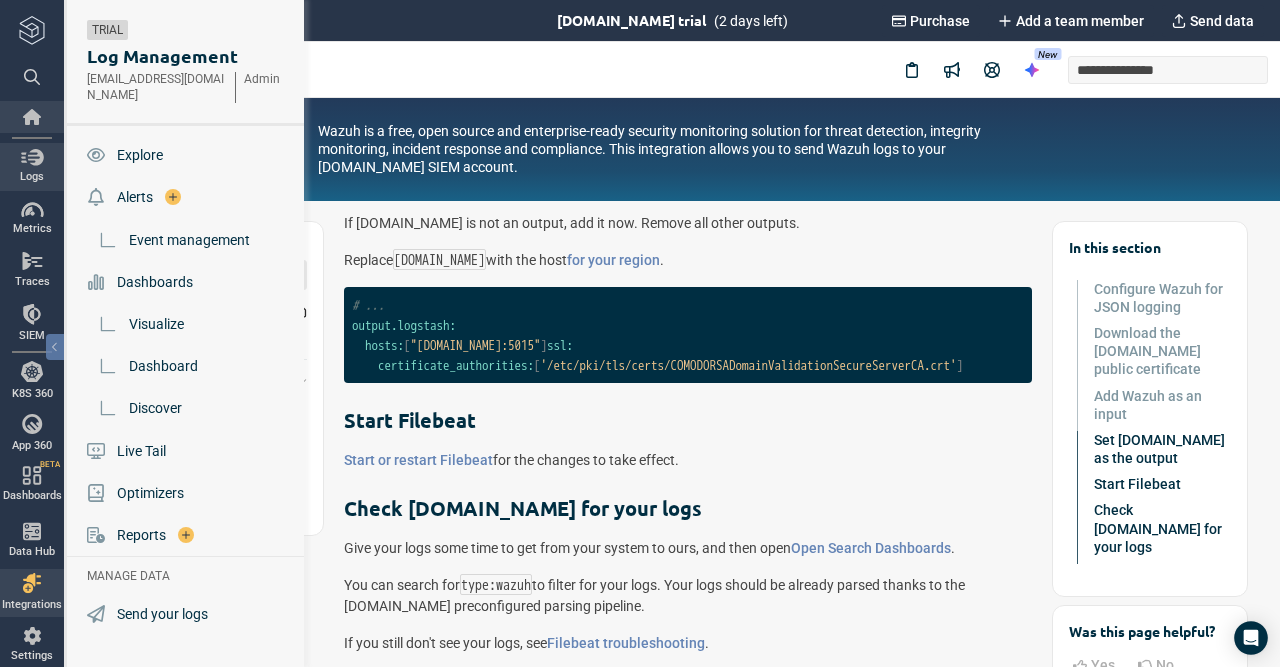 click at bounding box center (32, 117) 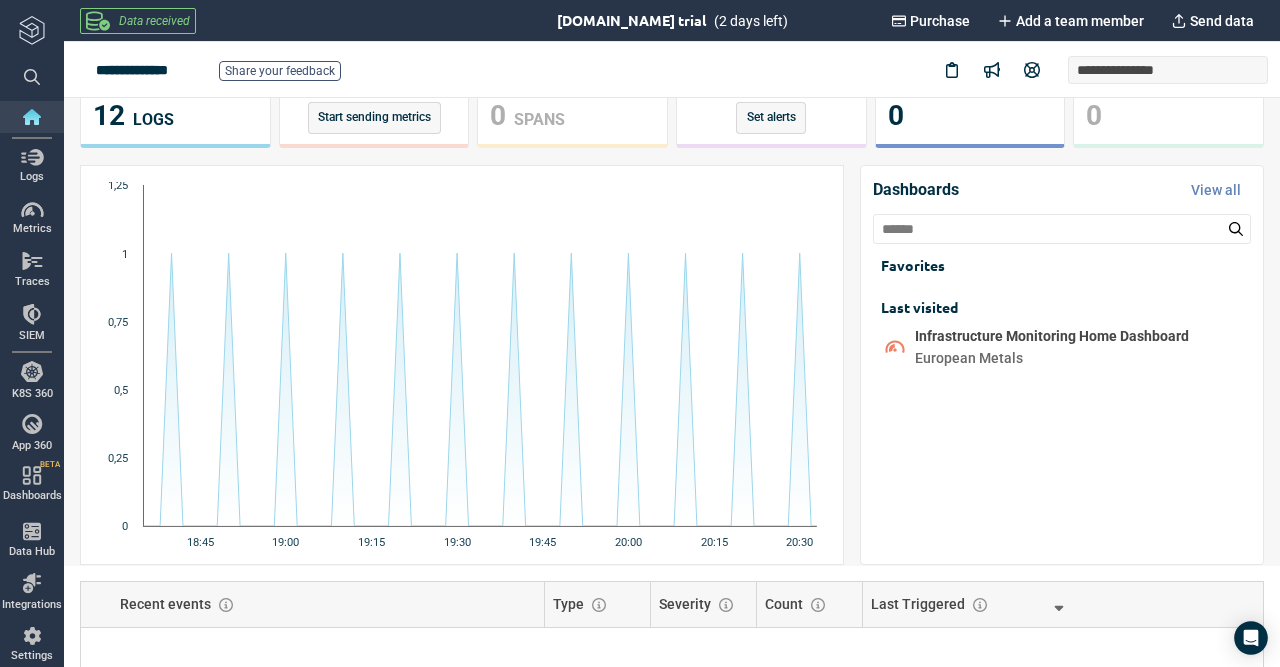 scroll, scrollTop: 0, scrollLeft: 0, axis: both 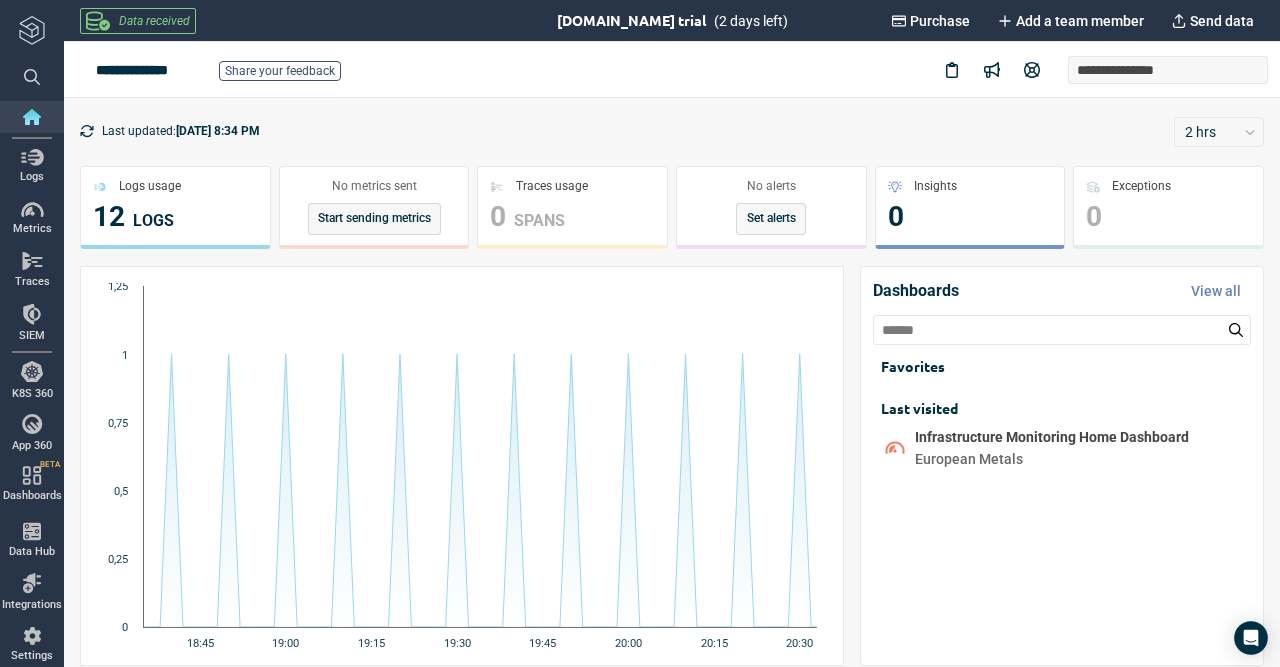 click on "Last updated:  [DATE] 8:34 PM 2 hrs" at bounding box center (672, 131) 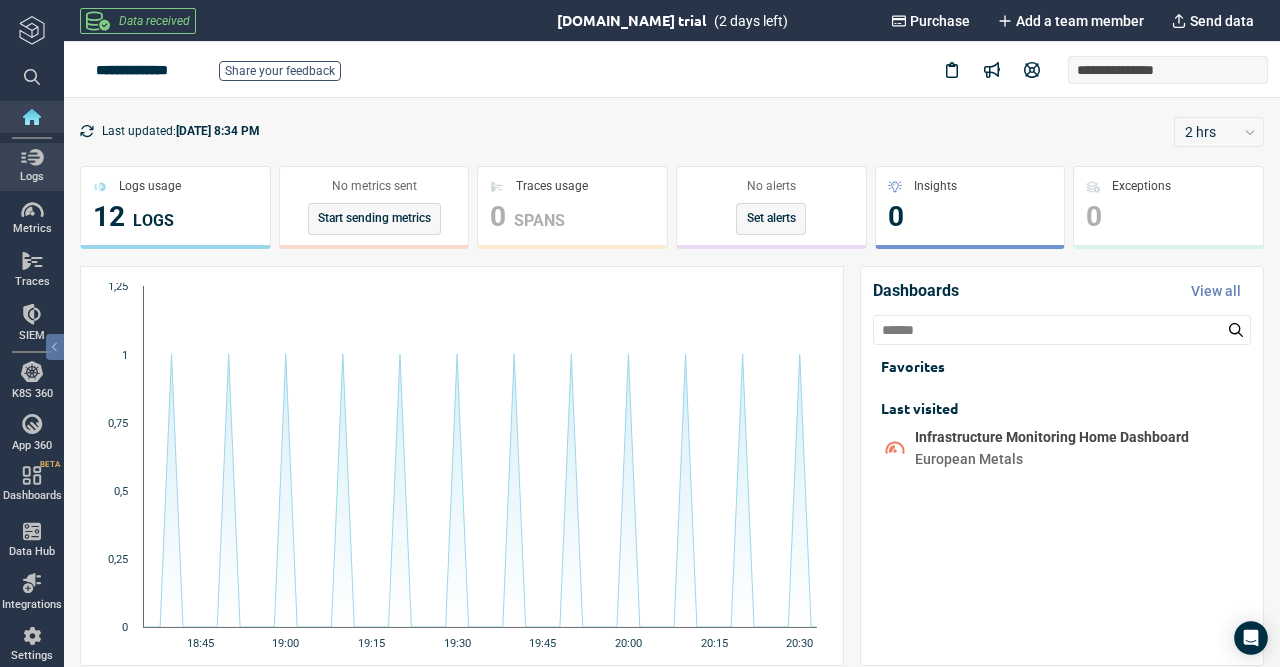 click at bounding box center [32, 157] 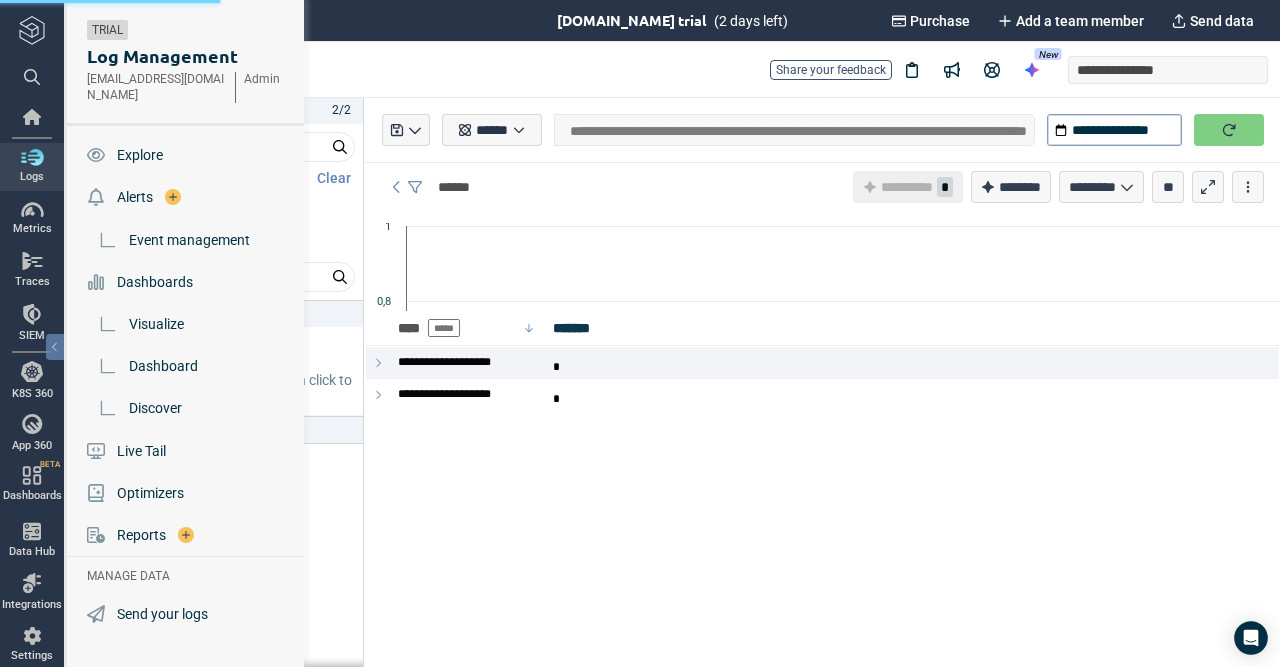 click at bounding box center (32, 74) 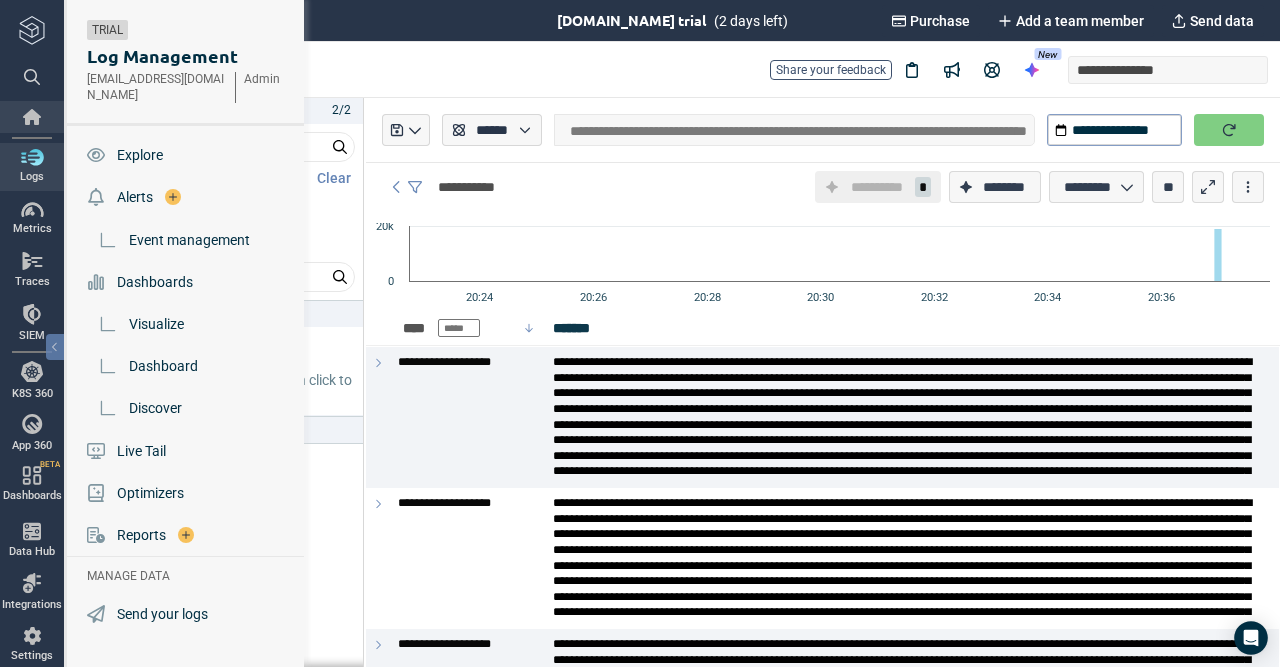 click at bounding box center (32, 117) 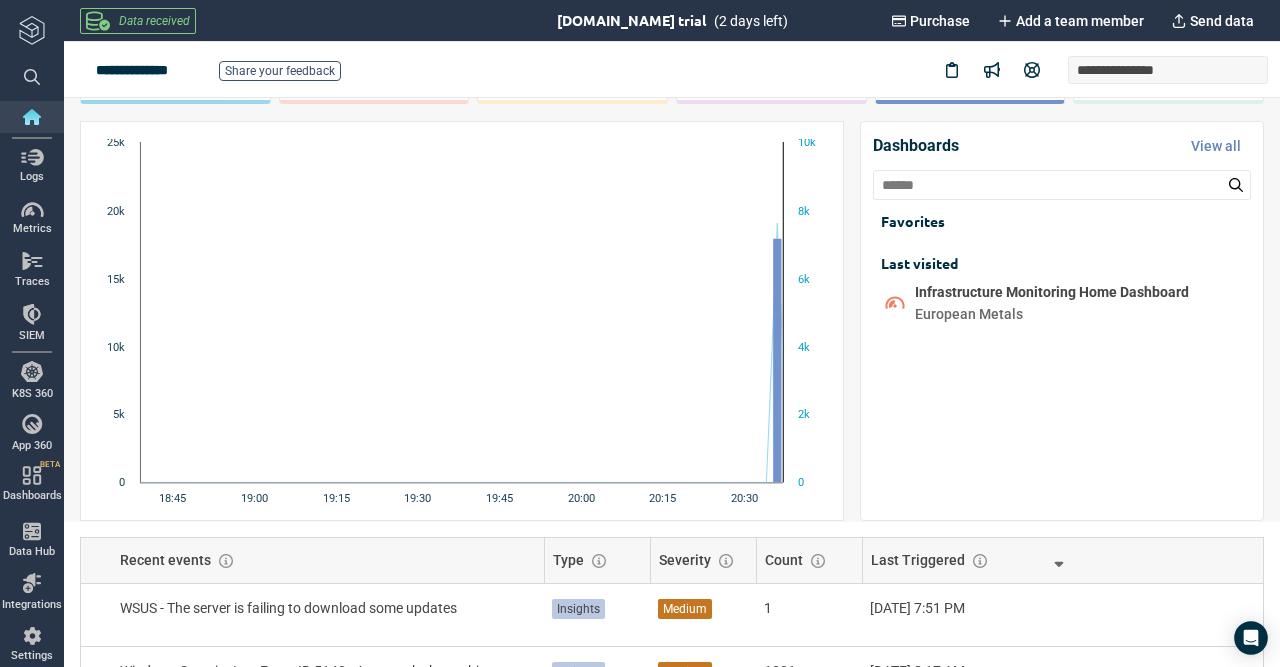 scroll, scrollTop: 97, scrollLeft: 0, axis: vertical 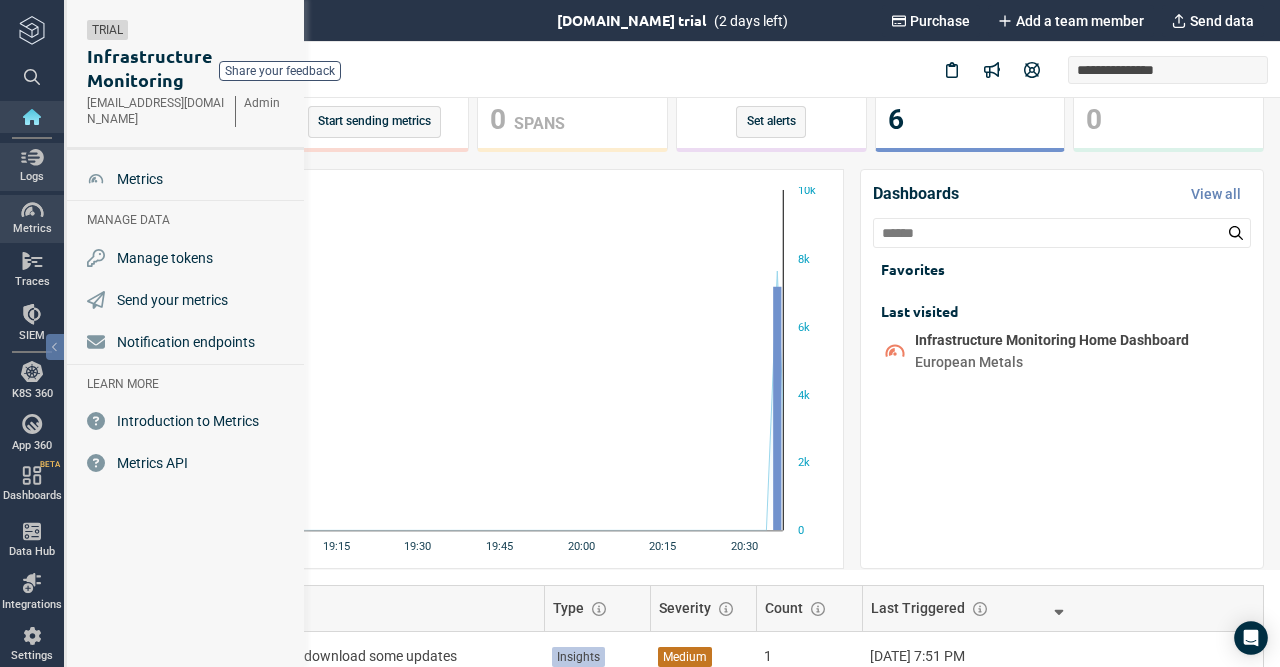 click at bounding box center [32, 157] 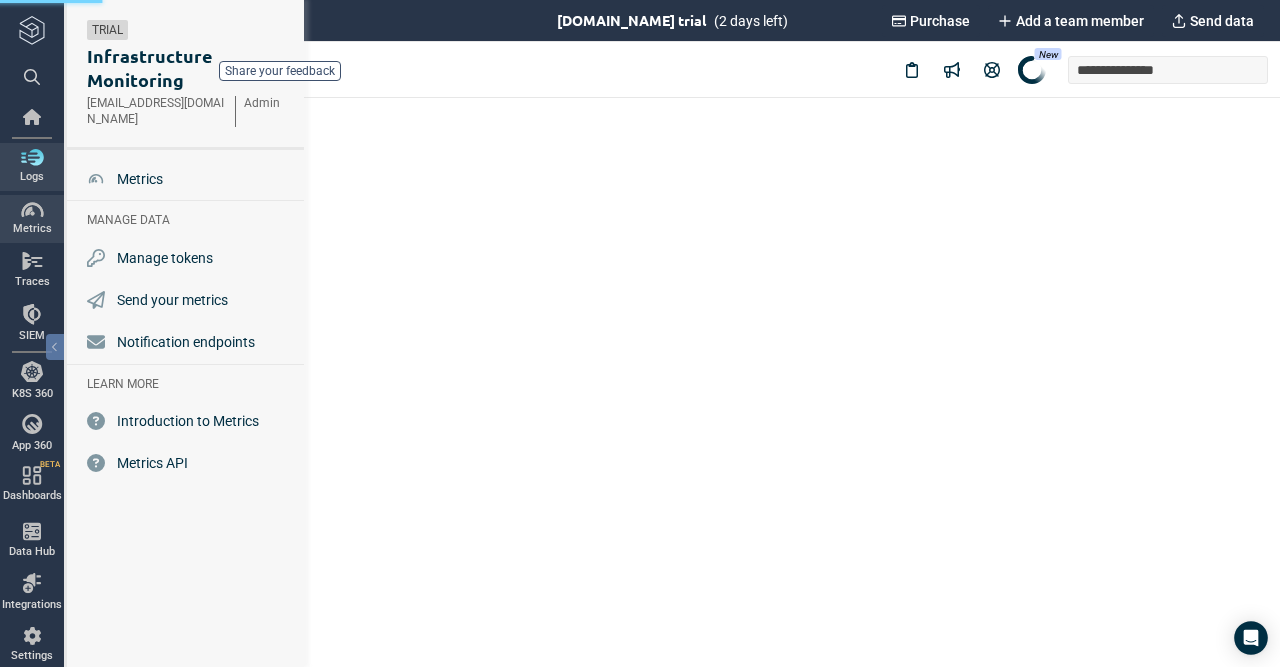 scroll, scrollTop: 0, scrollLeft: 0, axis: both 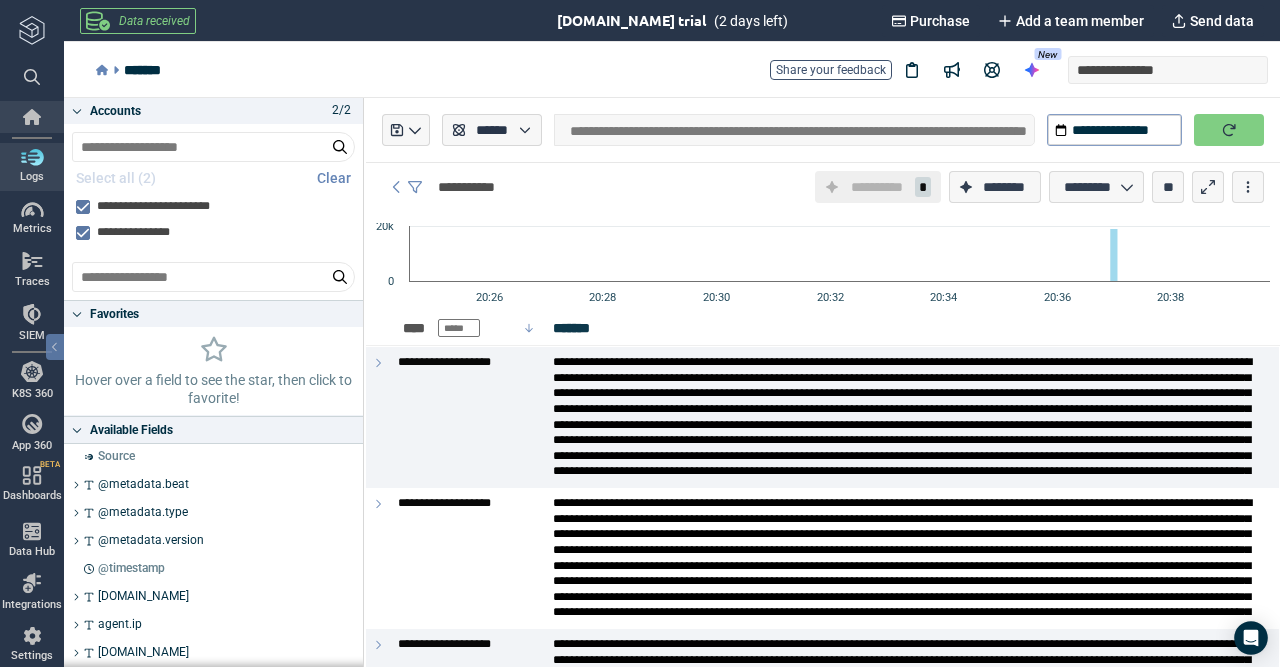 click at bounding box center [32, 117] 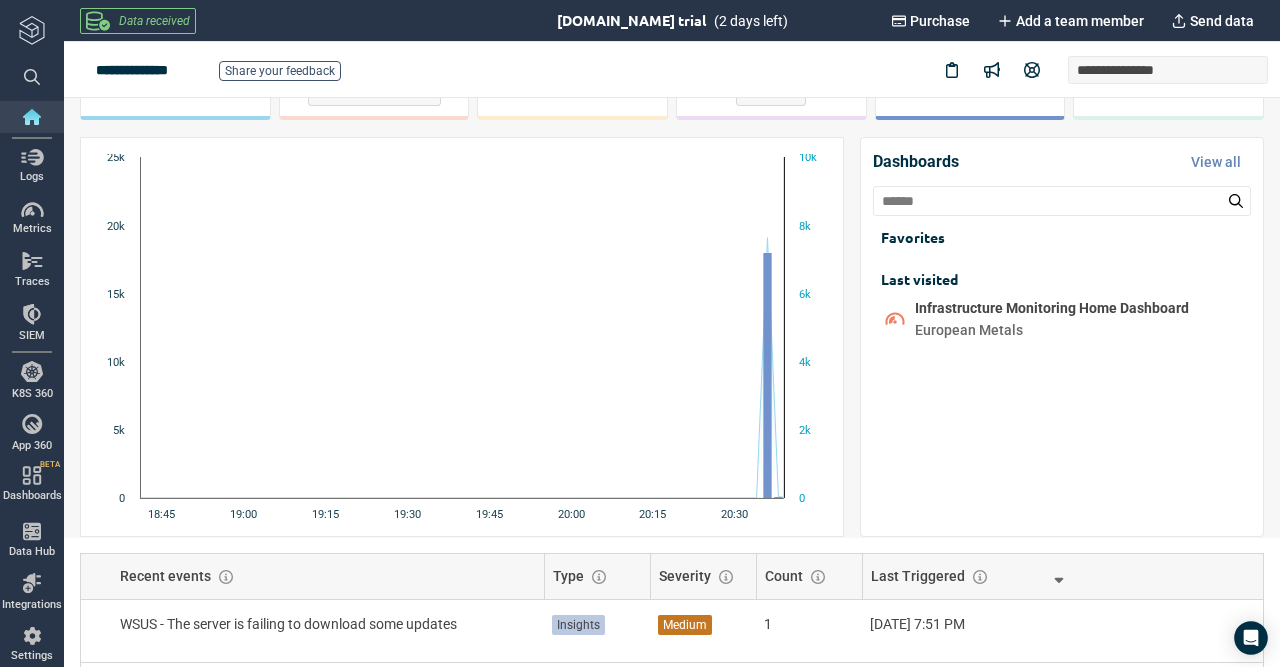 scroll, scrollTop: 0, scrollLeft: 0, axis: both 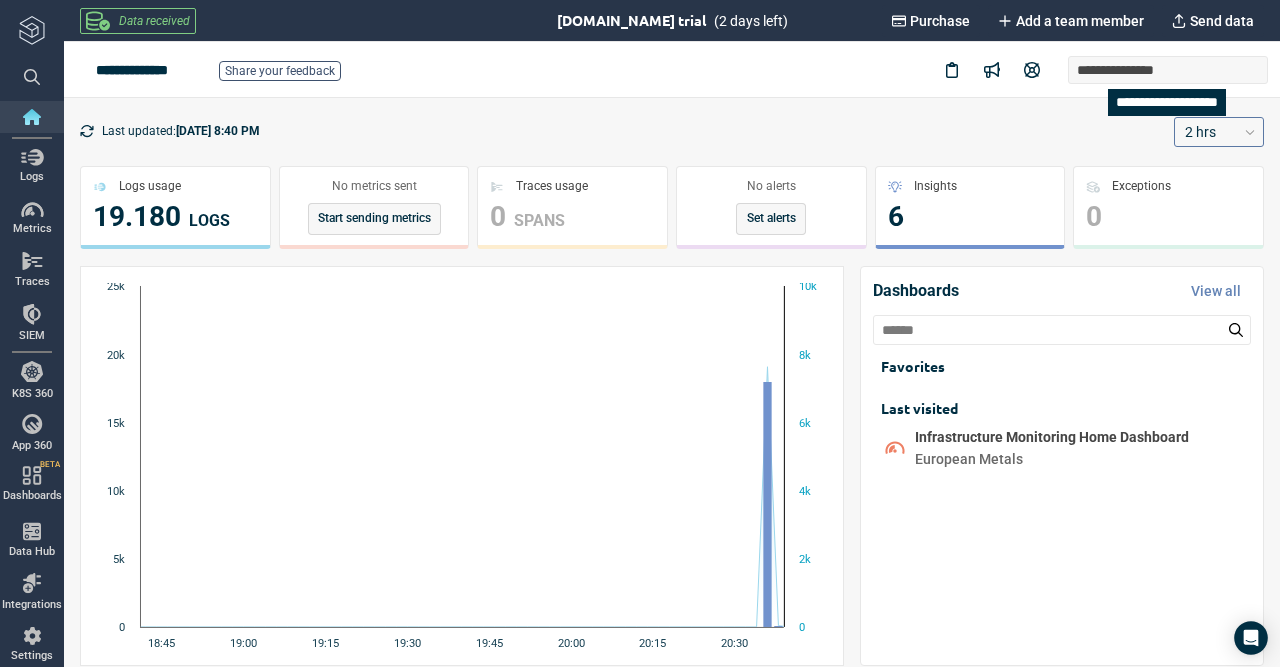 click on "2 hrs" at bounding box center (1200, 132) 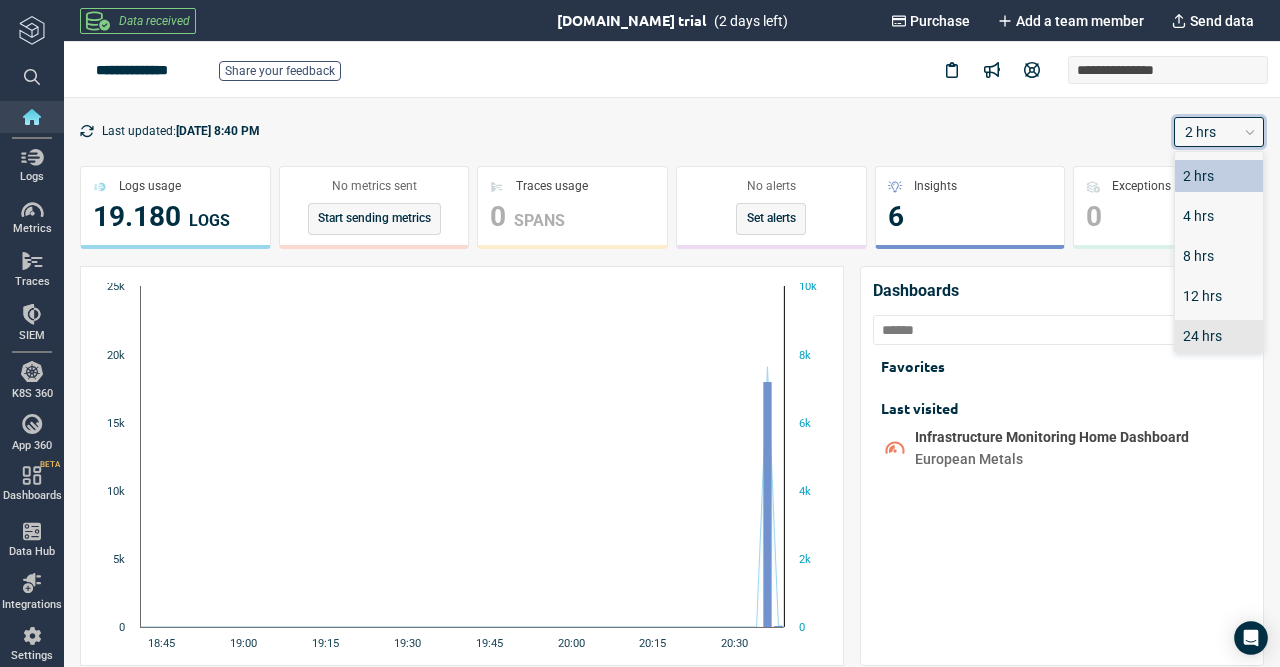 click on "24 hrs" at bounding box center [1219, 336] 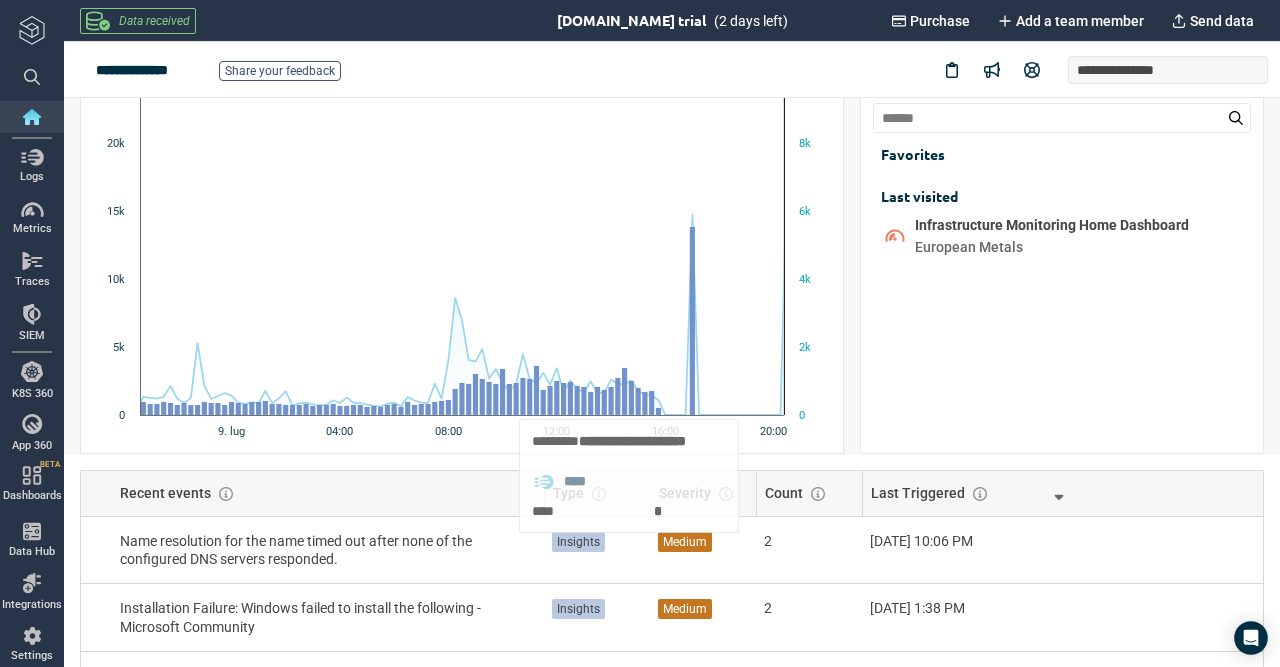 scroll, scrollTop: 0, scrollLeft: 0, axis: both 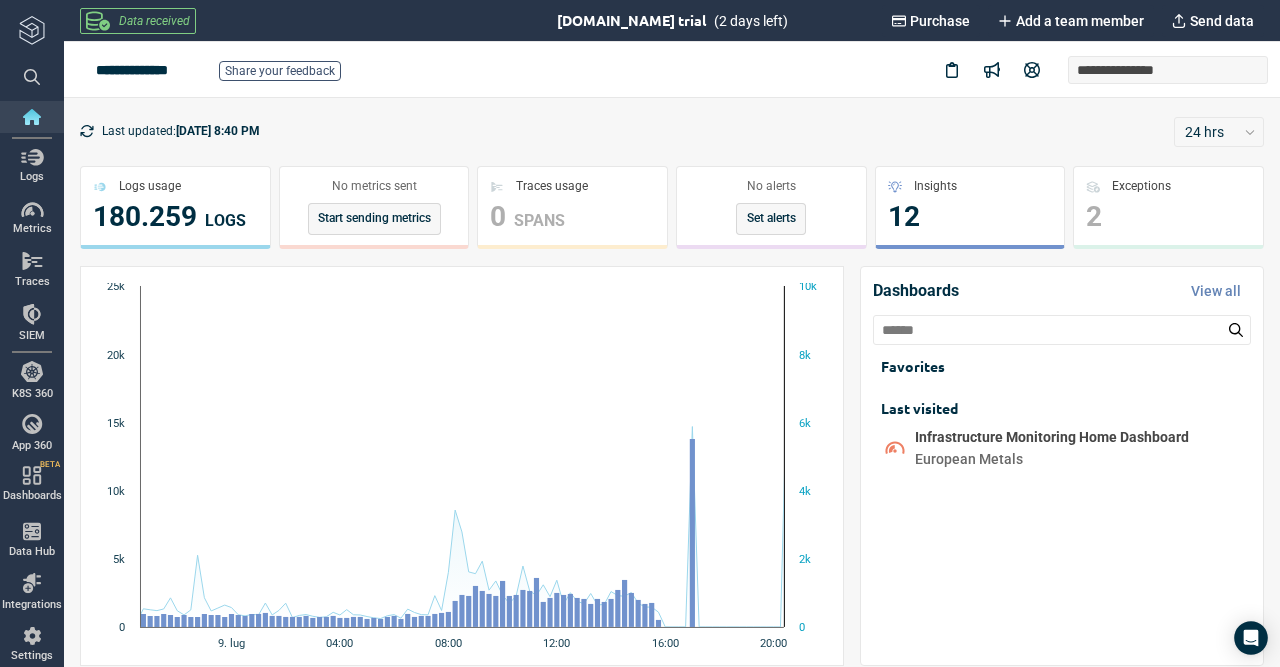 click on "Last updated:  [DATE] 8:40 PM 24 hrs Logs usage 180.259 LOGS No metrics sent Start sending metrics Traces usage 0 SPANS No alerts Set alerts Insights 12 Exceptions 2 Created with Highcharts 12.0.1 9. lug 04:00 08:00 12:00 16:00 20:00 0 20k 5k 10k 15k 25k 0 6k 2k 4k 8k 10k Dashboards View all Favorites Last visited Infrastructure Monitoring Home Dashboard European Metals Recent events Type Severity Count Last Triggered Name resolution for the name timed out after none of the configured DNS servers responded. Insights Medium   2 [DATE] 10:06 PM Investigate Installation Failure: Windows failed to install the following - Microsoft Community Insights Medium   2 [DATE] 1:38 PM Investigate WSUS - The server is failing to download some updates Insights Medium   2 [DATE] 7:51 PM Investigate The process was terminated due to an unhandled exception Insights Medium   3 [DATE] 1:44 PM Investigate windows 7 Event log - The Desktop Window Manager has exited with - Microsoft Community   1" at bounding box center (672, 752) 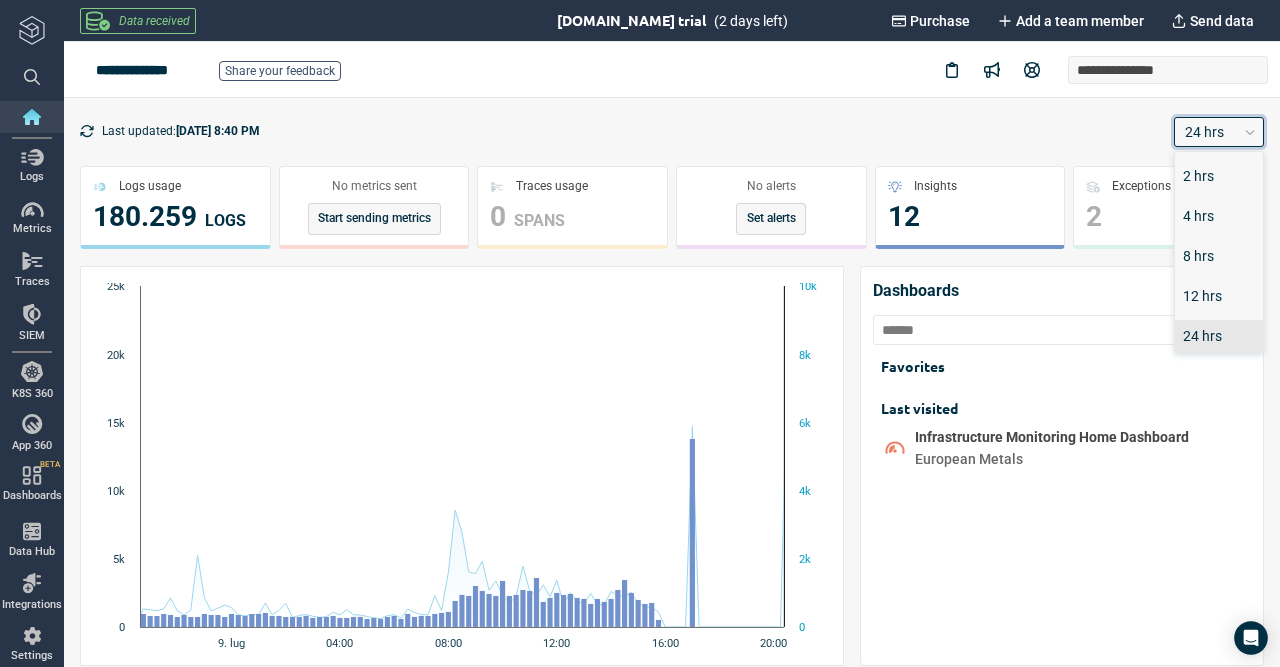 click on "24 hrs" at bounding box center [1210, 131] 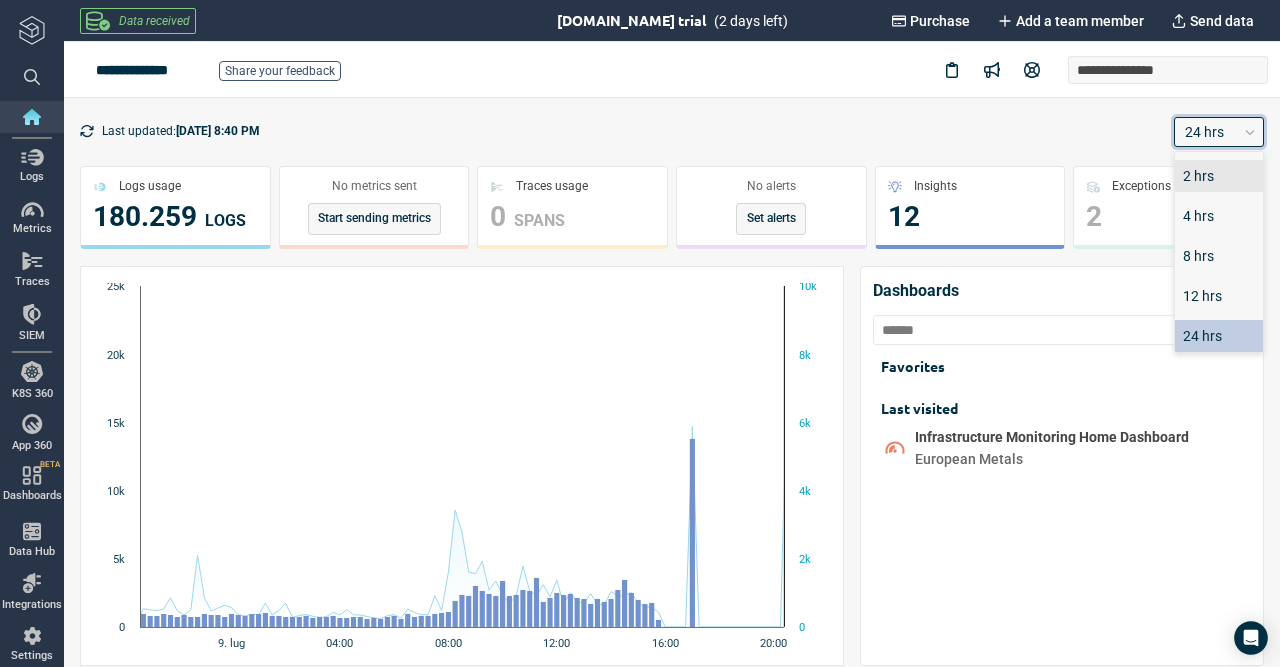 click on "2 hrs" at bounding box center (1219, 176) 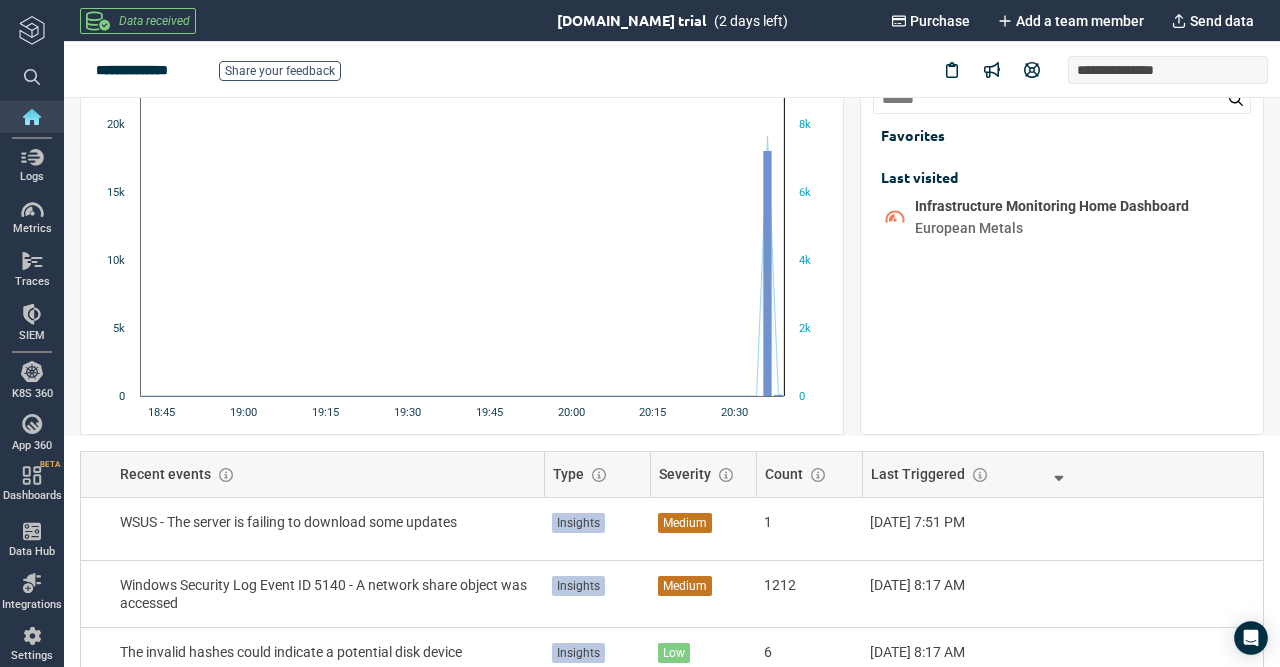 scroll, scrollTop: 227, scrollLeft: 0, axis: vertical 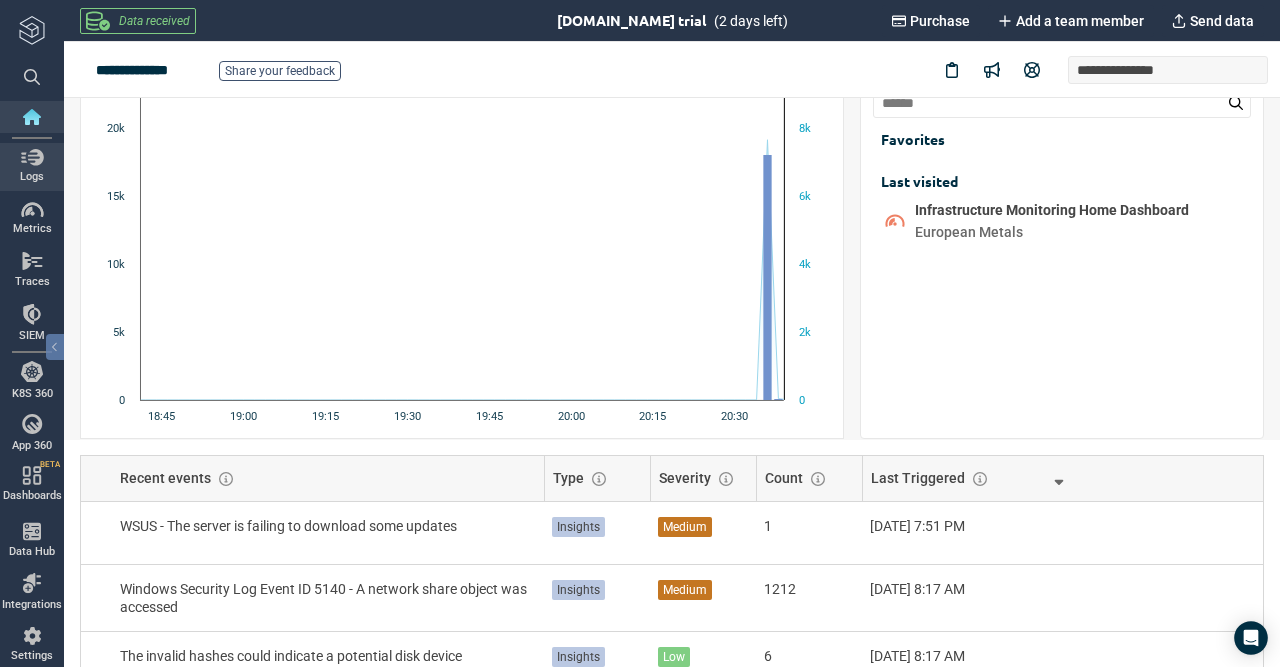 click at bounding box center [32, 157] 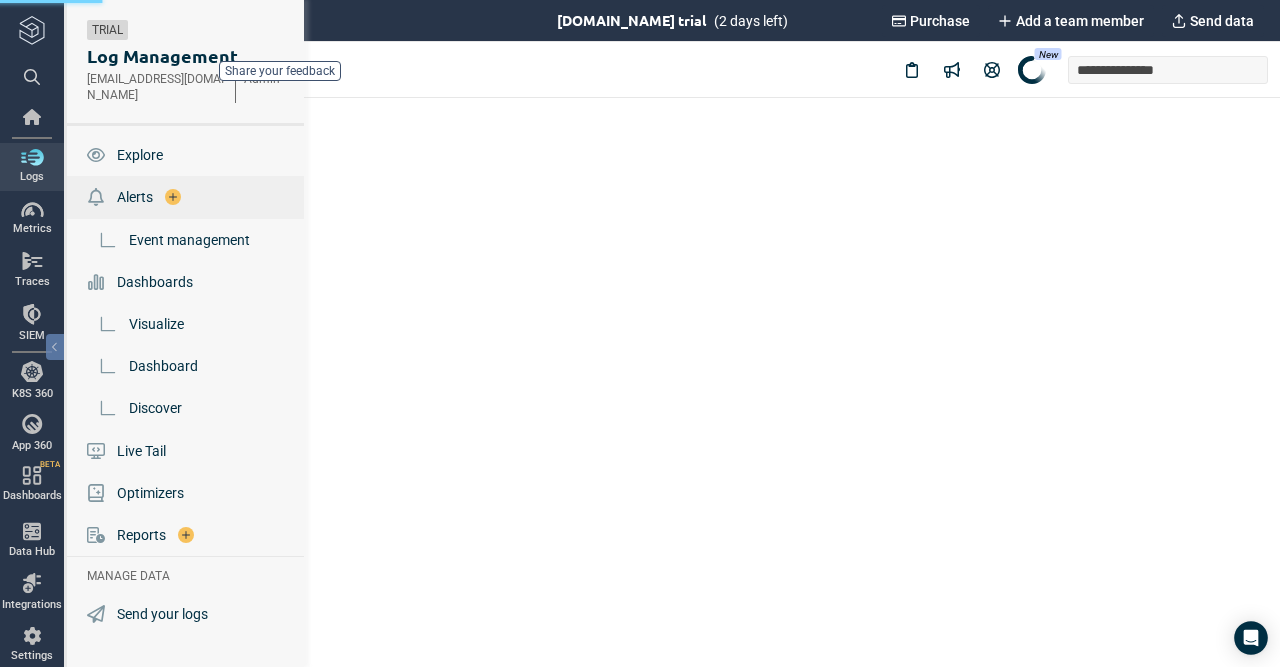 scroll, scrollTop: 0, scrollLeft: 0, axis: both 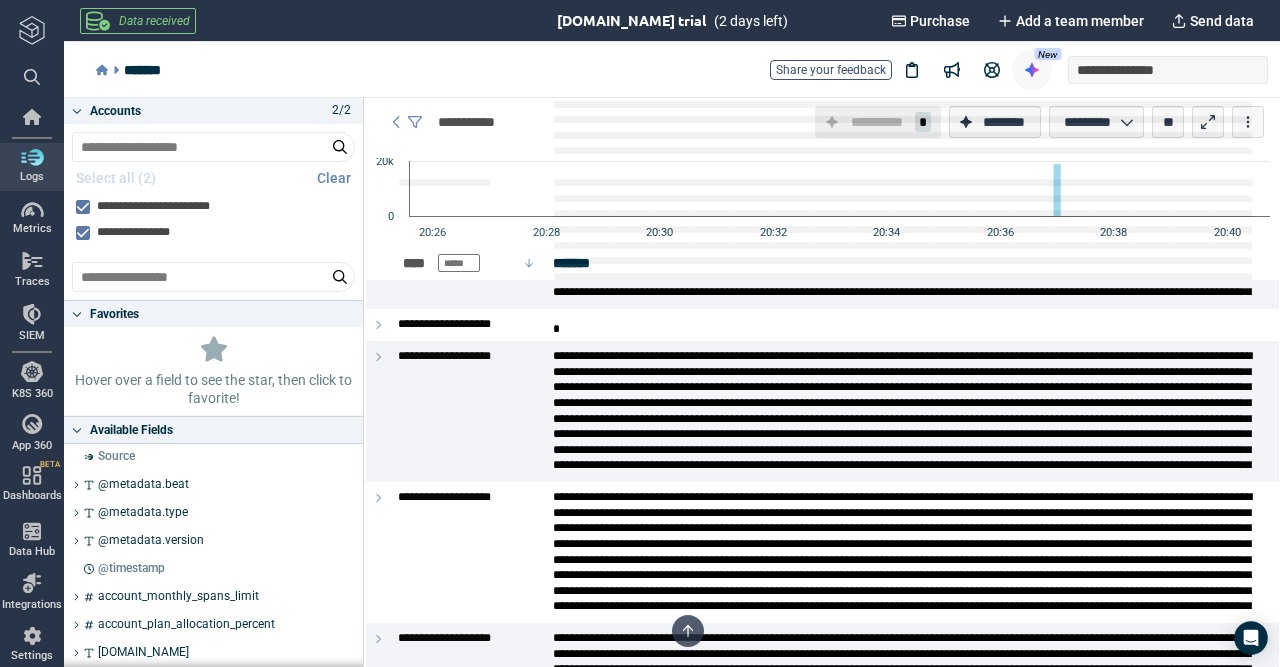 click at bounding box center [1032, 70] 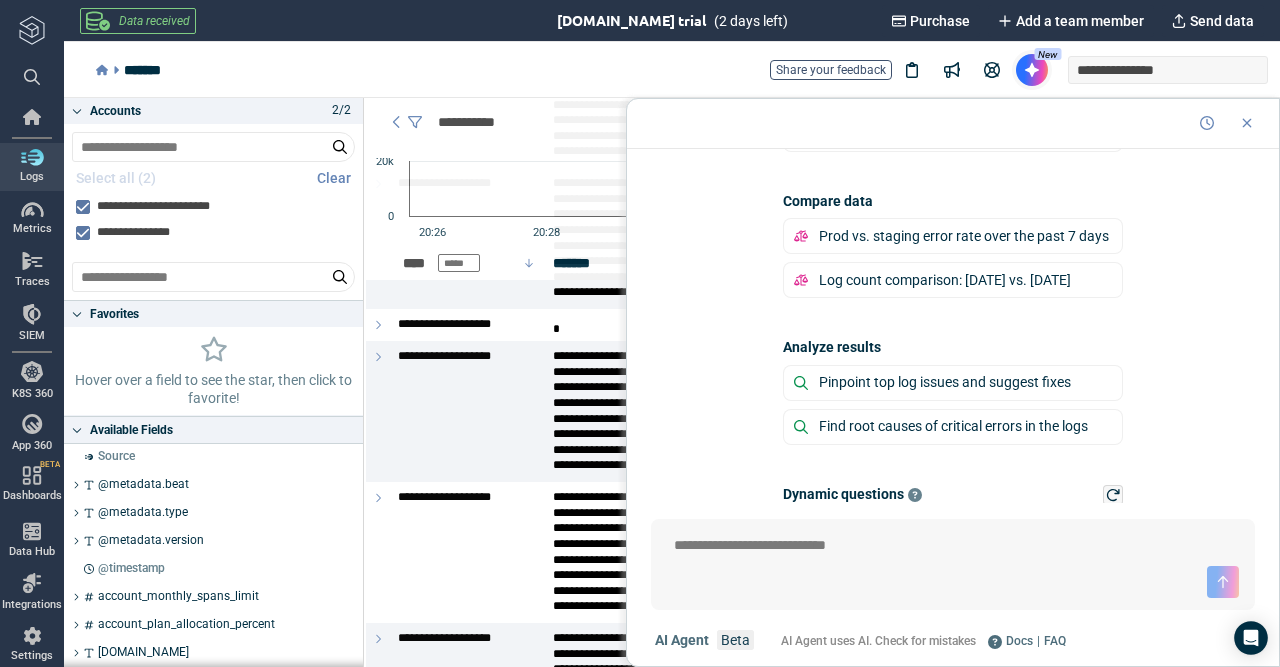 scroll, scrollTop: 0, scrollLeft: 0, axis: both 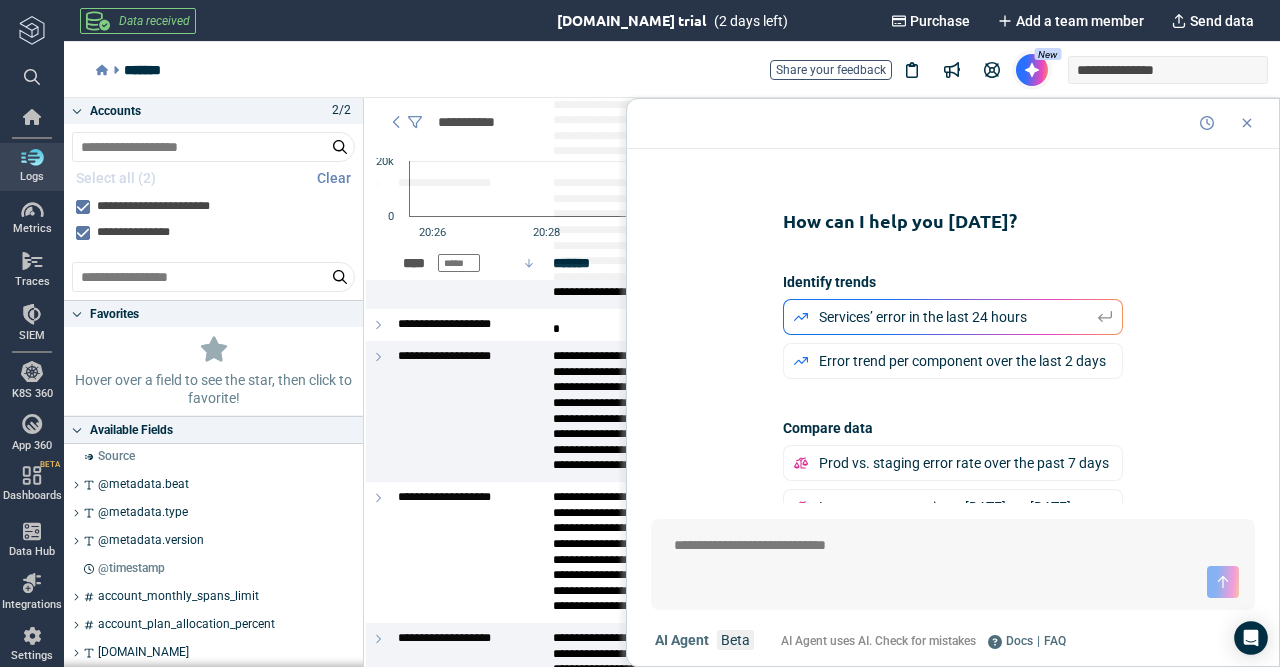 click on "Services’ error in the last 24 hours" at bounding box center [923, 317] 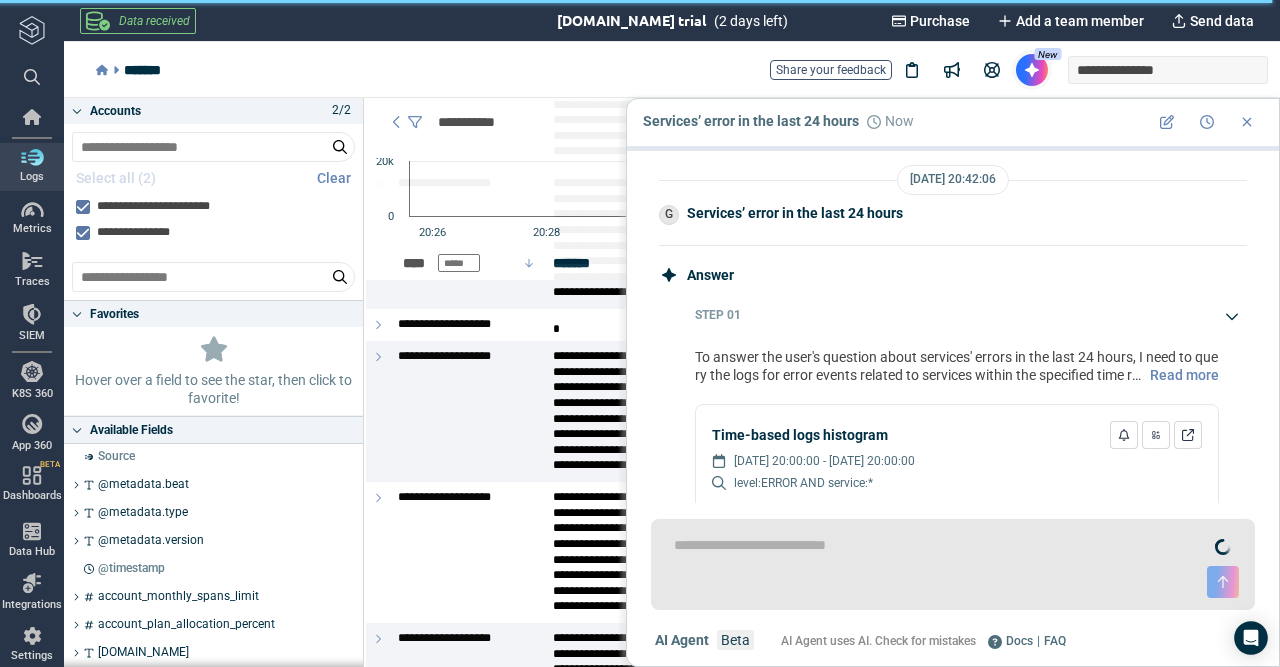 scroll, scrollTop: 273, scrollLeft: 0, axis: vertical 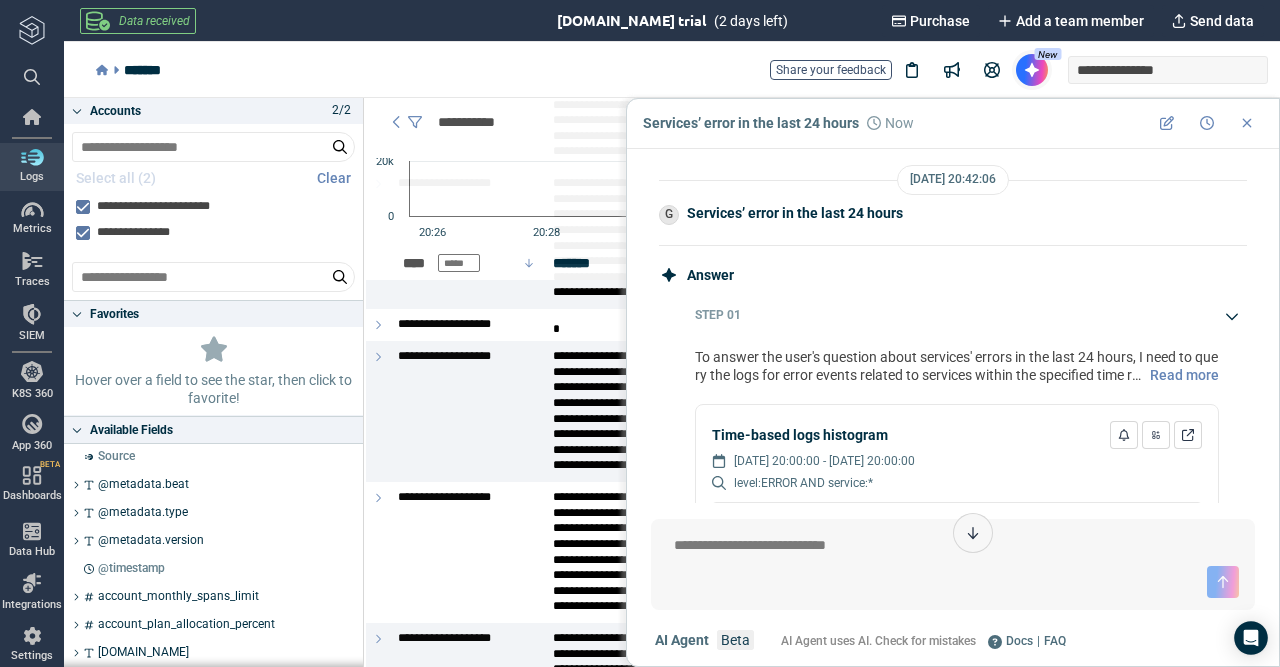click on "STEP 01" at bounding box center [967, 316] 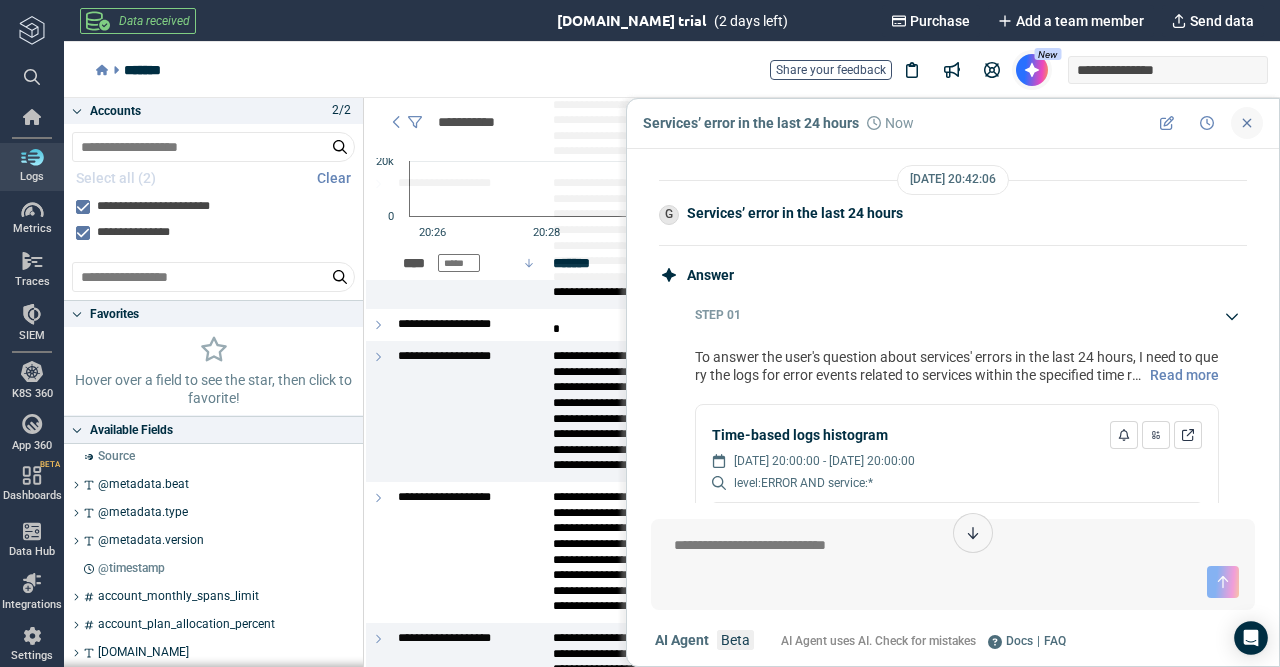 click 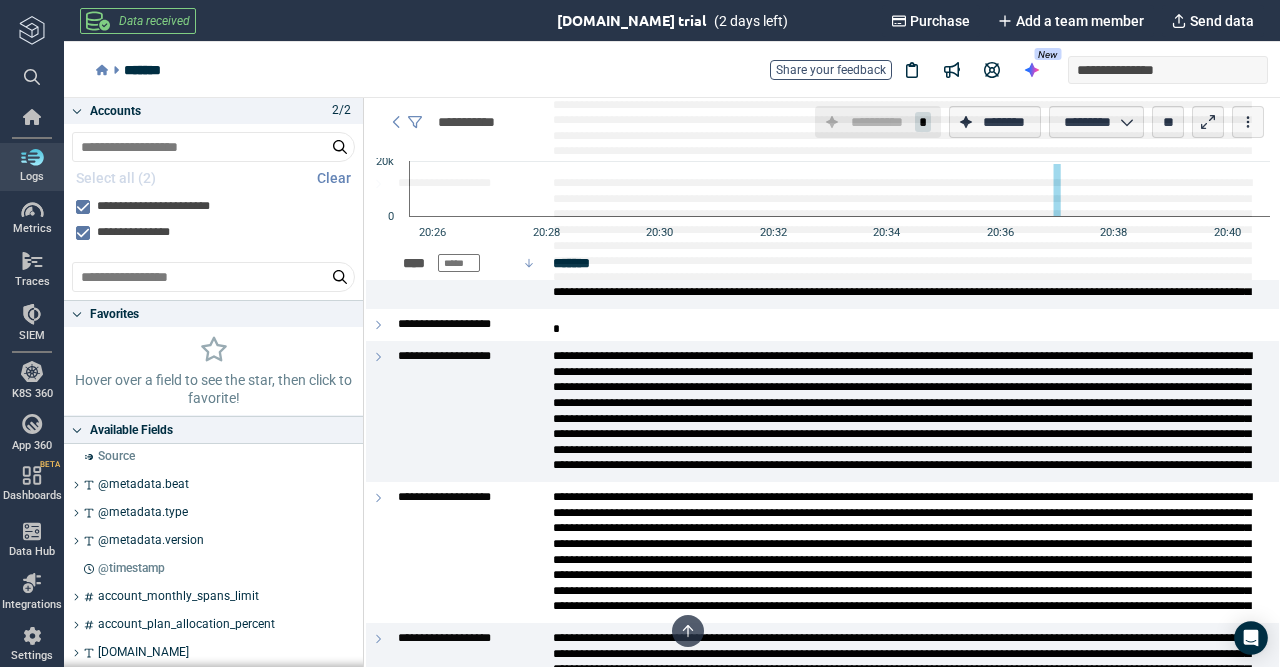 scroll, scrollTop: 1302, scrollLeft: 0, axis: vertical 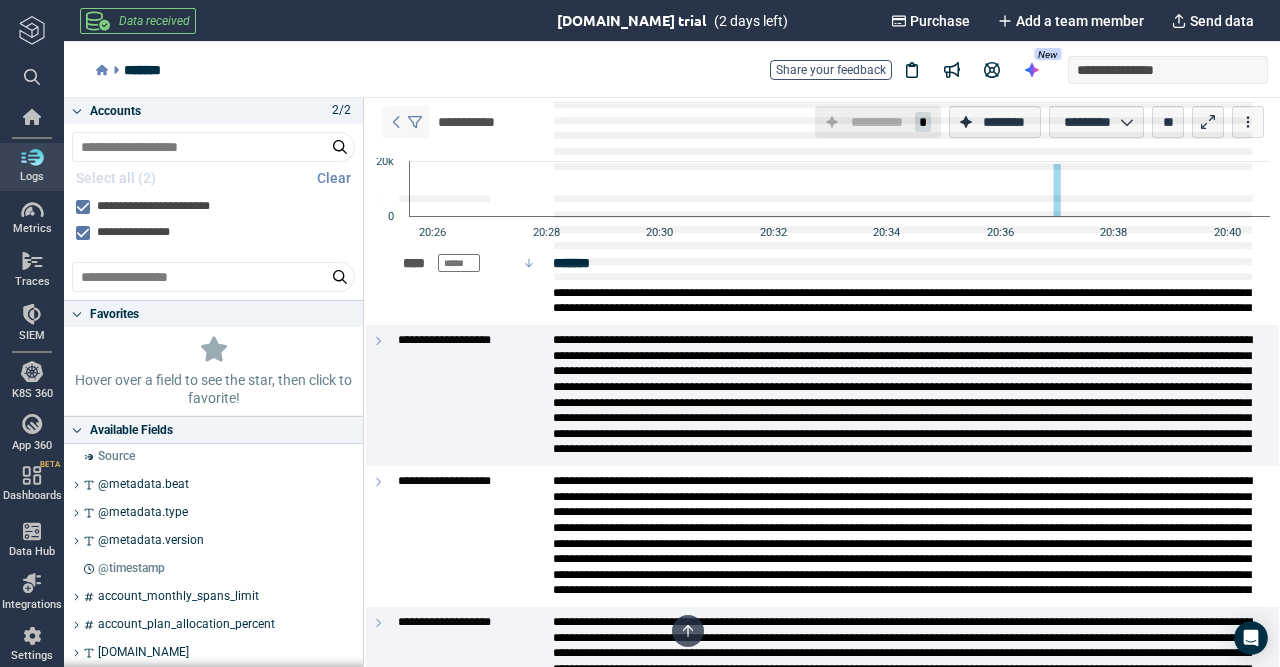 click 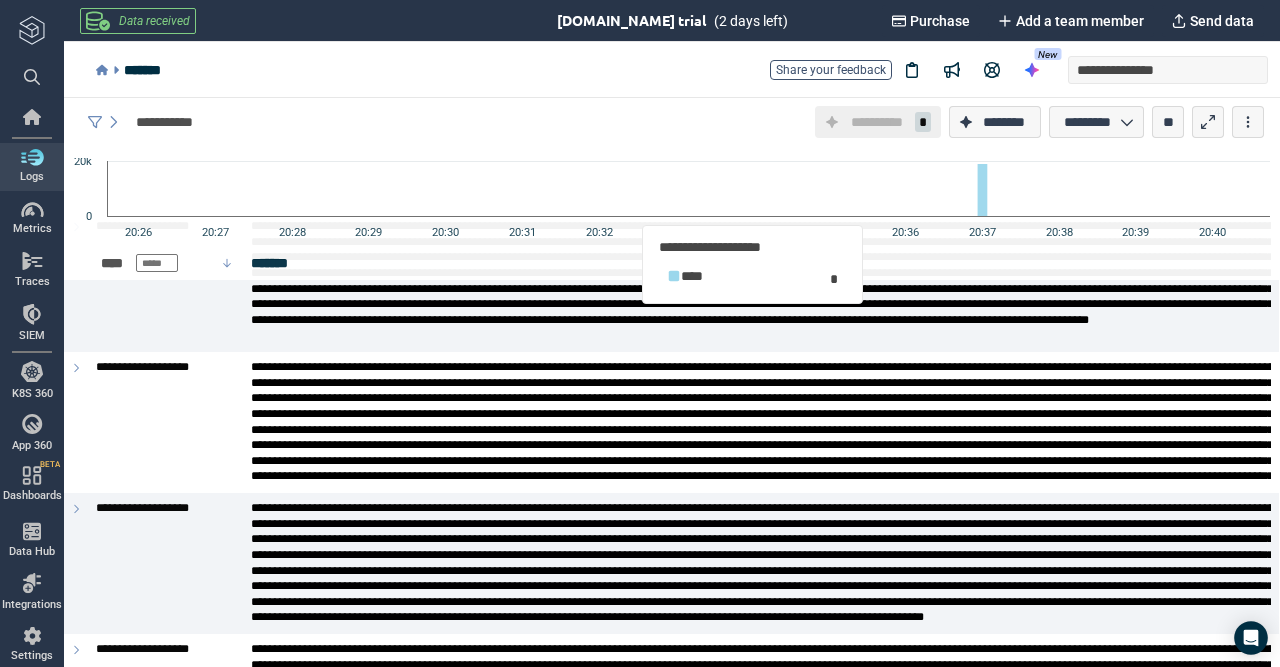 scroll, scrollTop: 0, scrollLeft: 0, axis: both 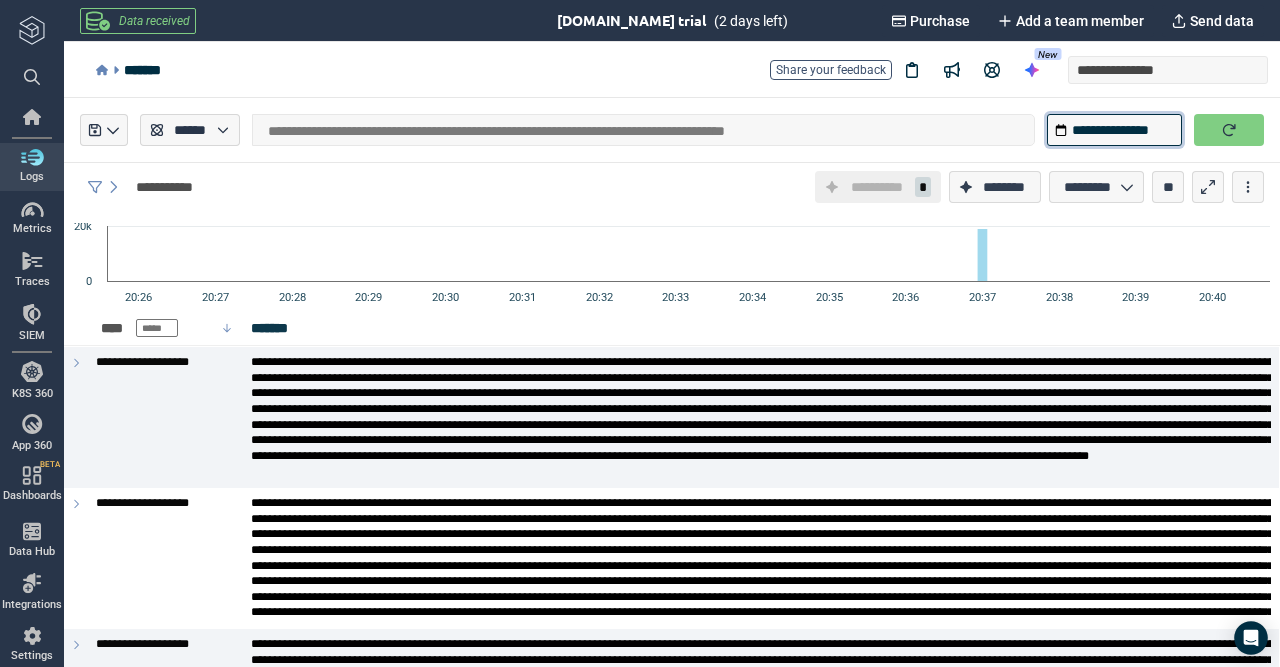 click on "**********" at bounding box center (1114, 130) 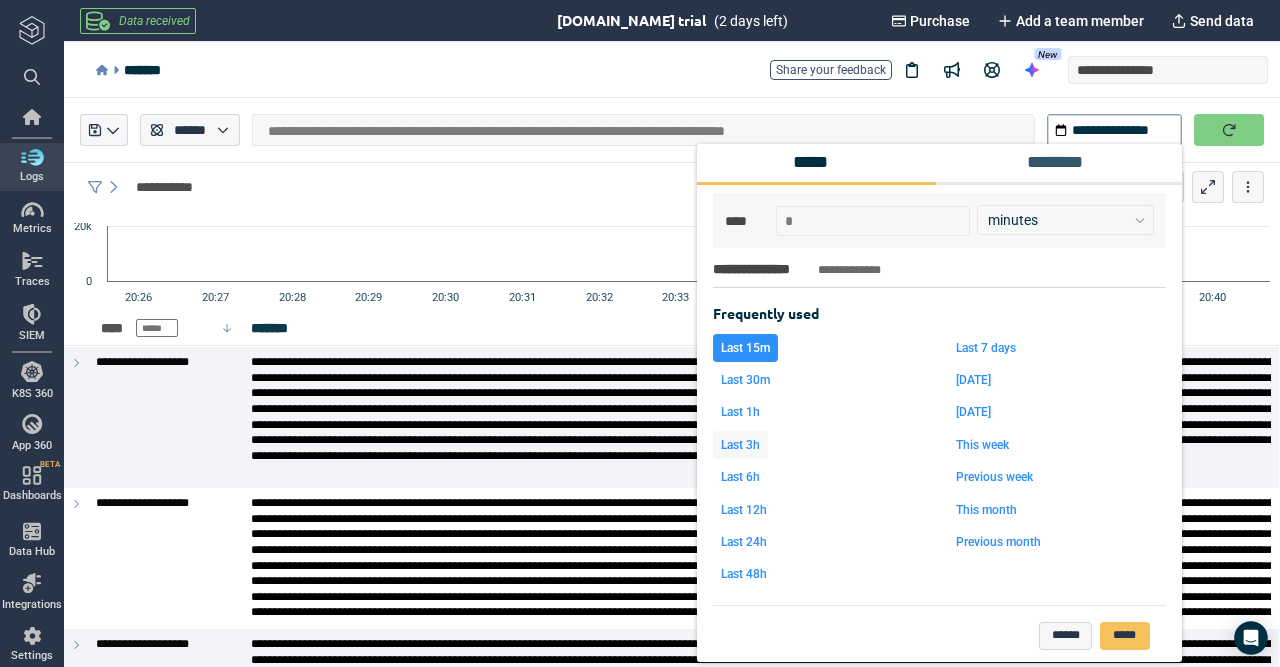 click on "Last 3h" at bounding box center (740, 445) 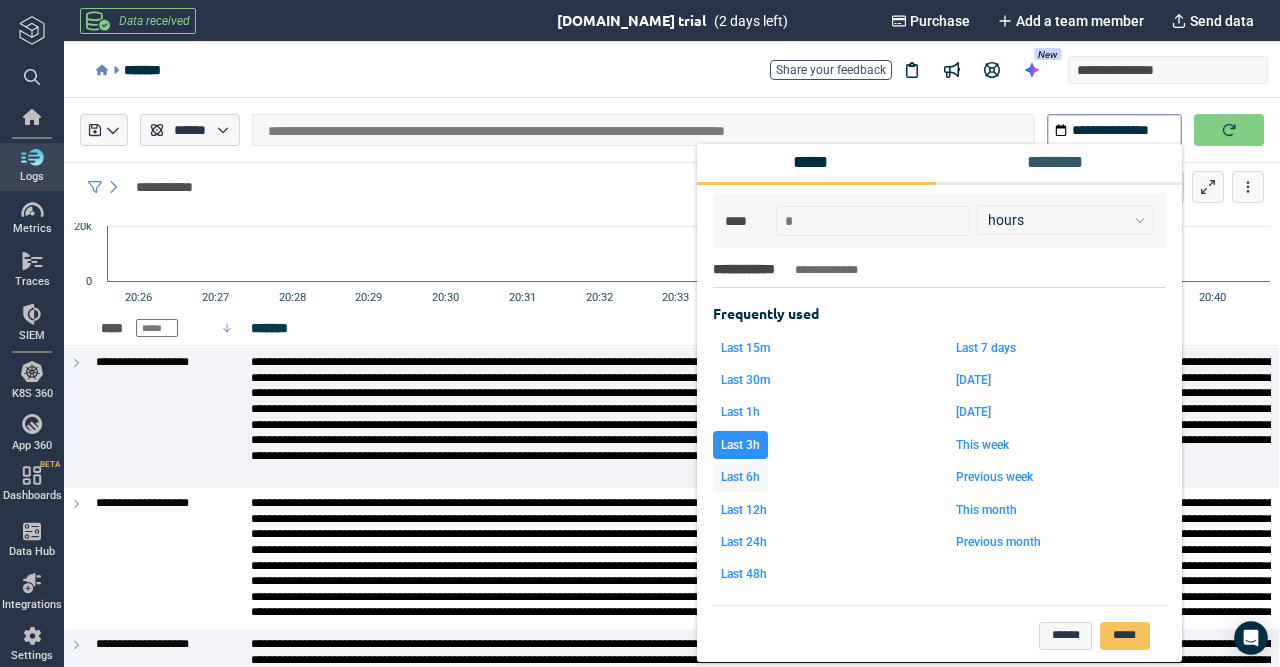 click on "Last 6h" at bounding box center (740, 477) 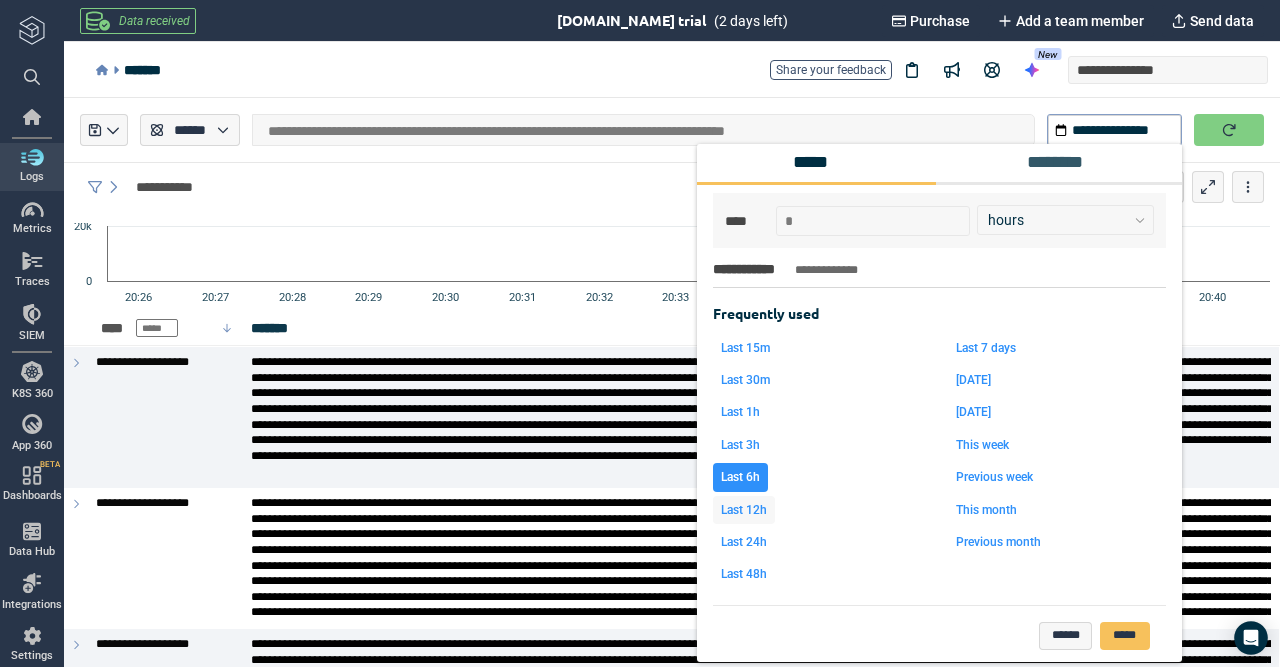 click on "Last 12h" at bounding box center (744, 510) 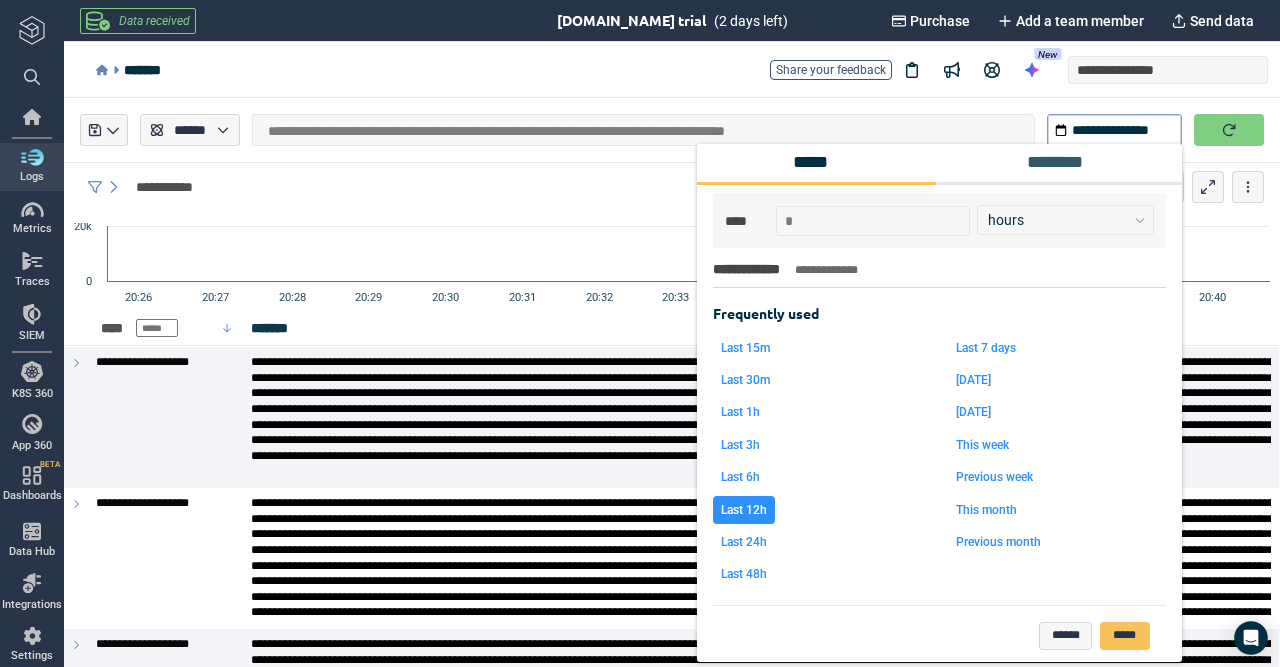 type on "**" 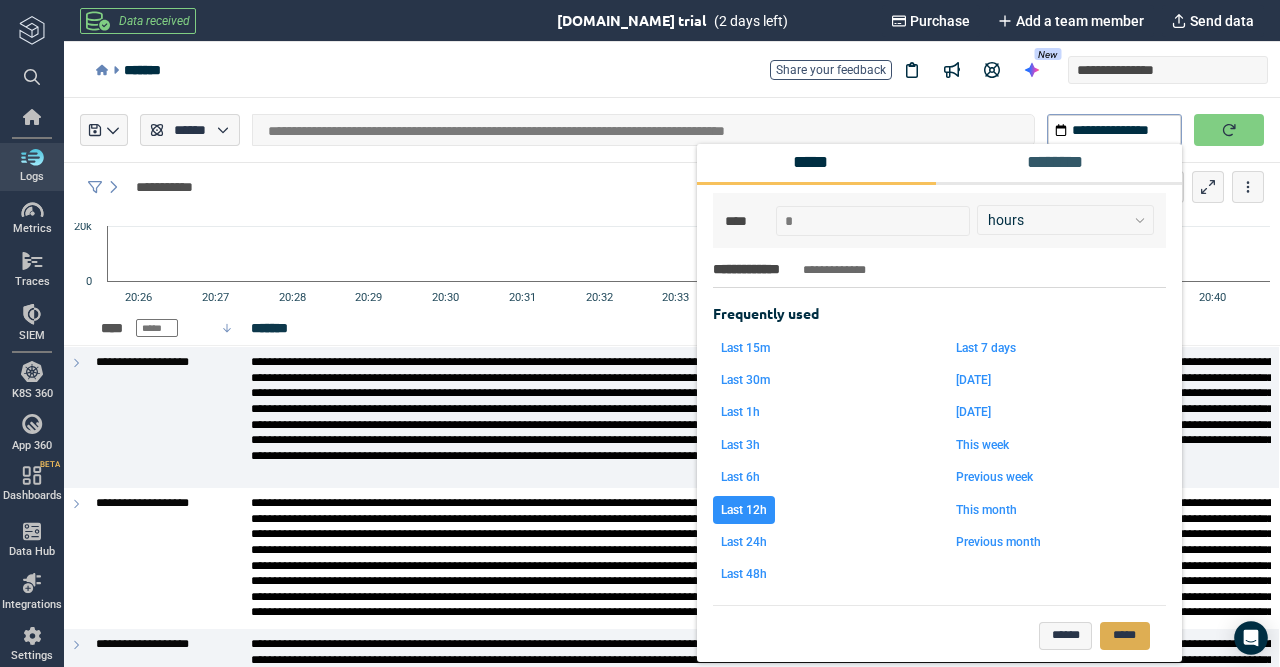 click on "*****" at bounding box center [1125, 636] 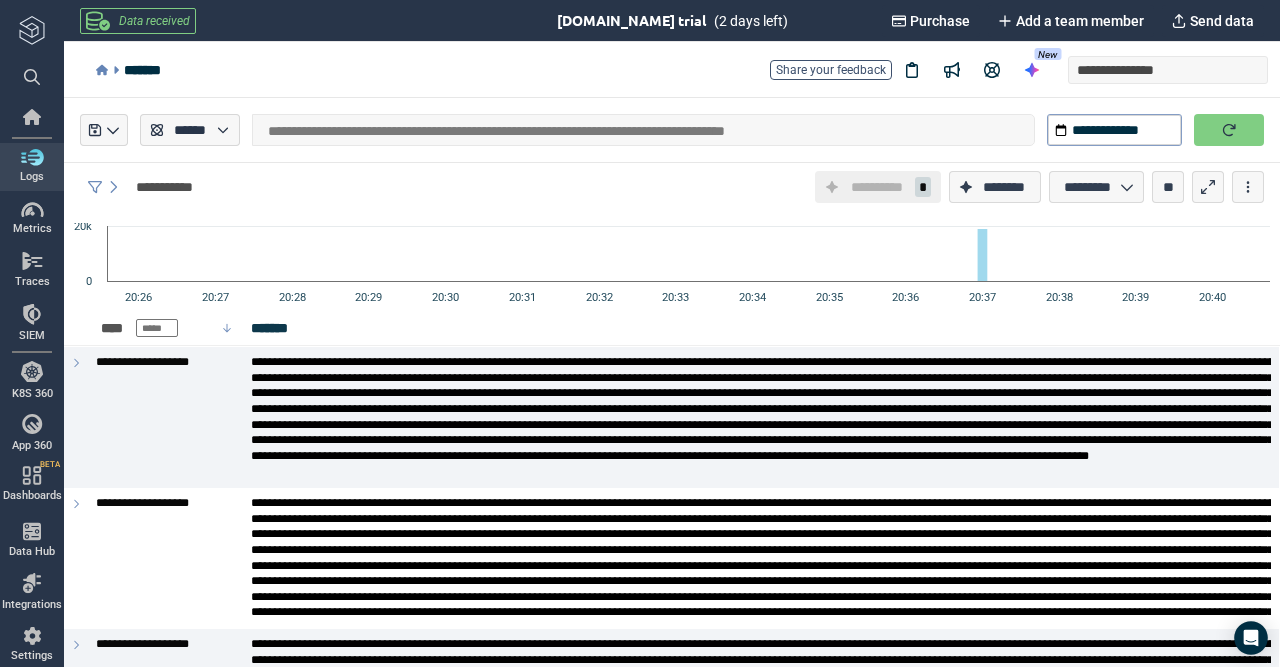 type on "*" 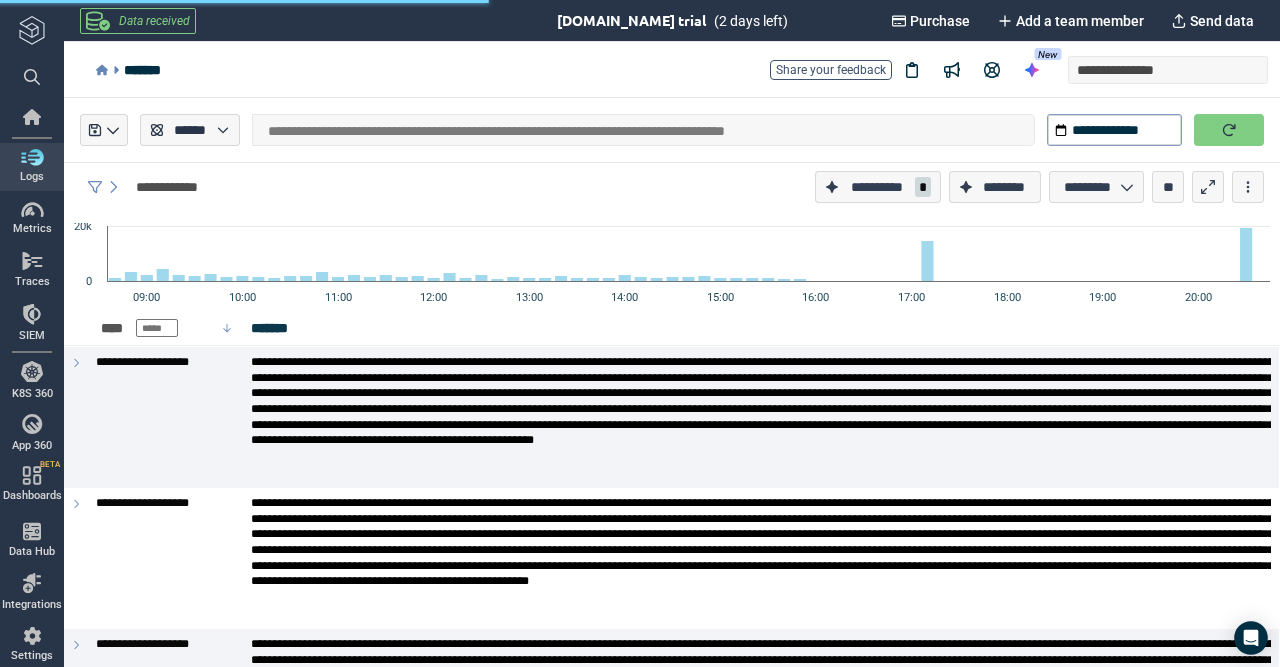 type on "*" 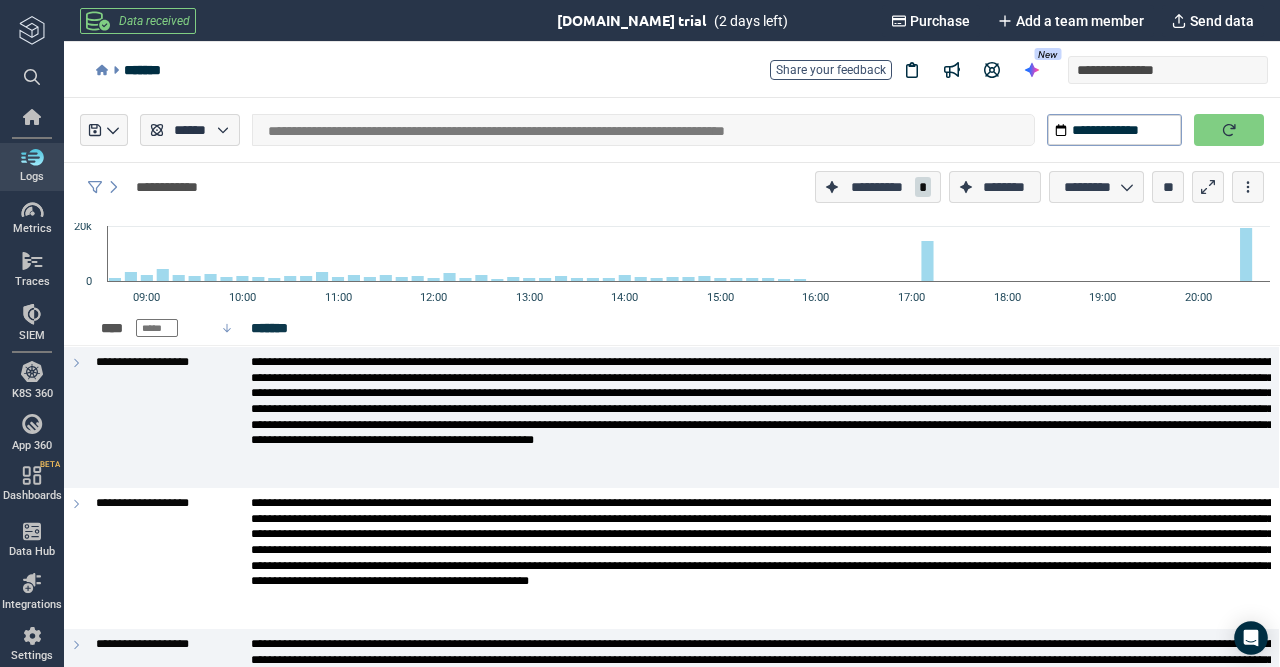click on "**********" at bounding box center [643, 130] 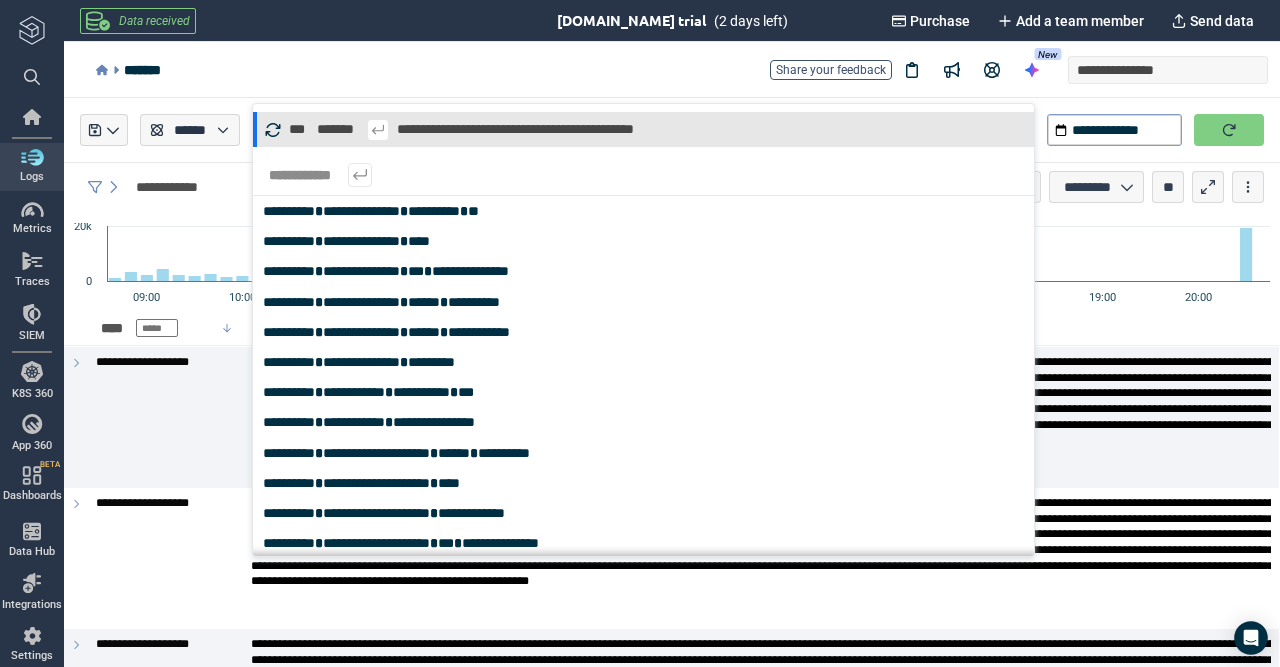 type on "*****" 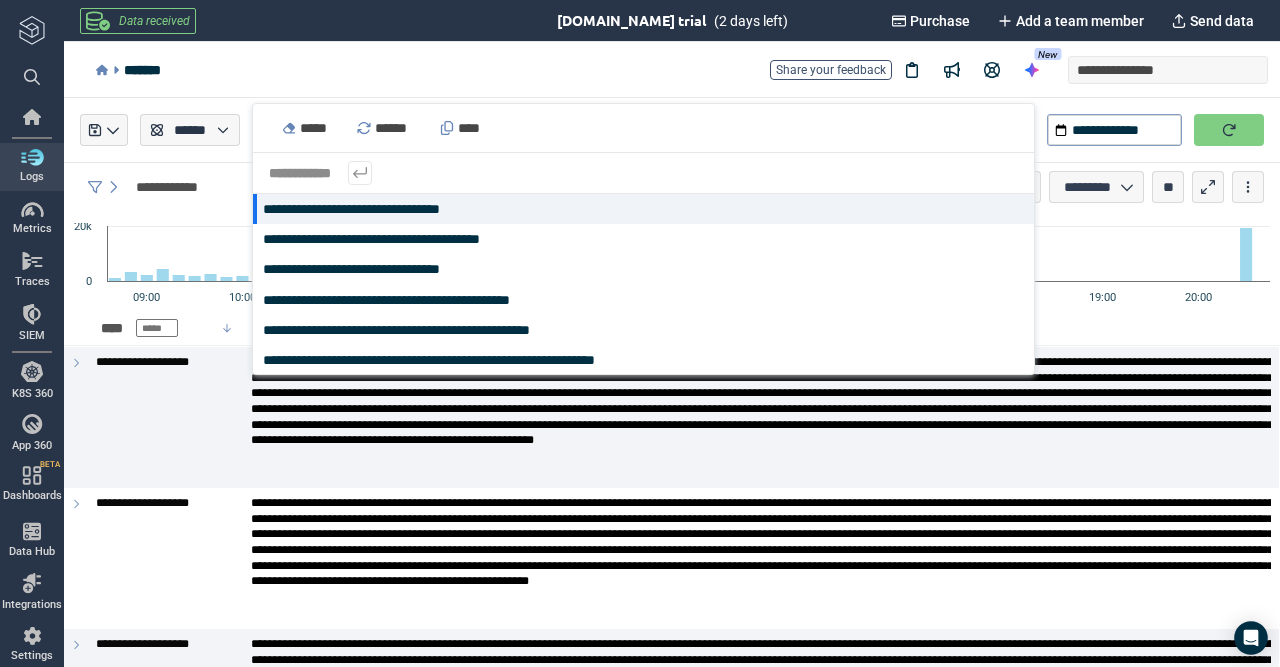 type on "*" 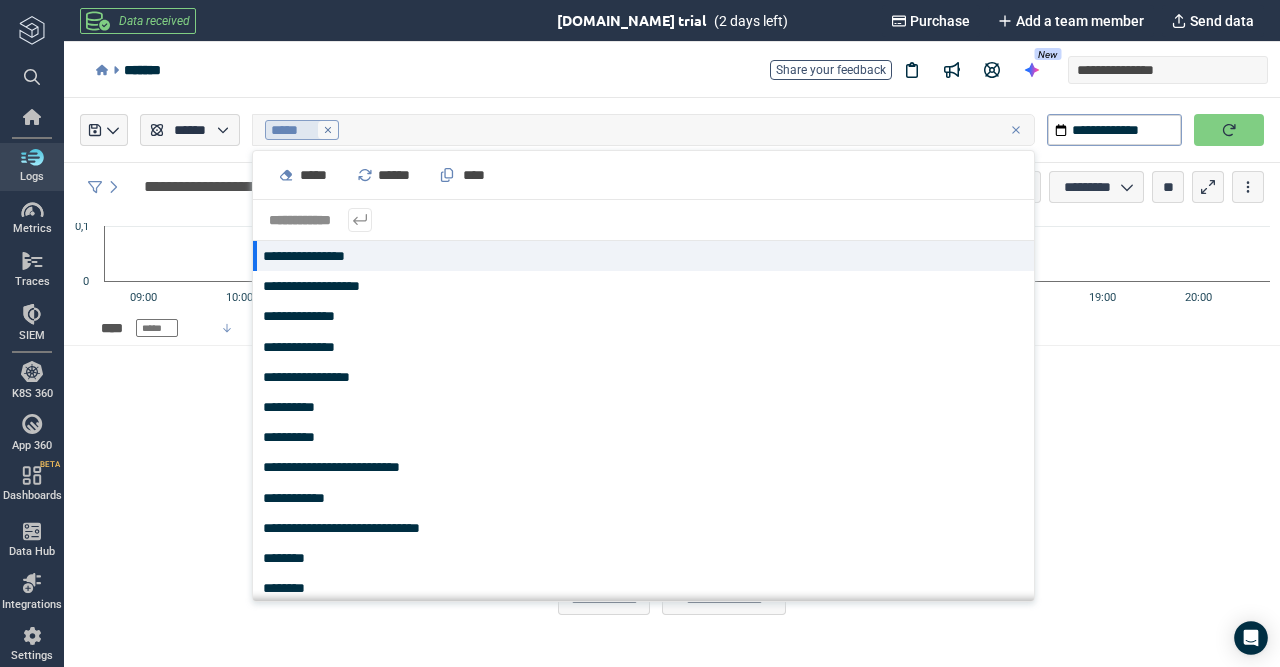 click 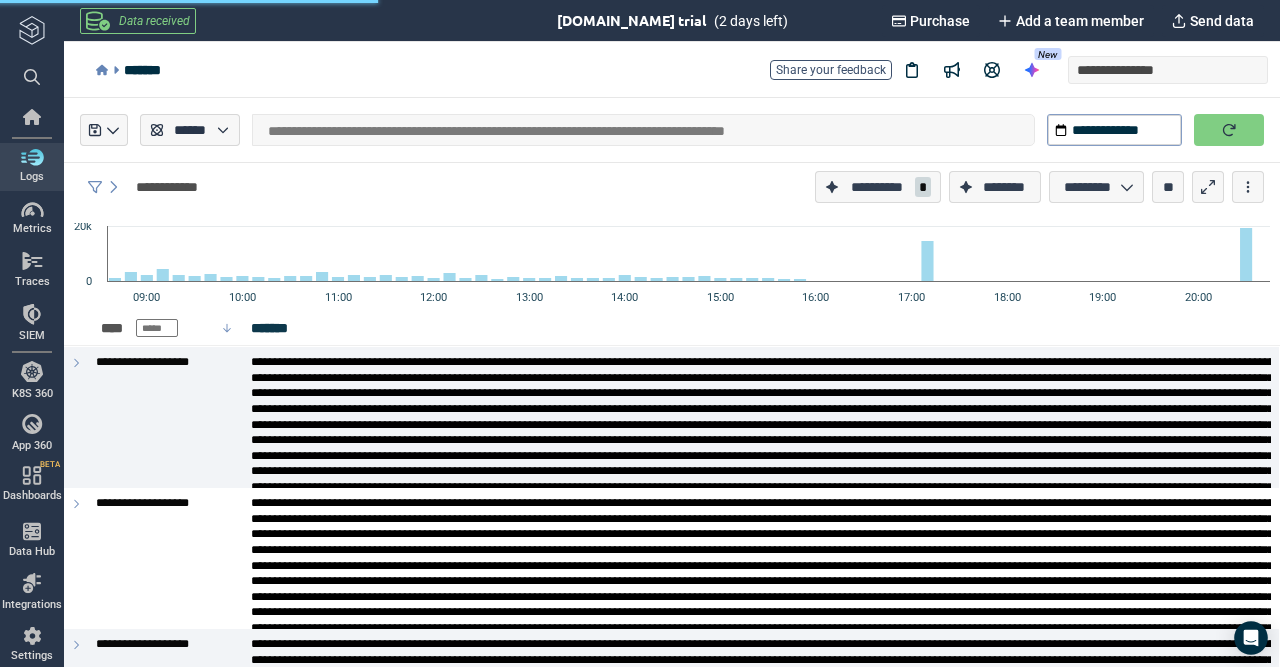 type on "*" 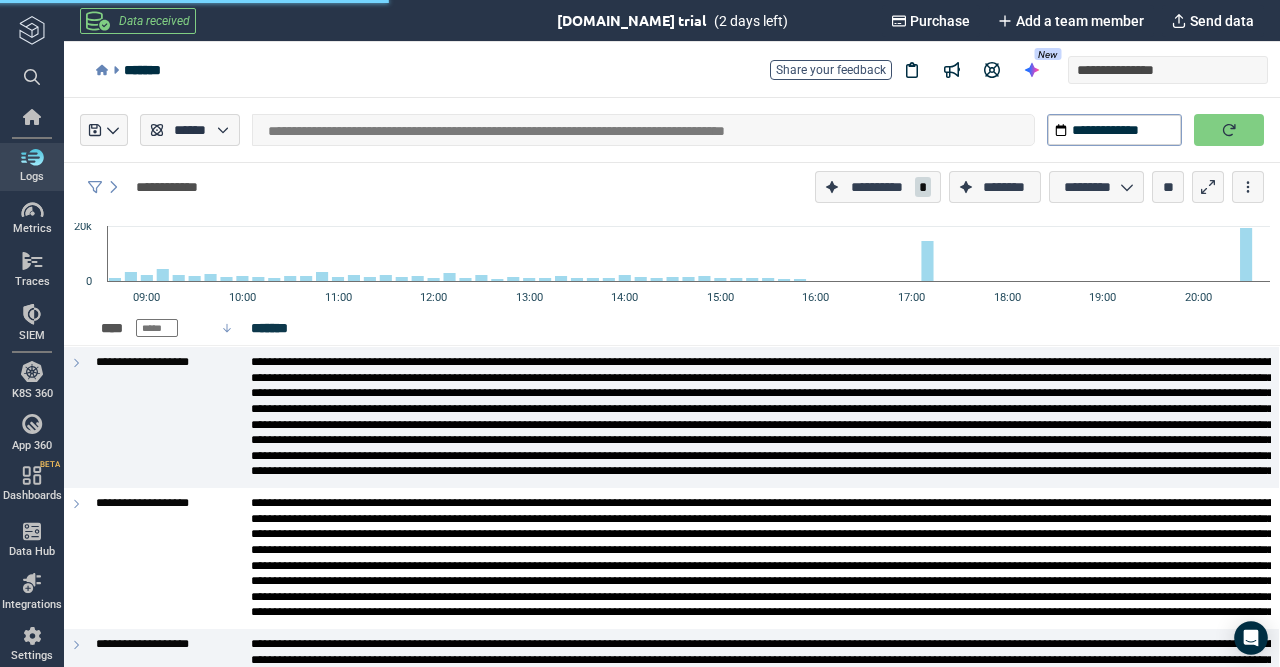 click at bounding box center [633, 130] 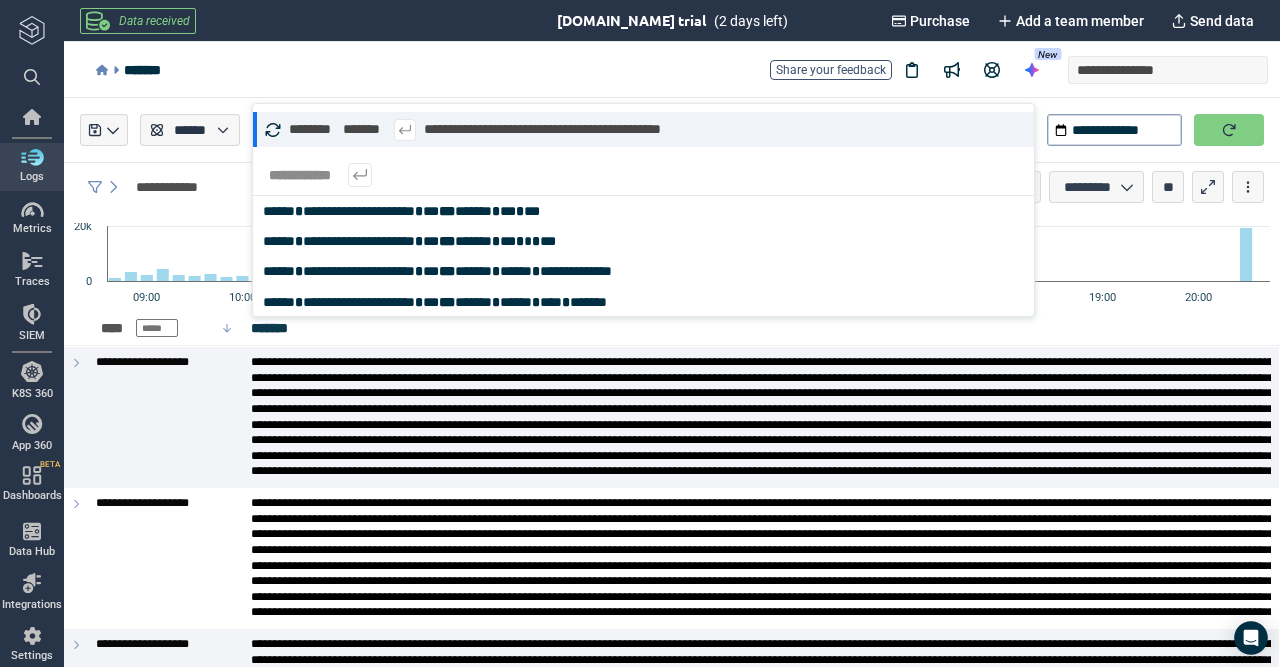 type on "*********" 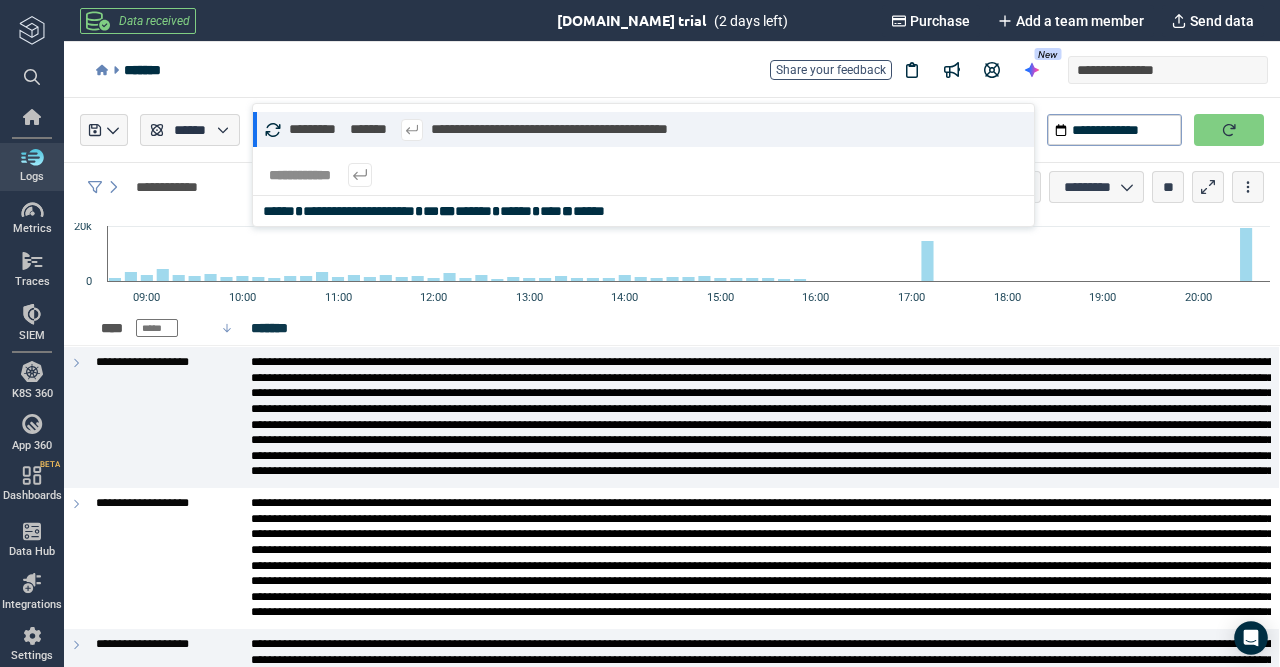 type on "*" 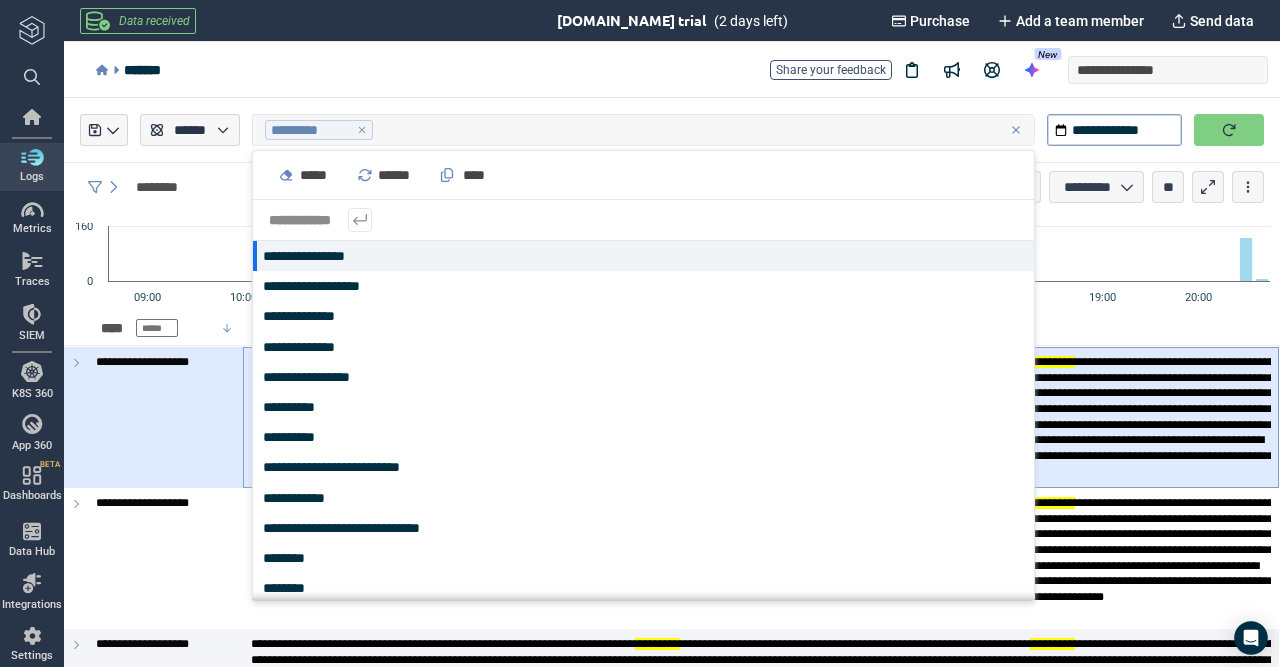 click on "**********" at bounding box center [761, 417] 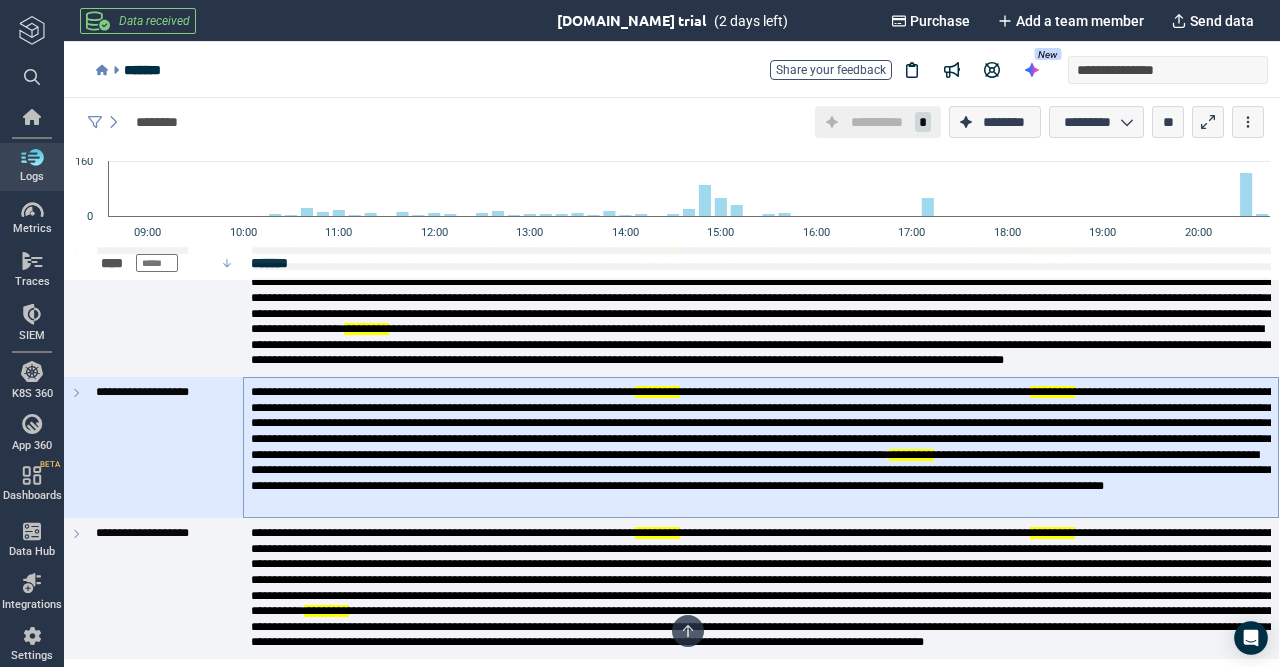 scroll, scrollTop: 0, scrollLeft: 0, axis: both 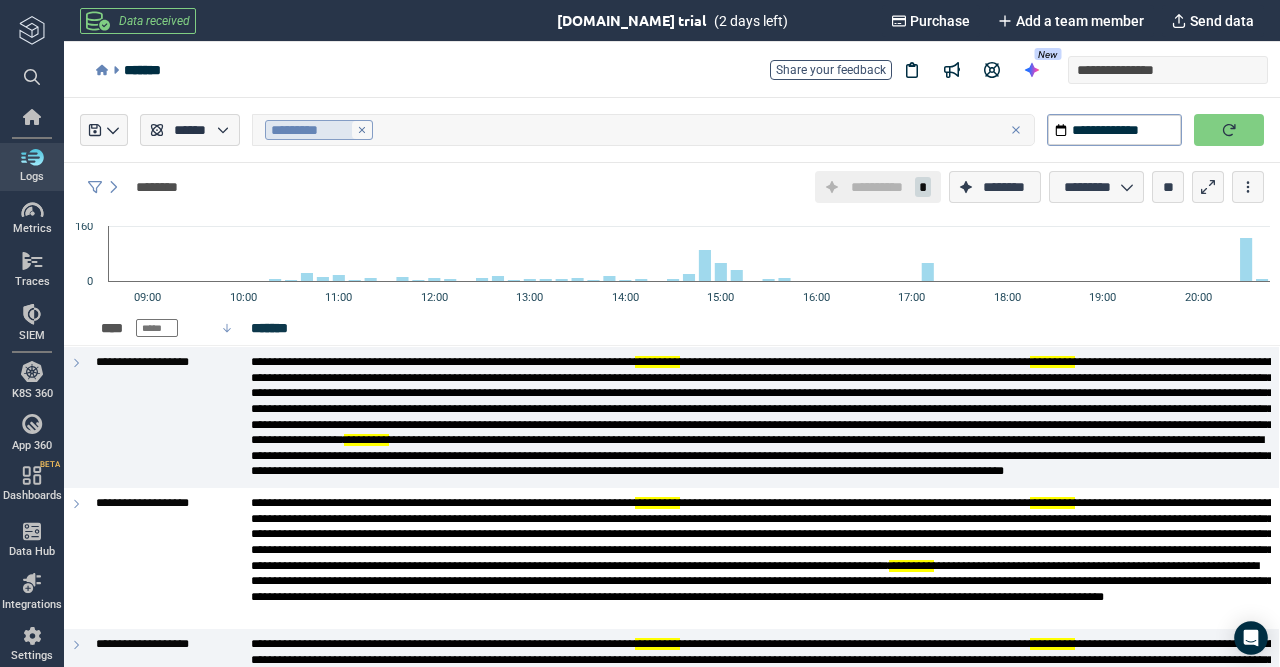 click at bounding box center (362, 130) 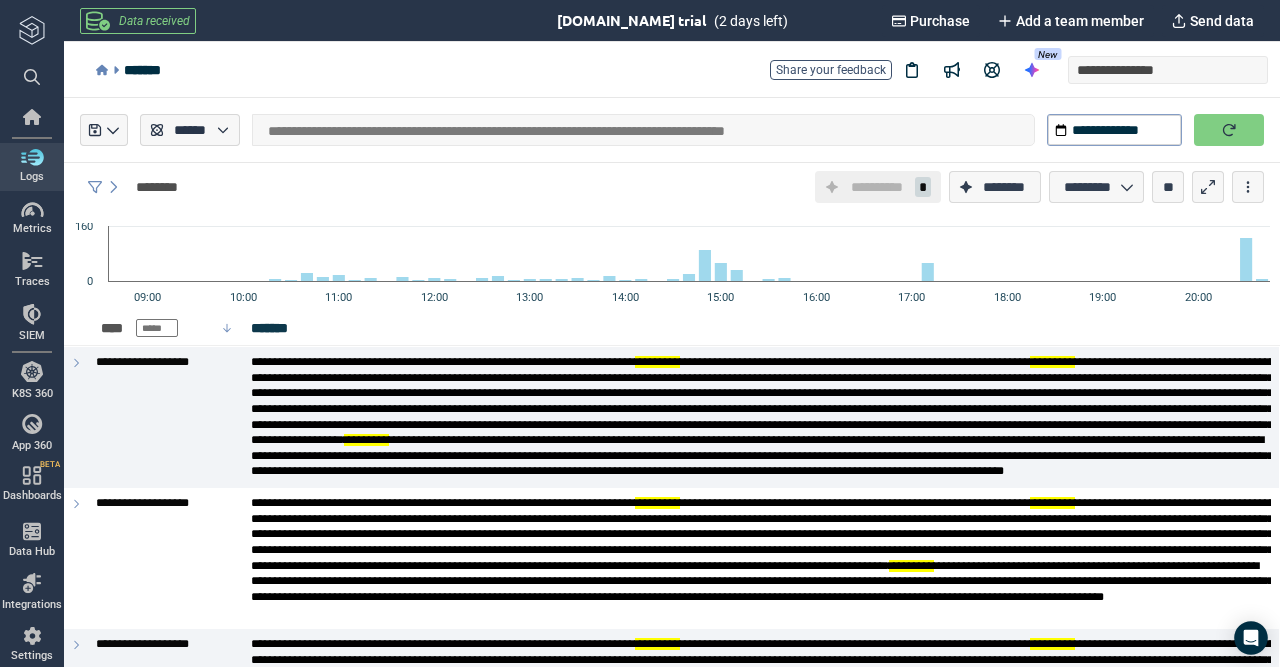 type on "*" 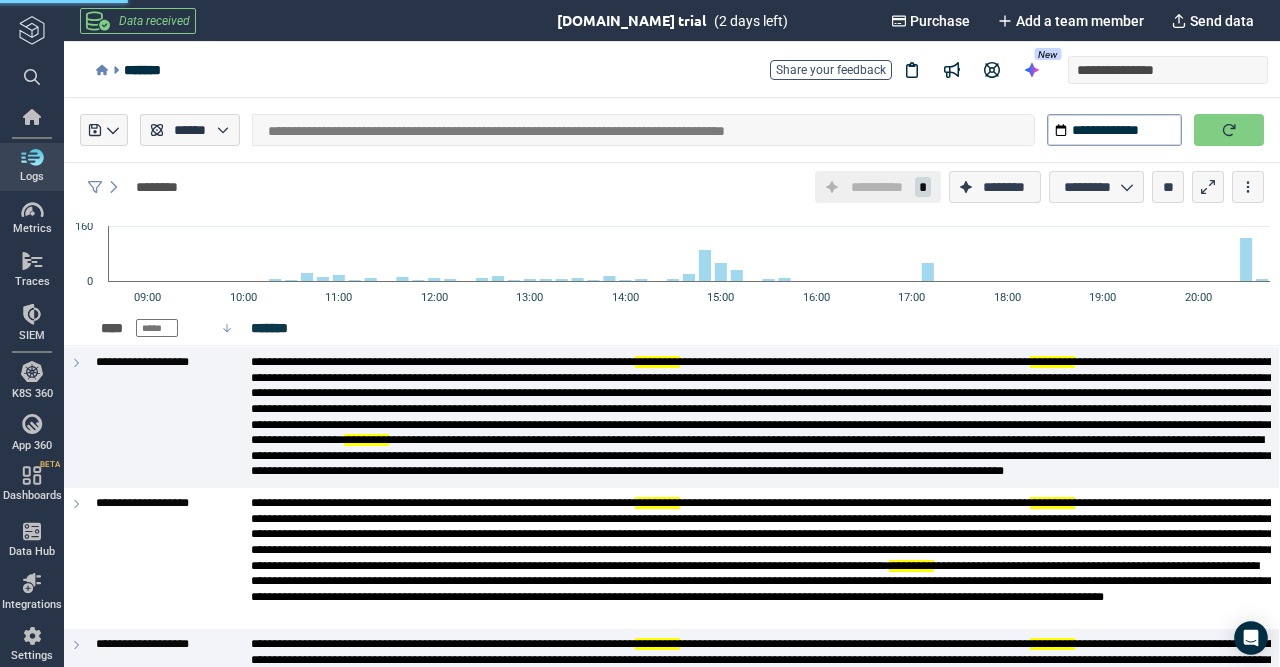 click at bounding box center (633, 130) 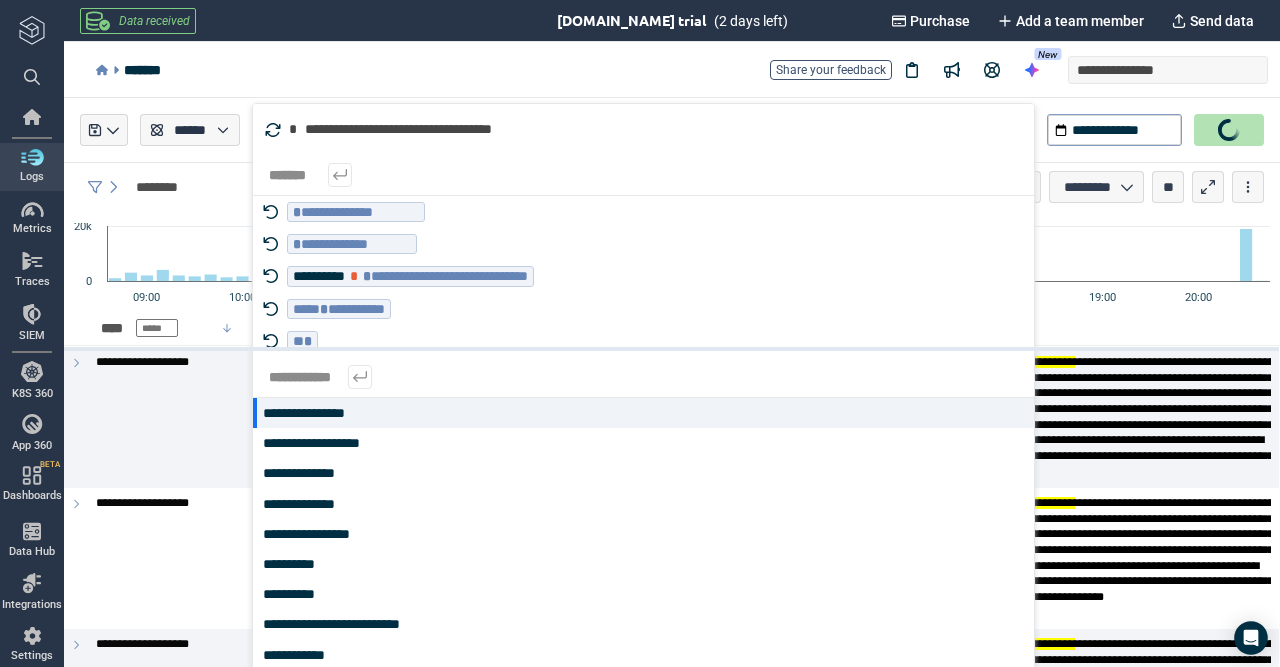 type on "***" 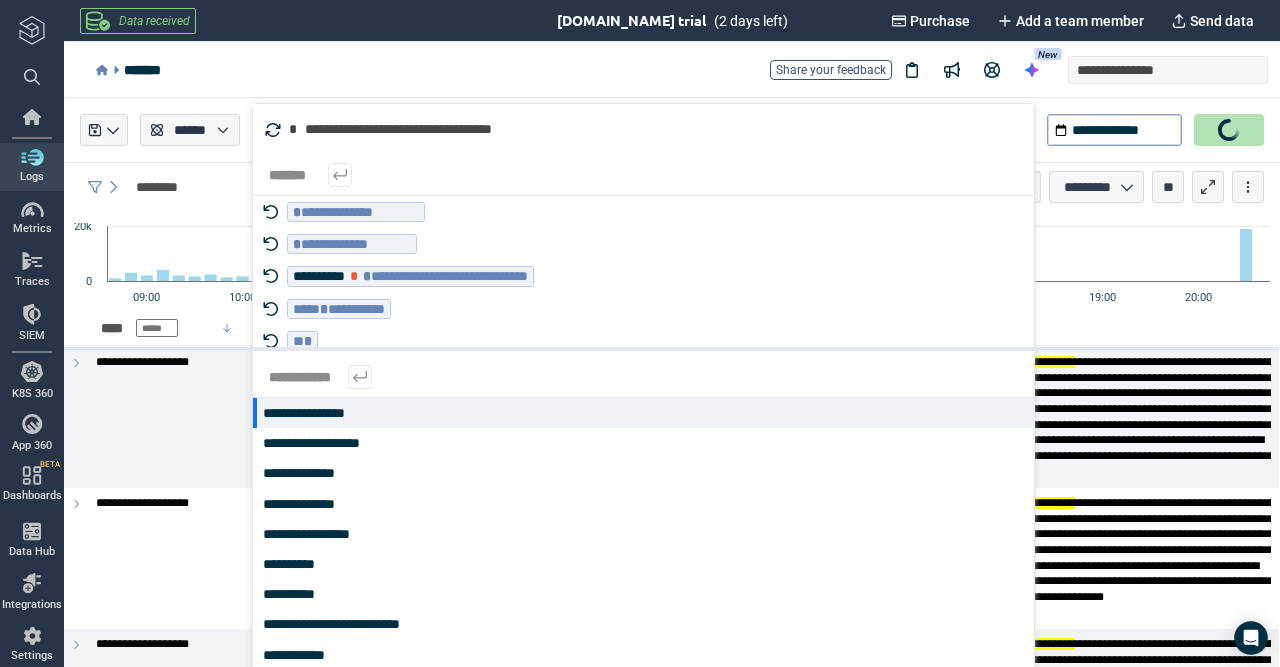 type on "*" 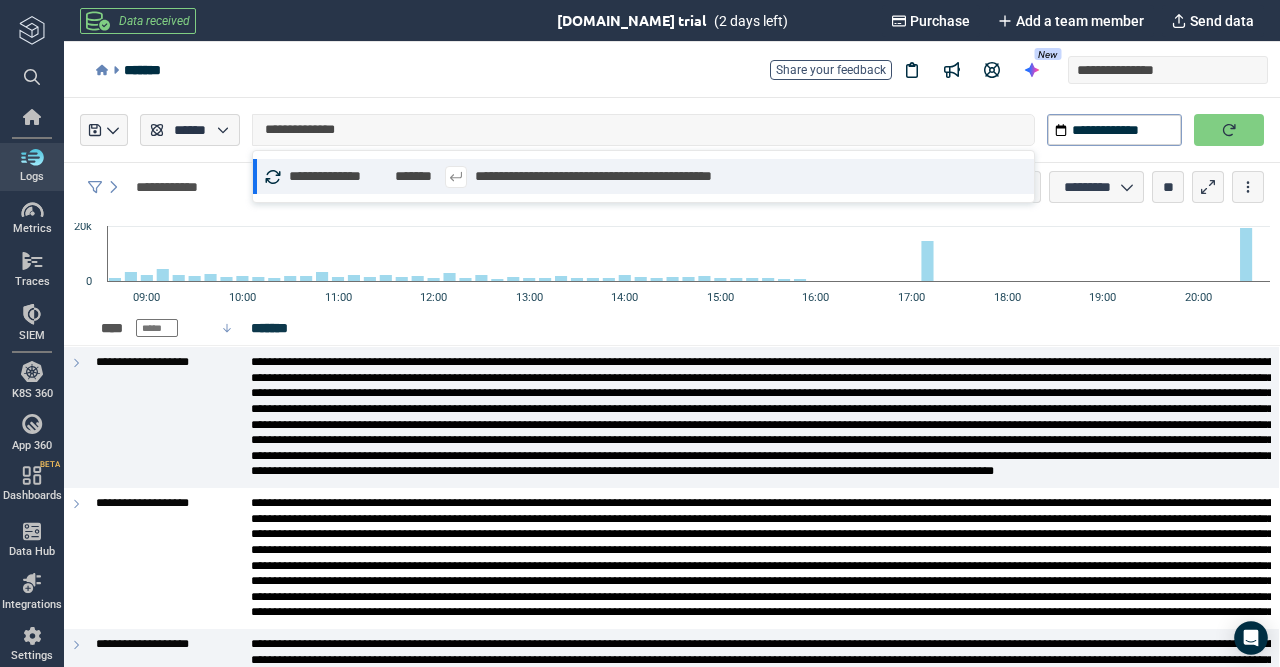 type on "**********" 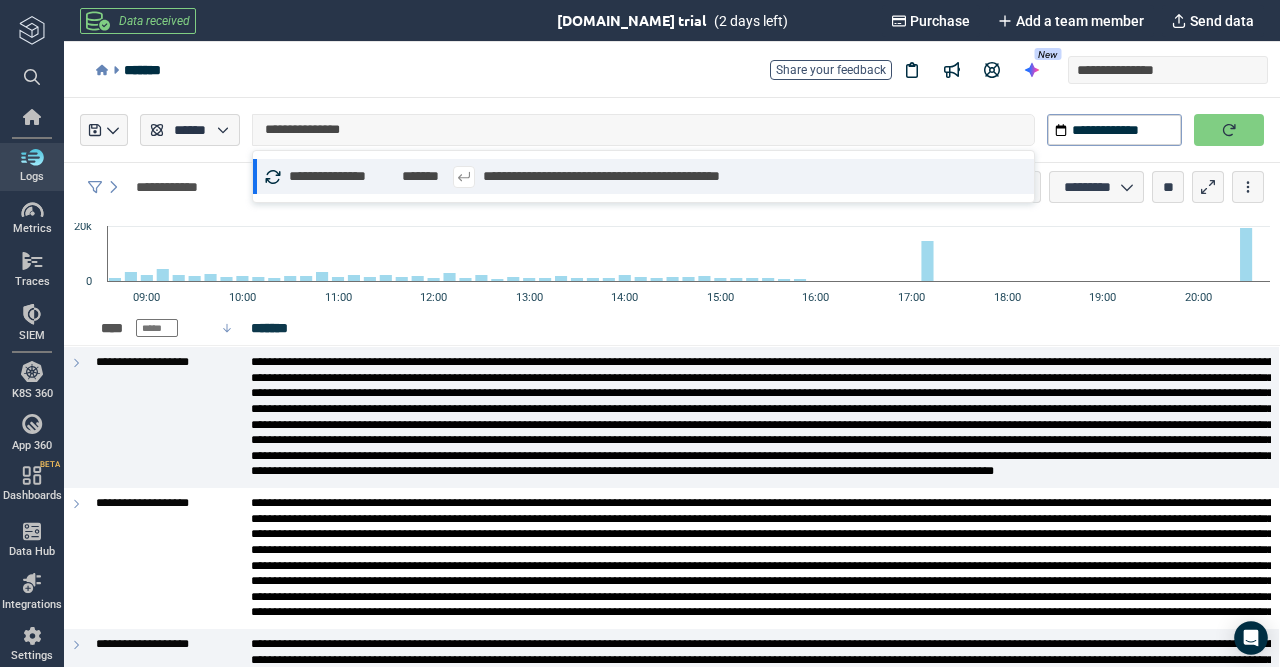 type 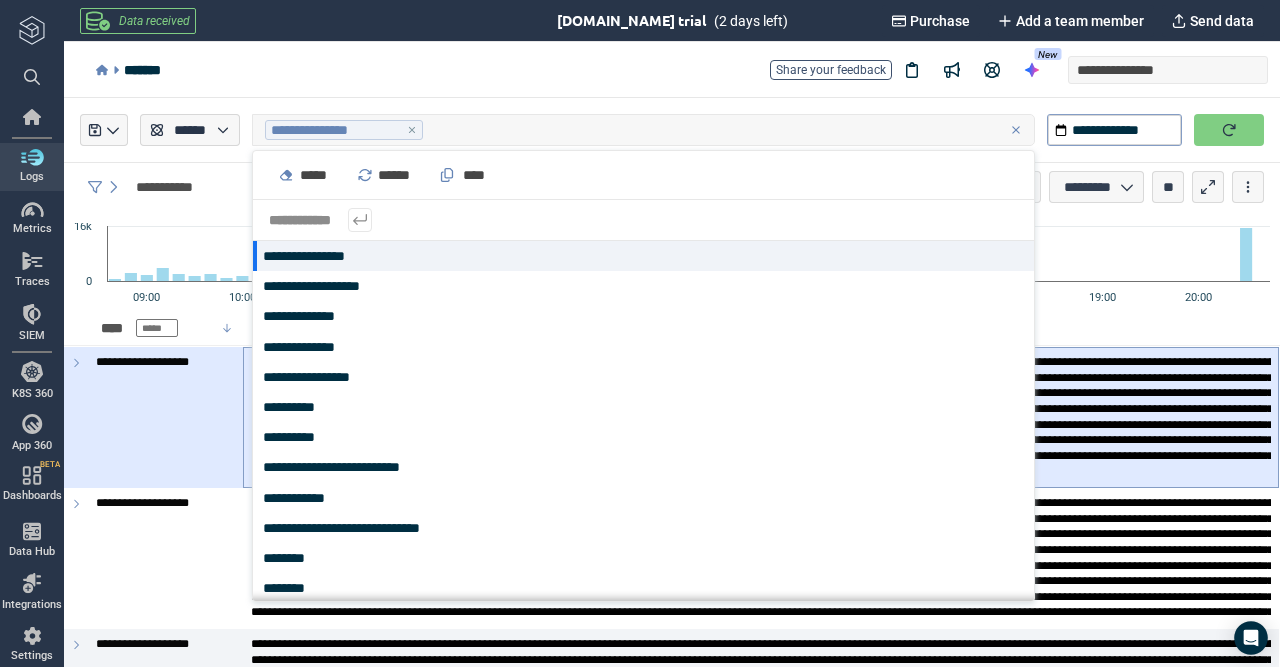 click at bounding box center [761, 417] 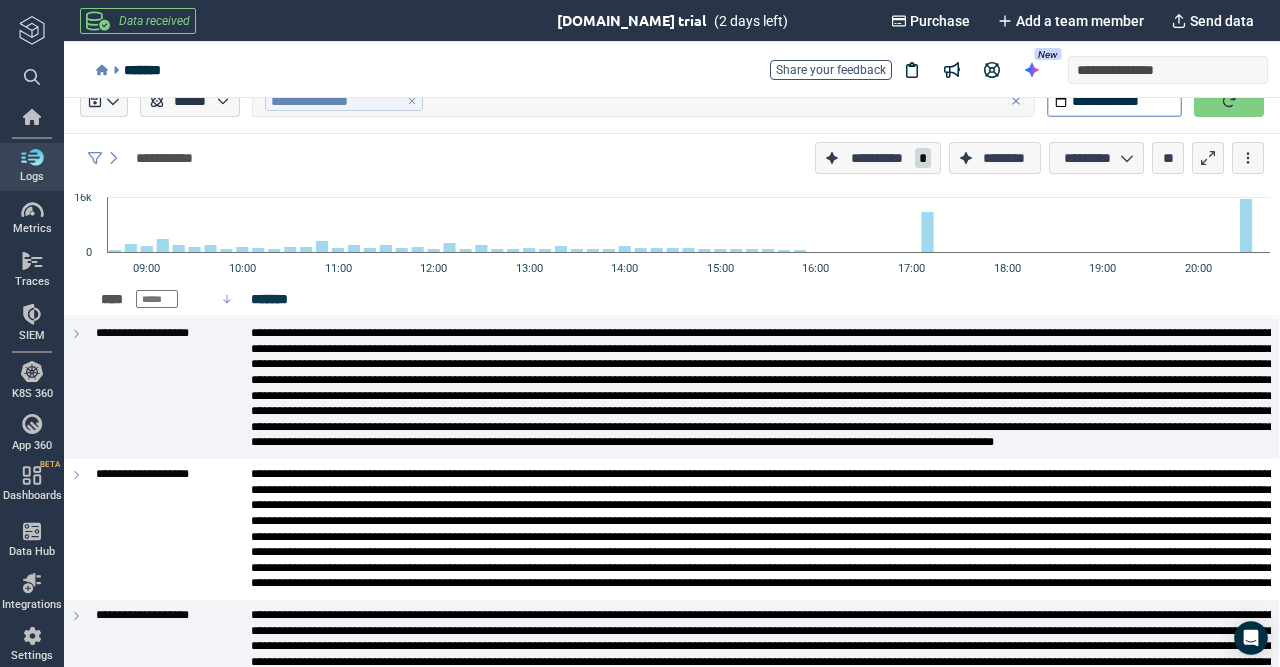 scroll, scrollTop: 0, scrollLeft: 0, axis: both 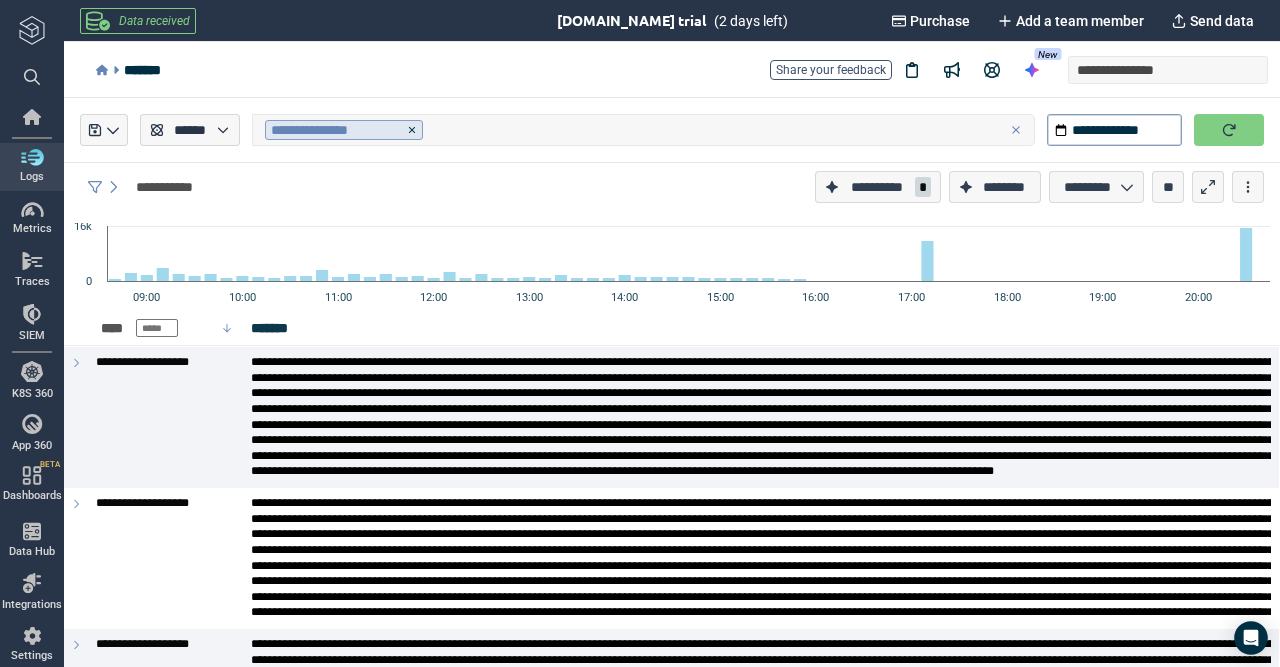 click on "**********" at bounding box center (334, 130) 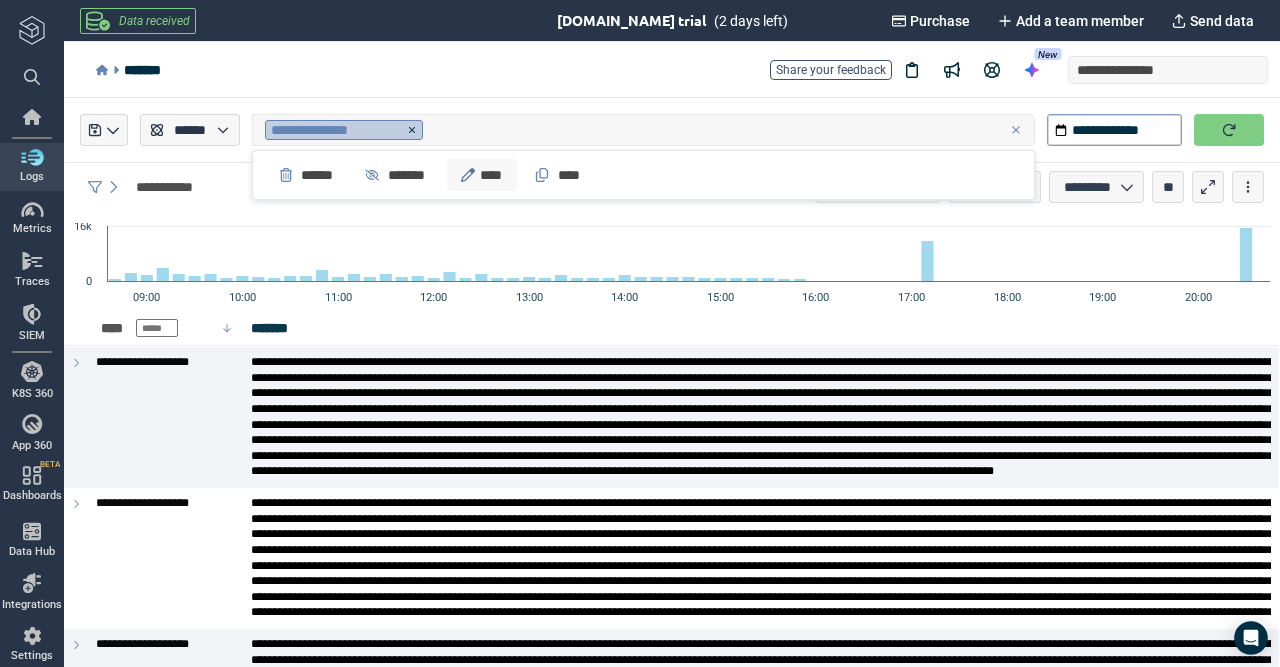 click on "****" at bounding box center [482, 175] 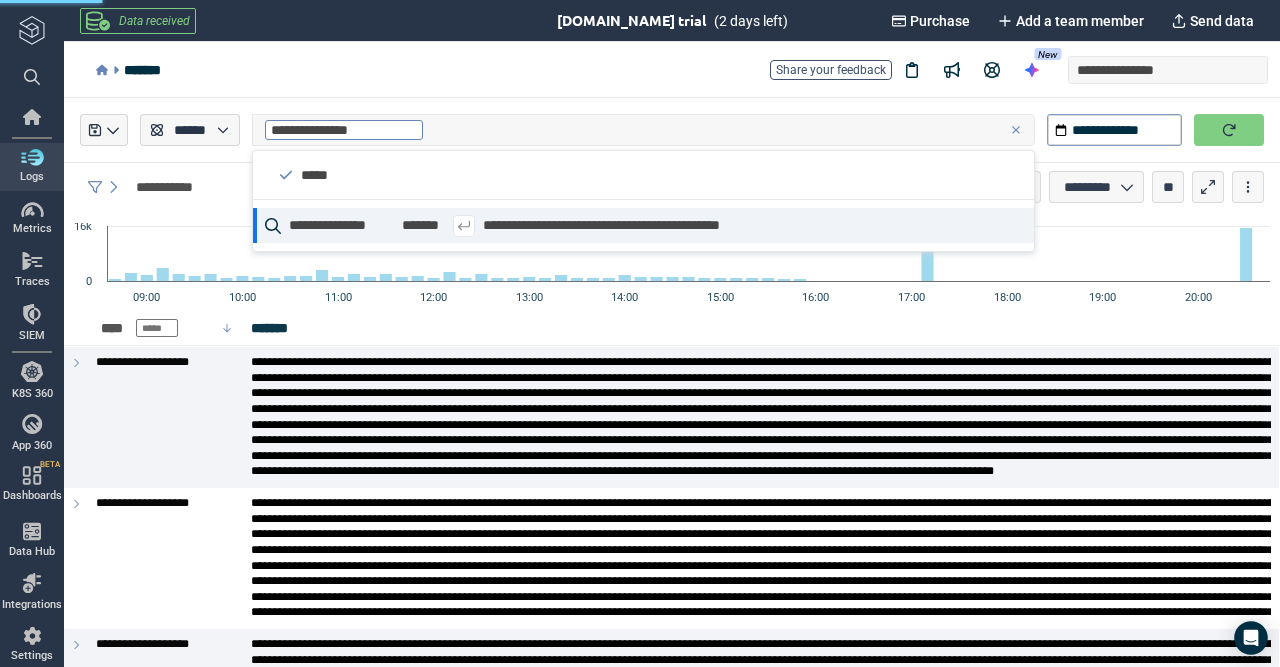 click on "**********" at bounding box center [334, 130] 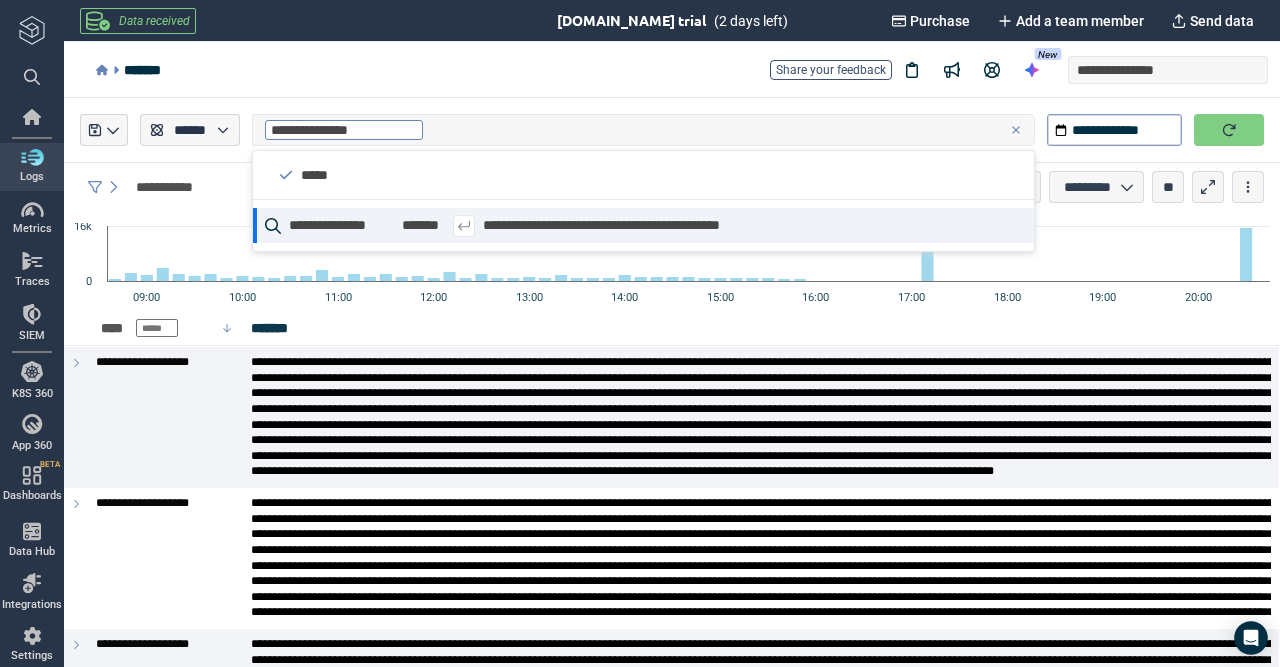 click on "**********" at bounding box center (633, 130) 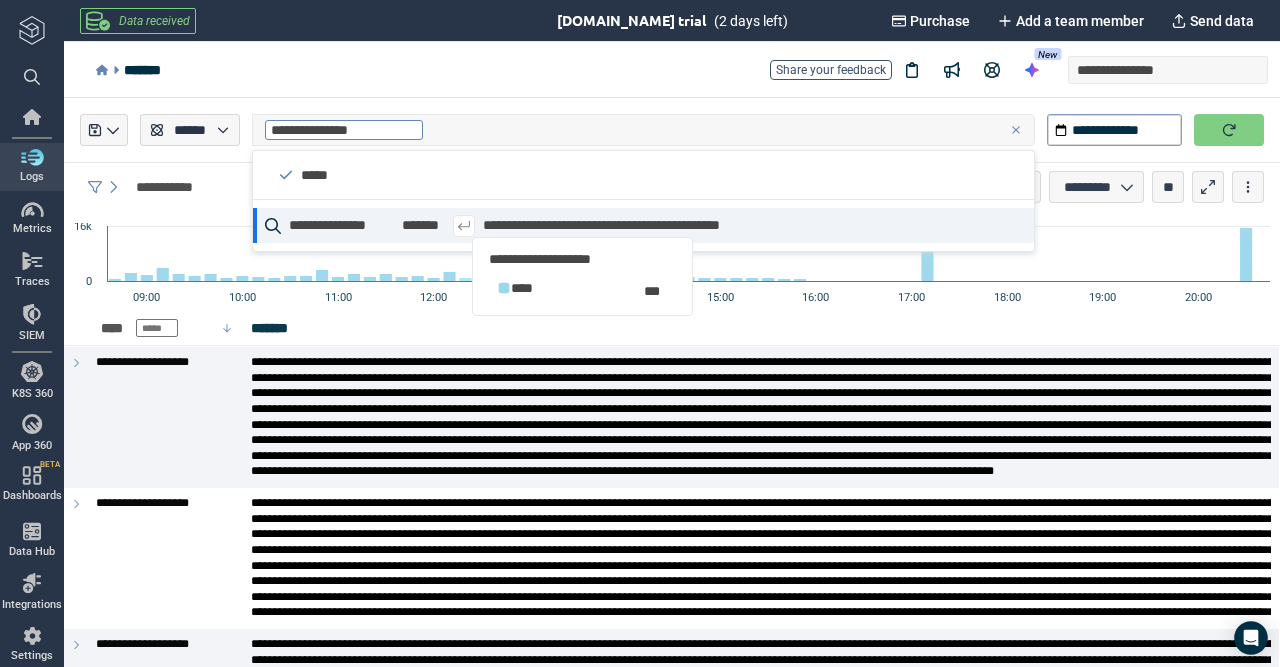 click on "Created with Highcharts 12.0.1 09:00 10:00 11:00 12:00 13:00 14:00 15:00 16:00 17:00 18:00 19:00 20:00 0 16k" at bounding box center [672, 261] 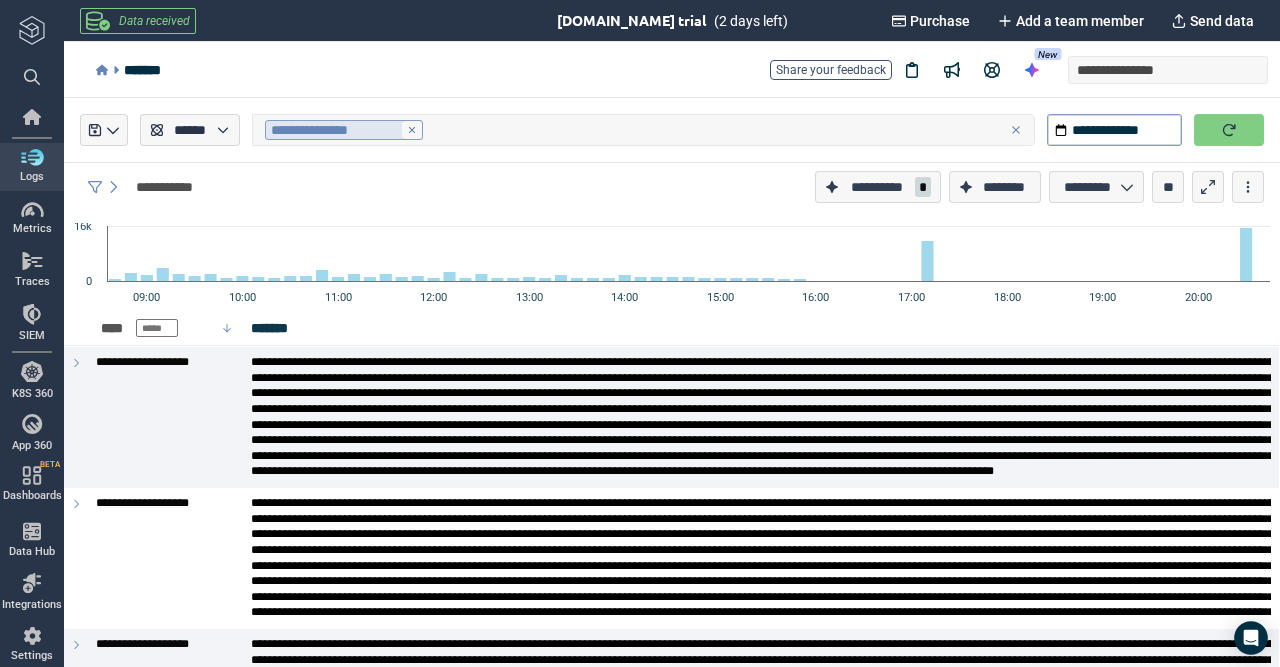 click at bounding box center [412, 130] 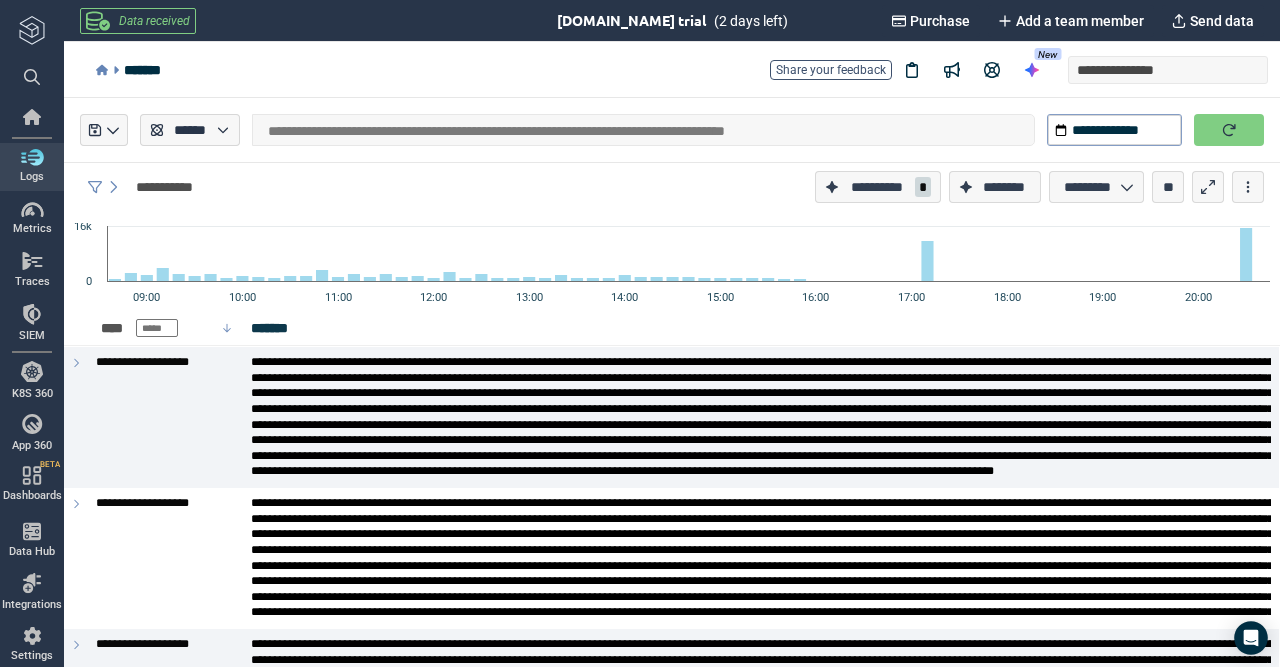 type on "*" 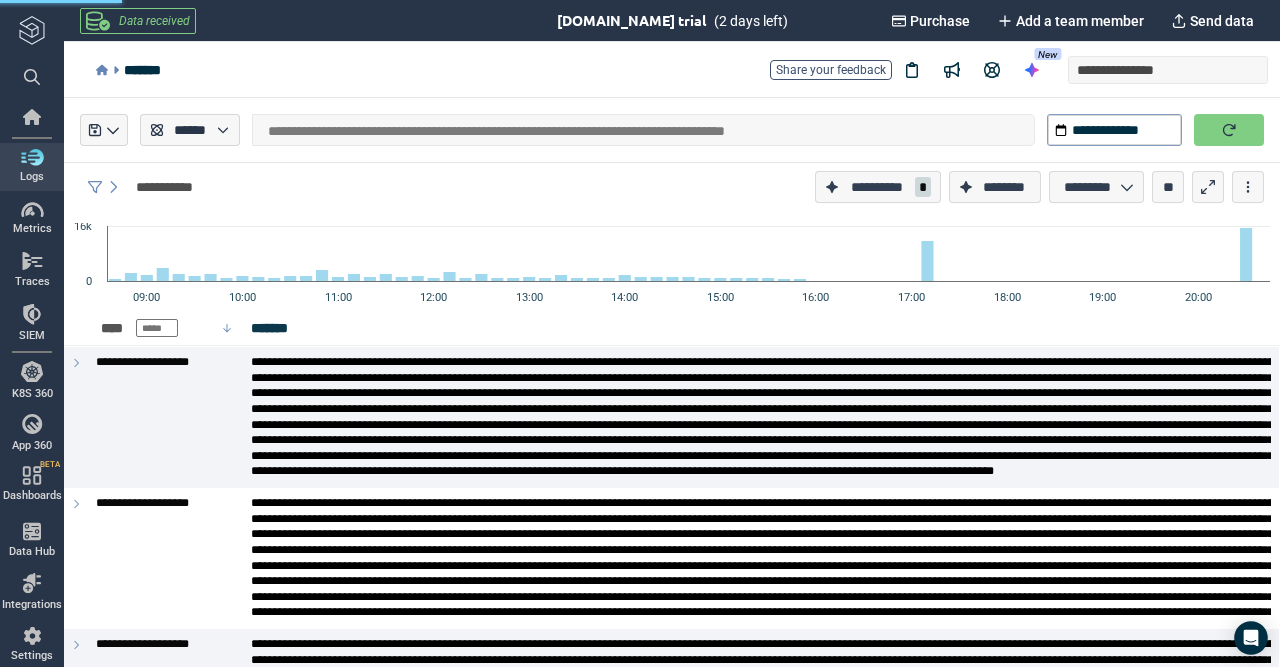 click on "**********" at bounding box center (643, 130) 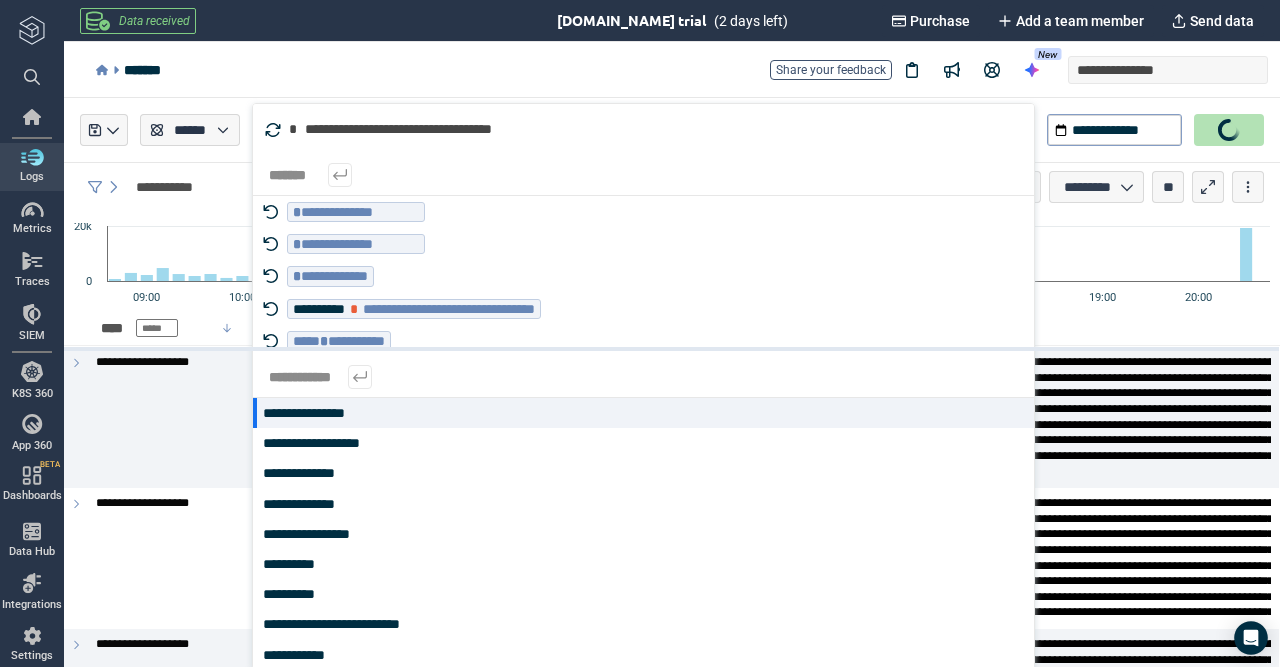 type on "***" 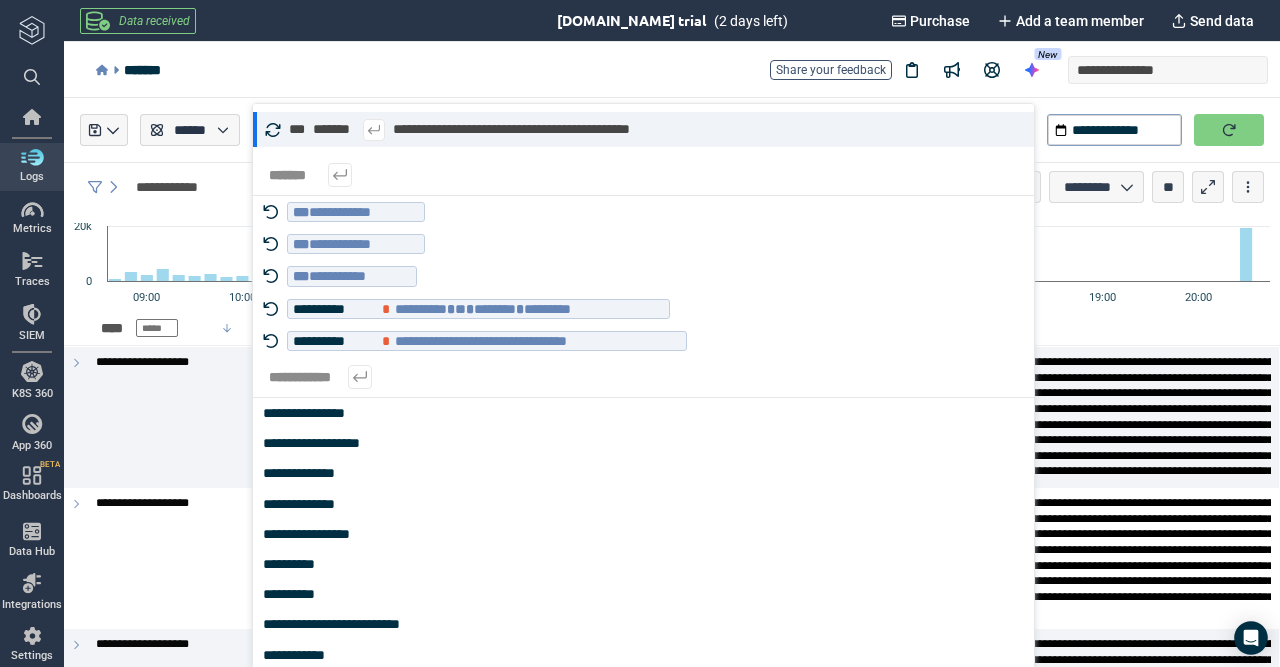 type on "*" 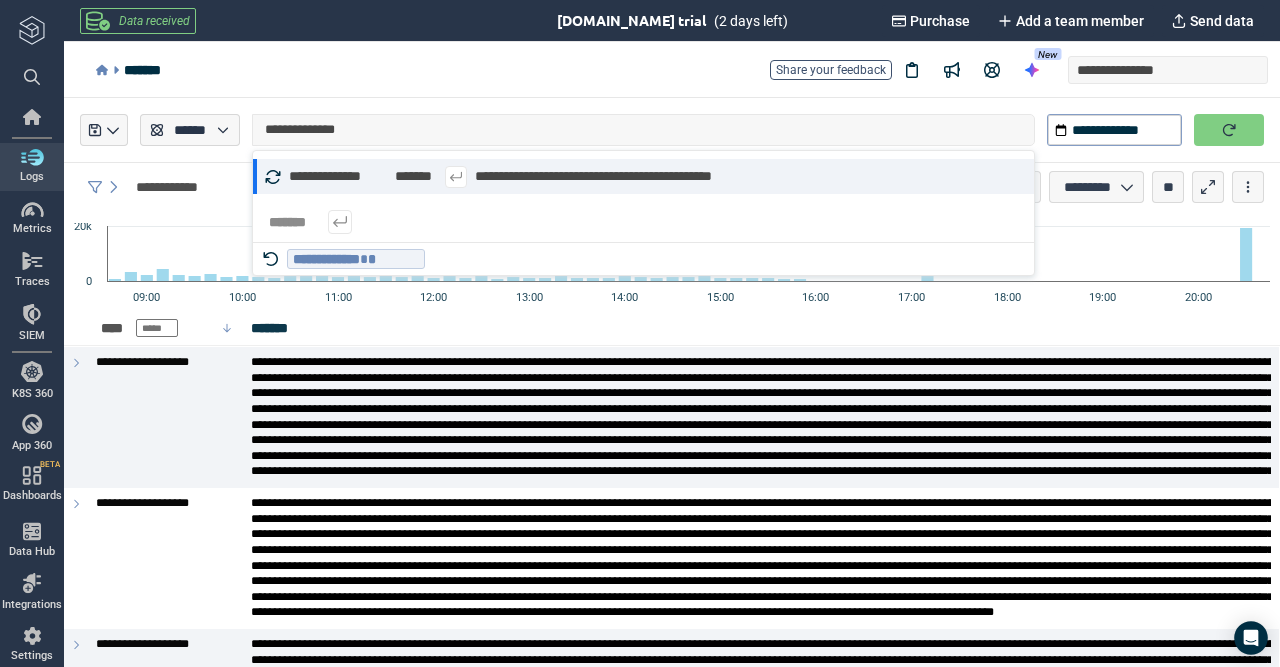 type on "**********" 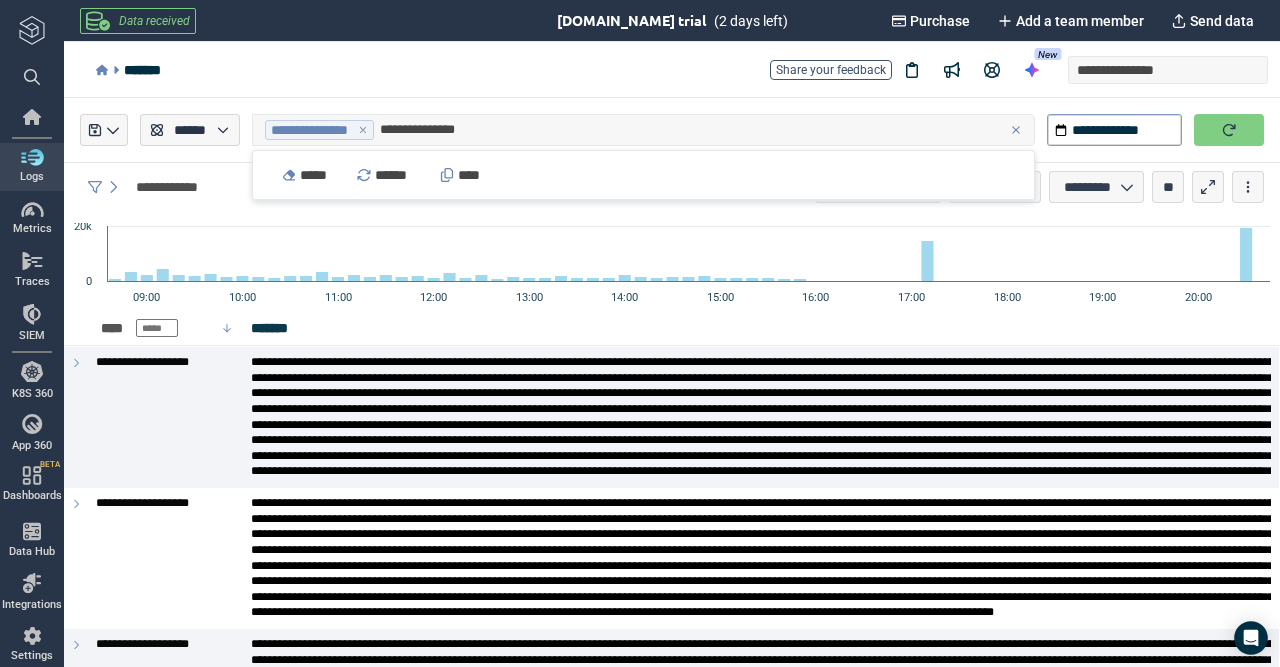 type on "*" 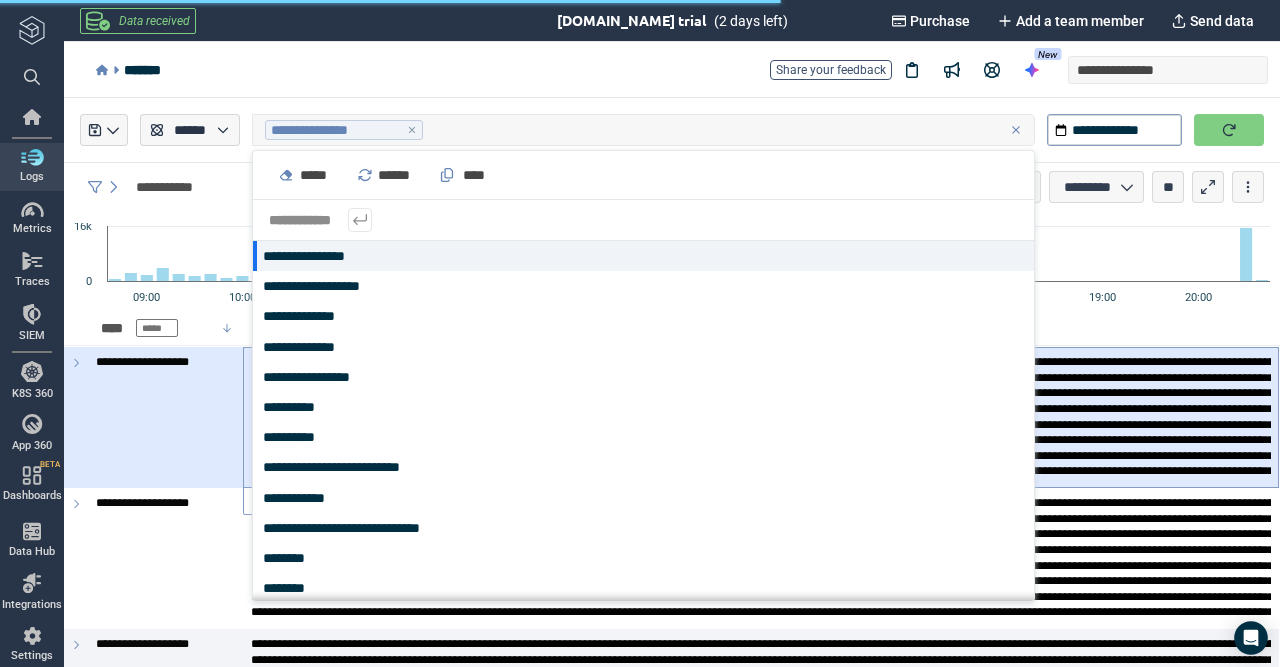 type on "*" 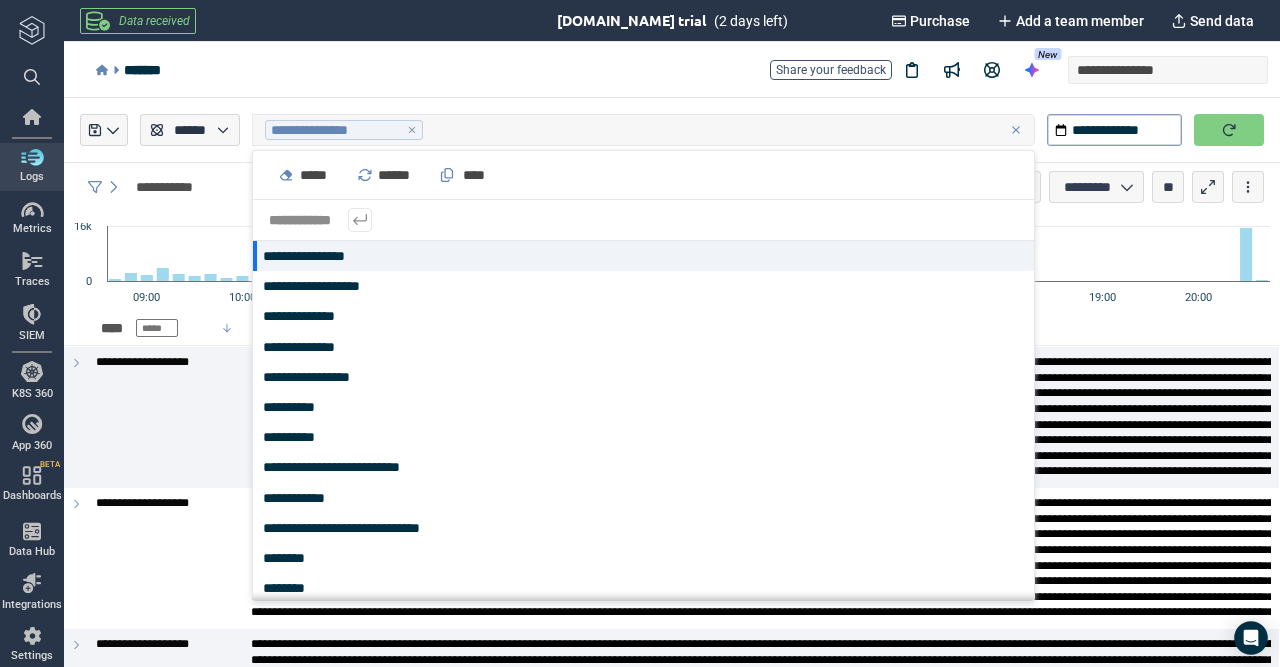 click on "*******" at bounding box center (761, 328) 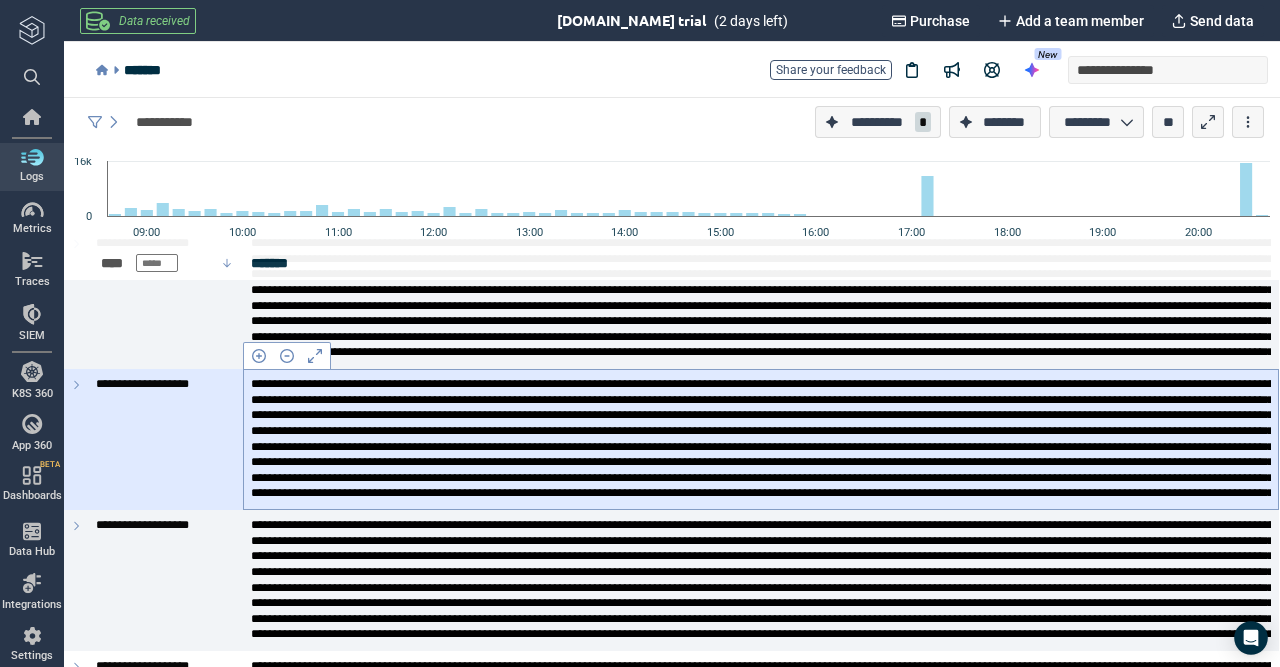 scroll, scrollTop: 0, scrollLeft: 0, axis: both 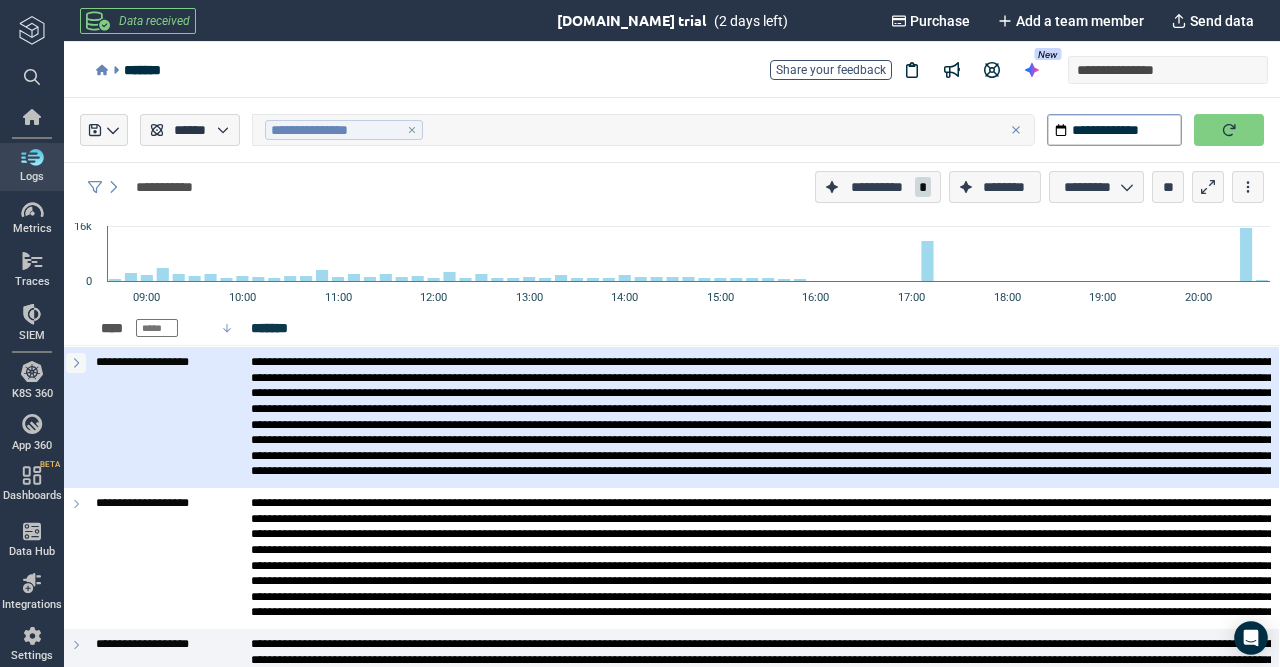 click 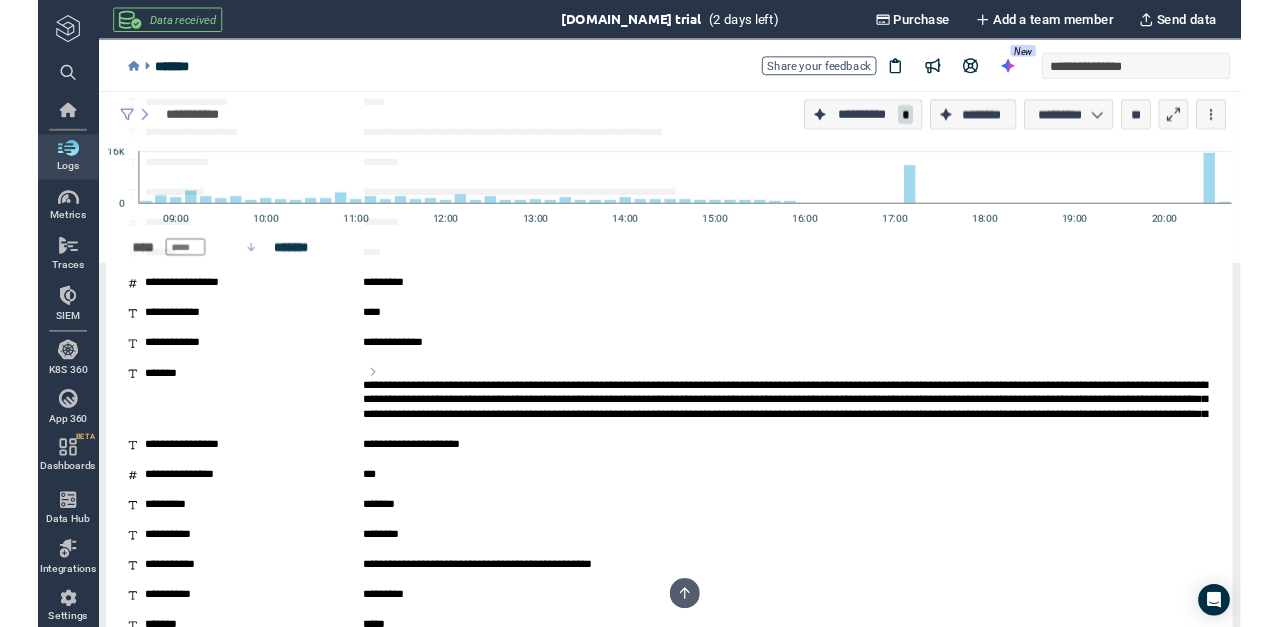 scroll, scrollTop: 2121, scrollLeft: 0, axis: vertical 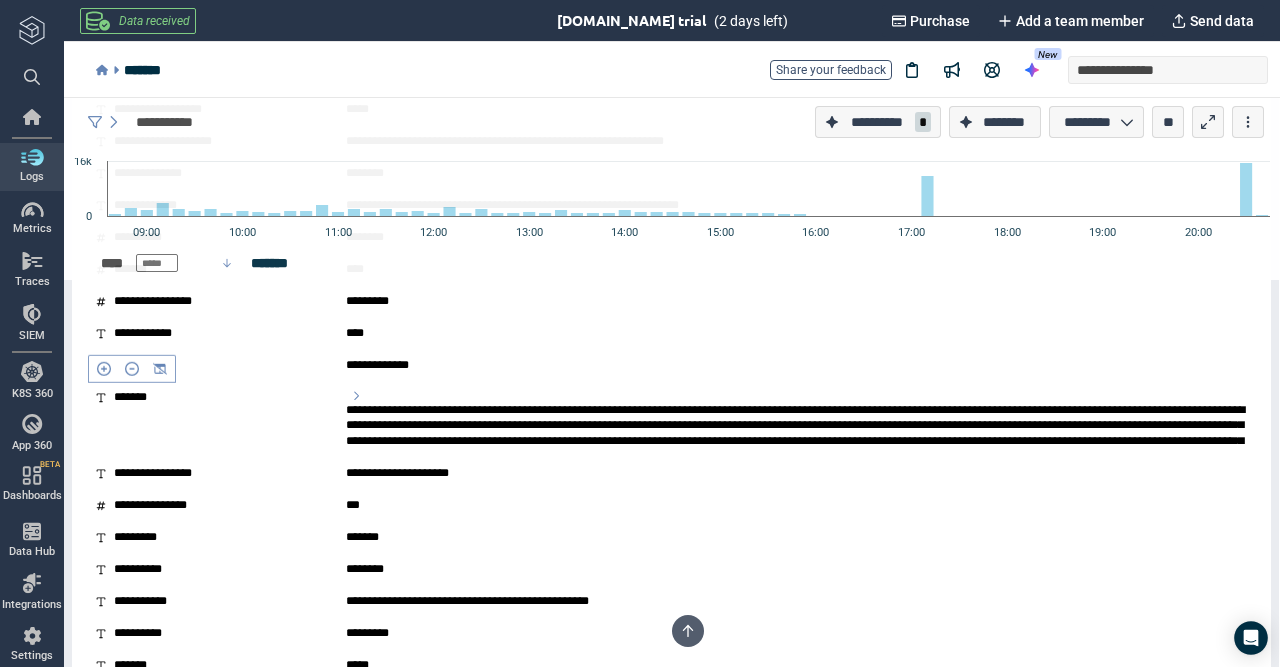 type 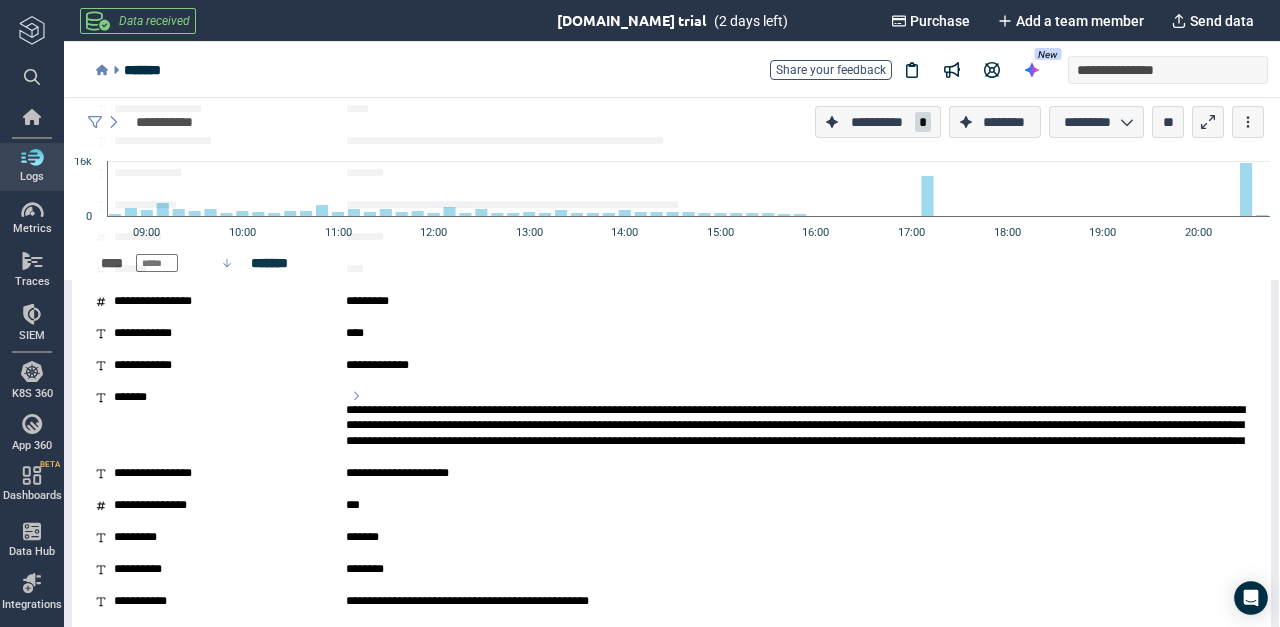 scroll, scrollTop: 0, scrollLeft: 0, axis: both 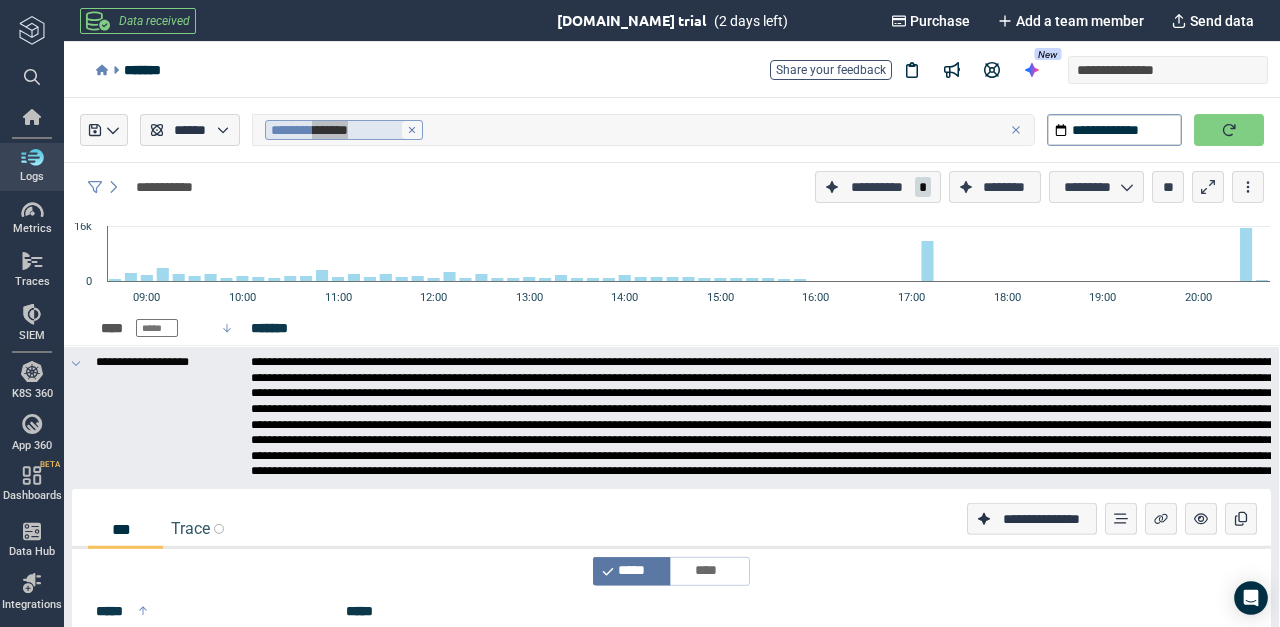 click 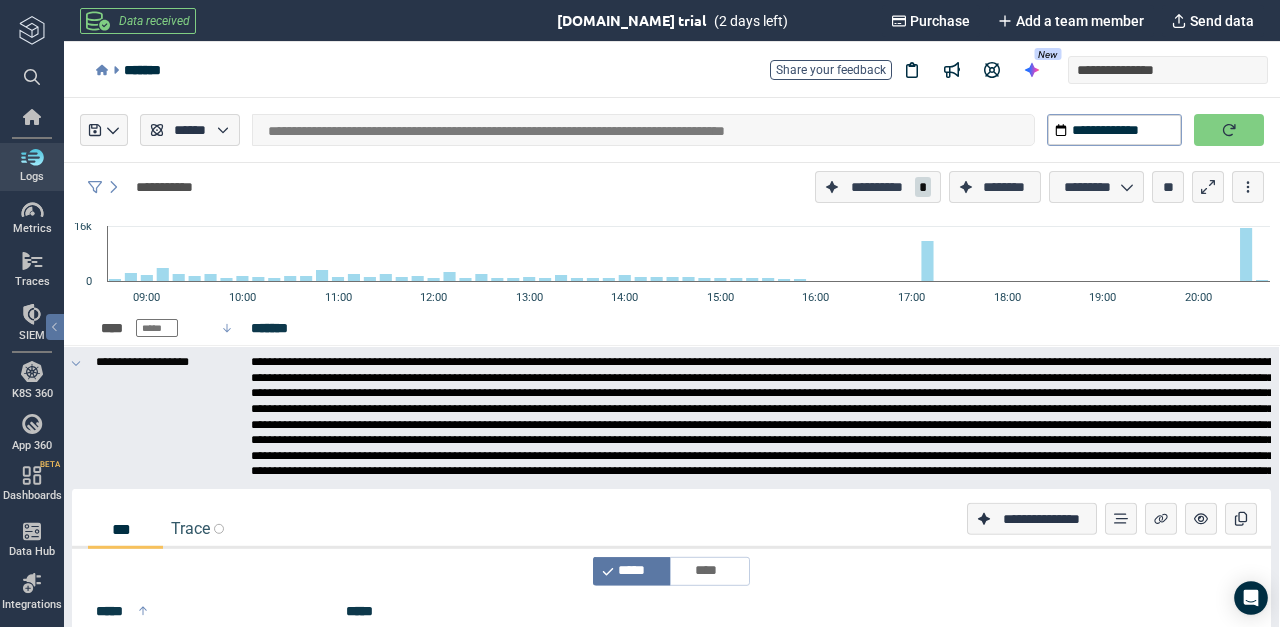 scroll, scrollTop: 1343, scrollLeft: 0, axis: vertical 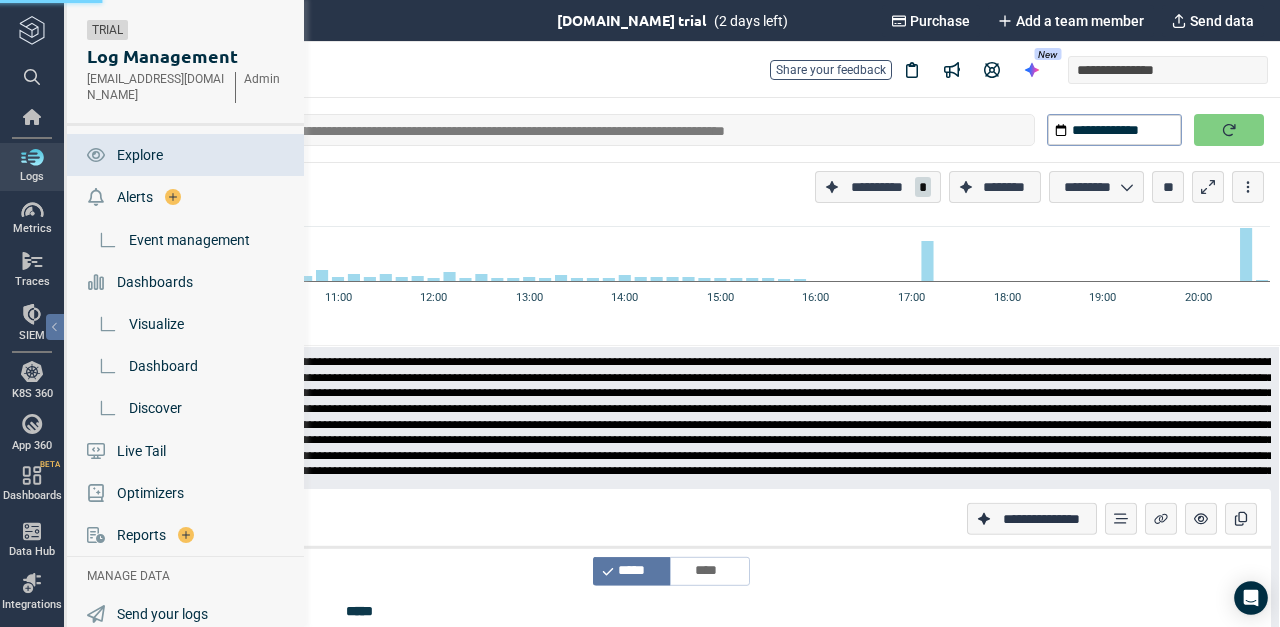 click on "Logs" at bounding box center [32, 167] 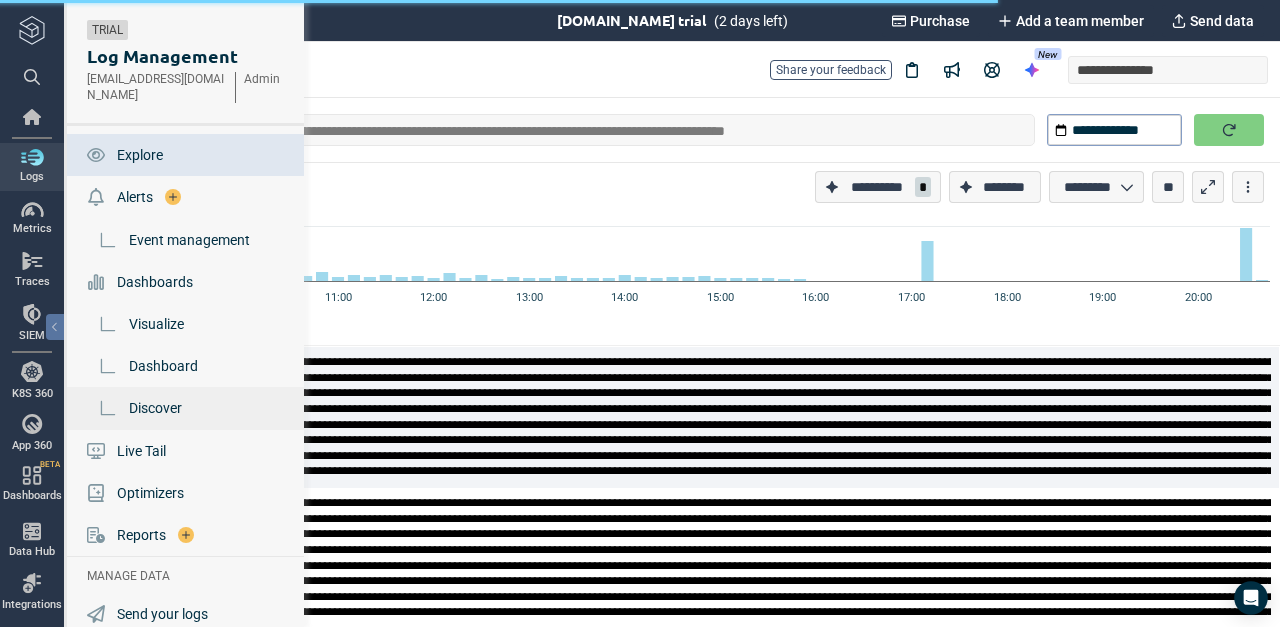 click on "Discover" at bounding box center (187, 408) 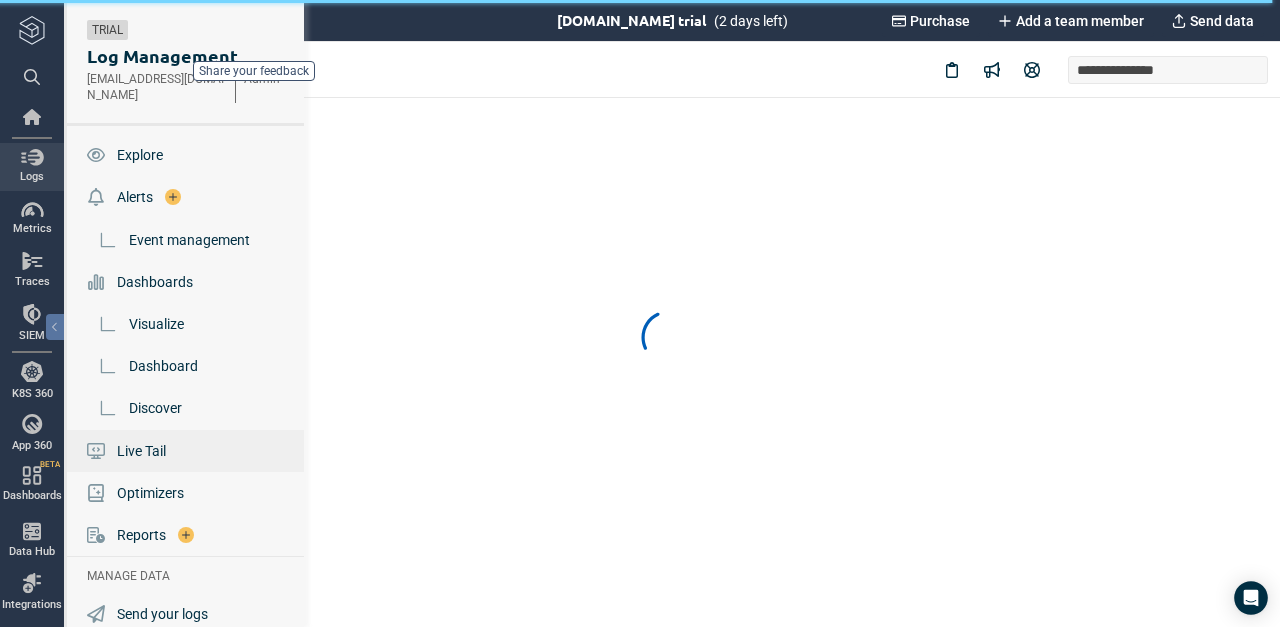 scroll, scrollTop: 0, scrollLeft: 0, axis: both 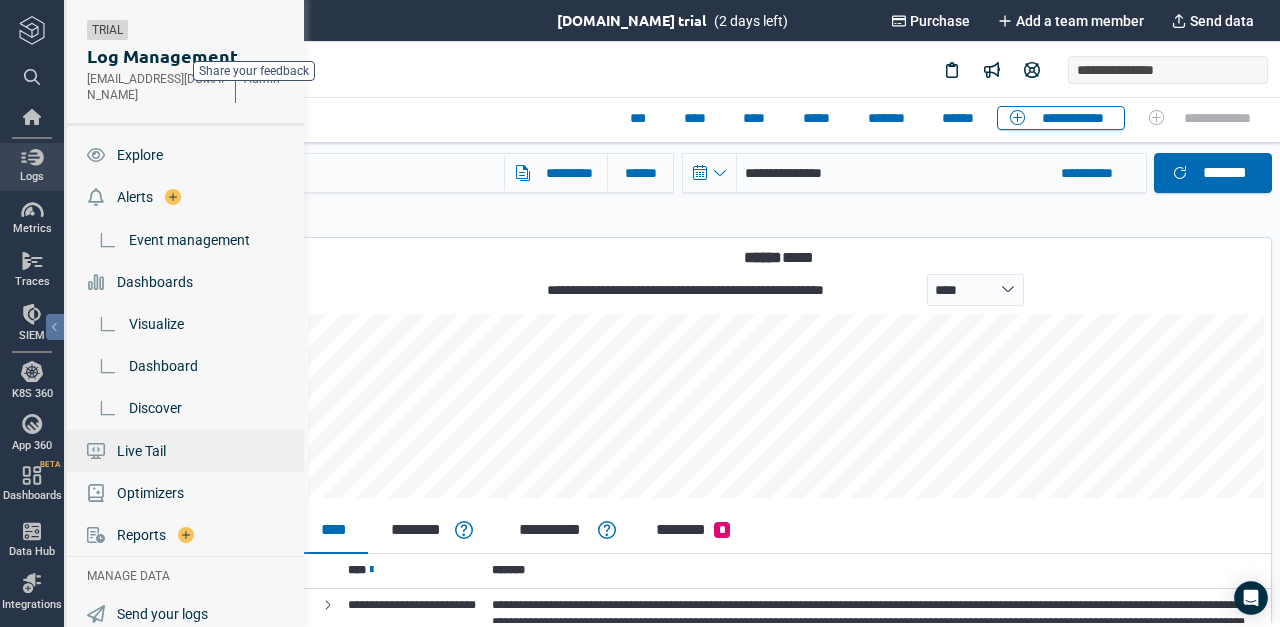 click on "Live Tail" at bounding box center [187, 451] 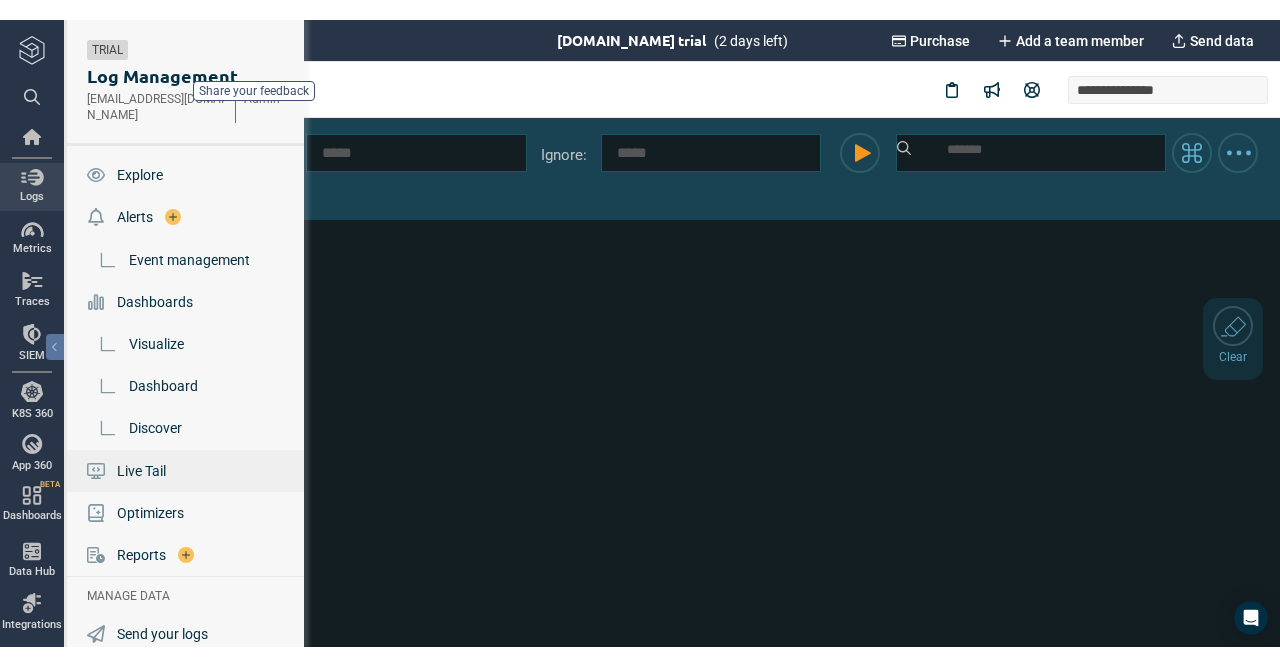 scroll, scrollTop: 0, scrollLeft: 0, axis: both 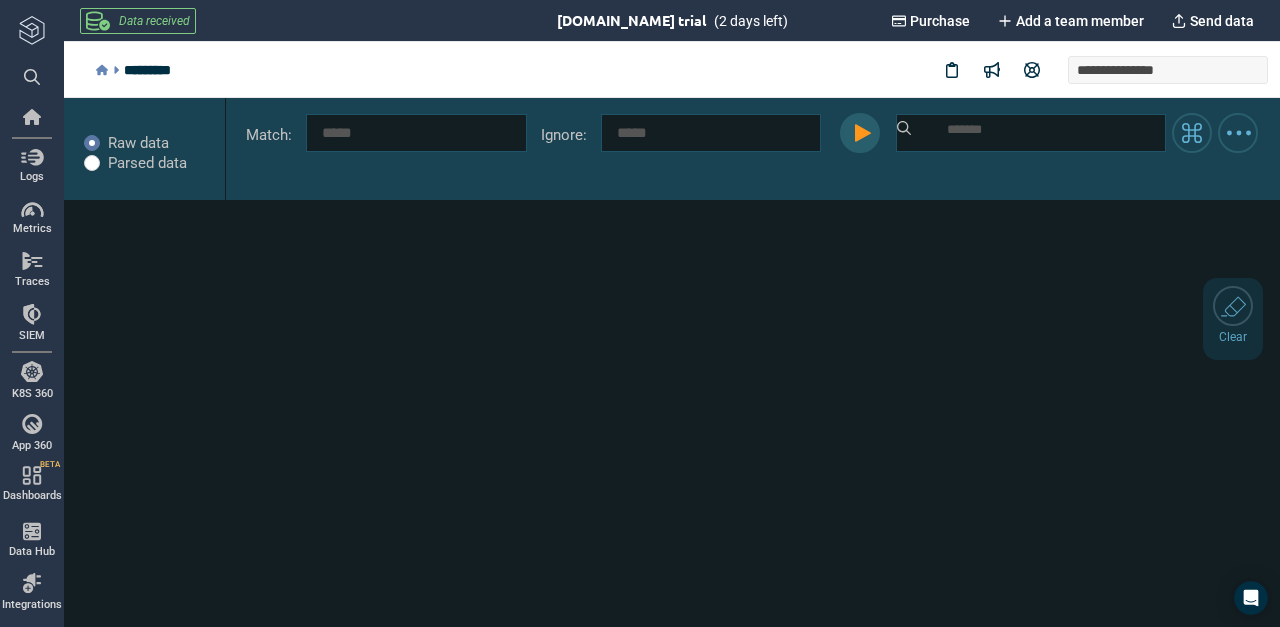 click at bounding box center (860, 133) 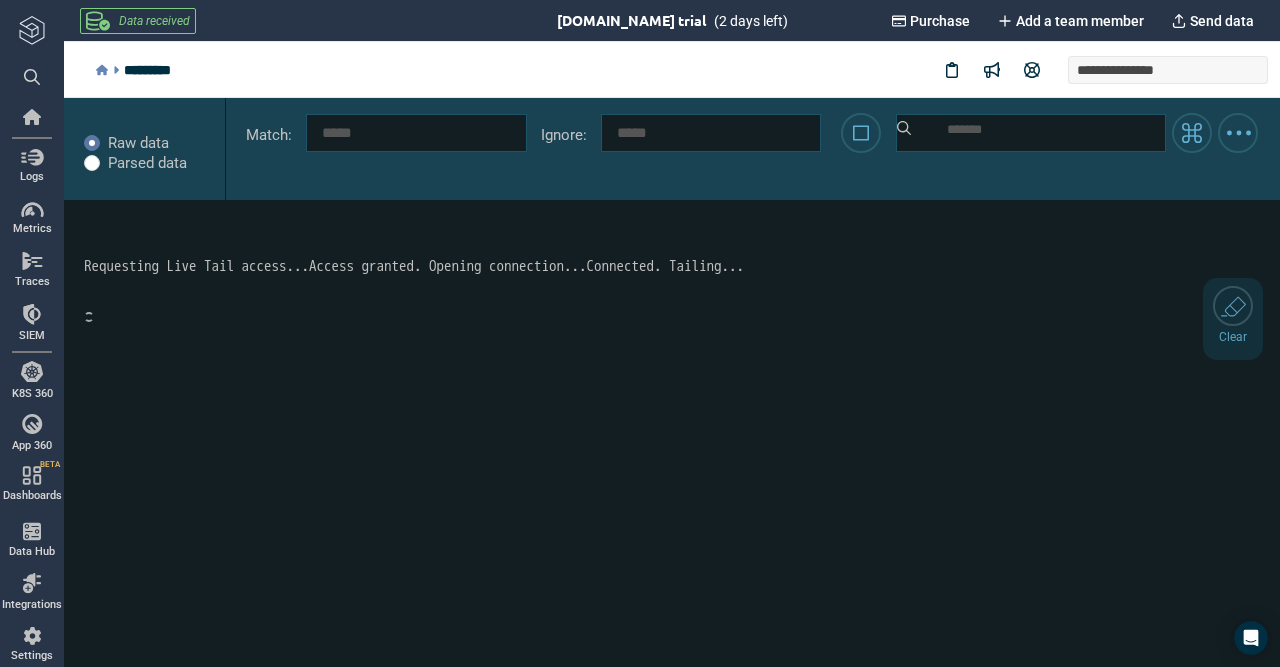scroll, scrollTop: 5702, scrollLeft: 0, axis: vertical 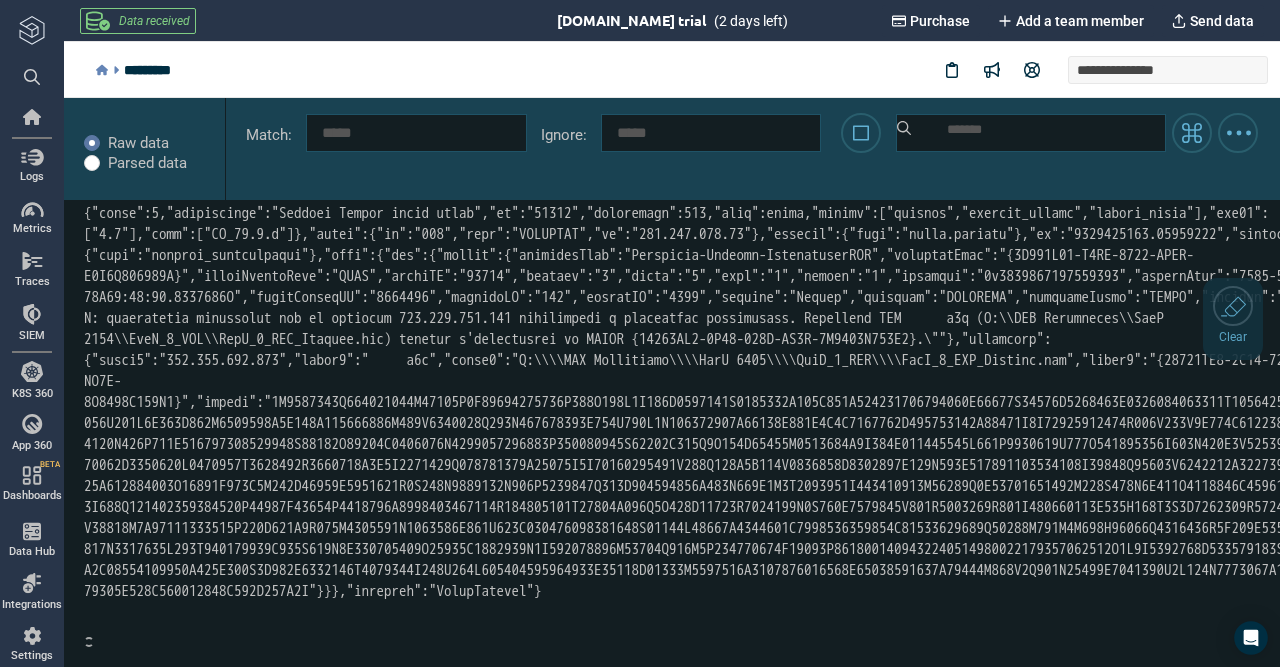 click on "0 of 0
Raw data
Parsed data
Match:
Ignore:
Filters:
No more filters
Filters" at bounding box center [672, 149] 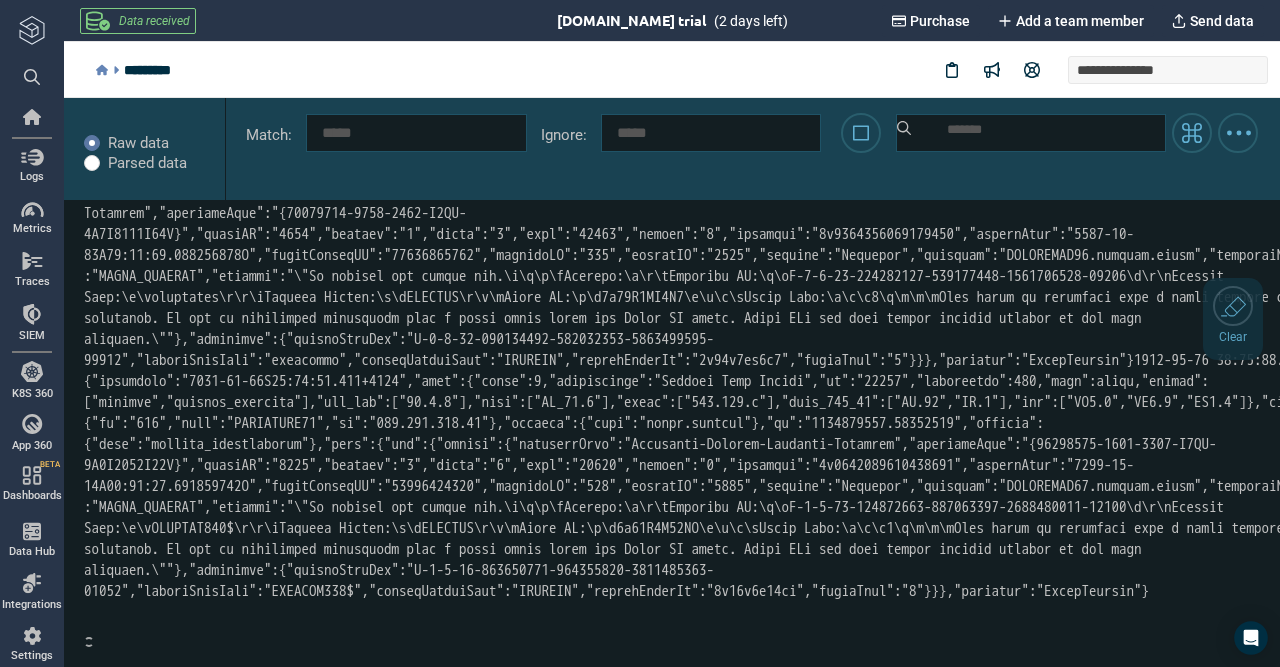 scroll, scrollTop: 9881, scrollLeft: 0, axis: vertical 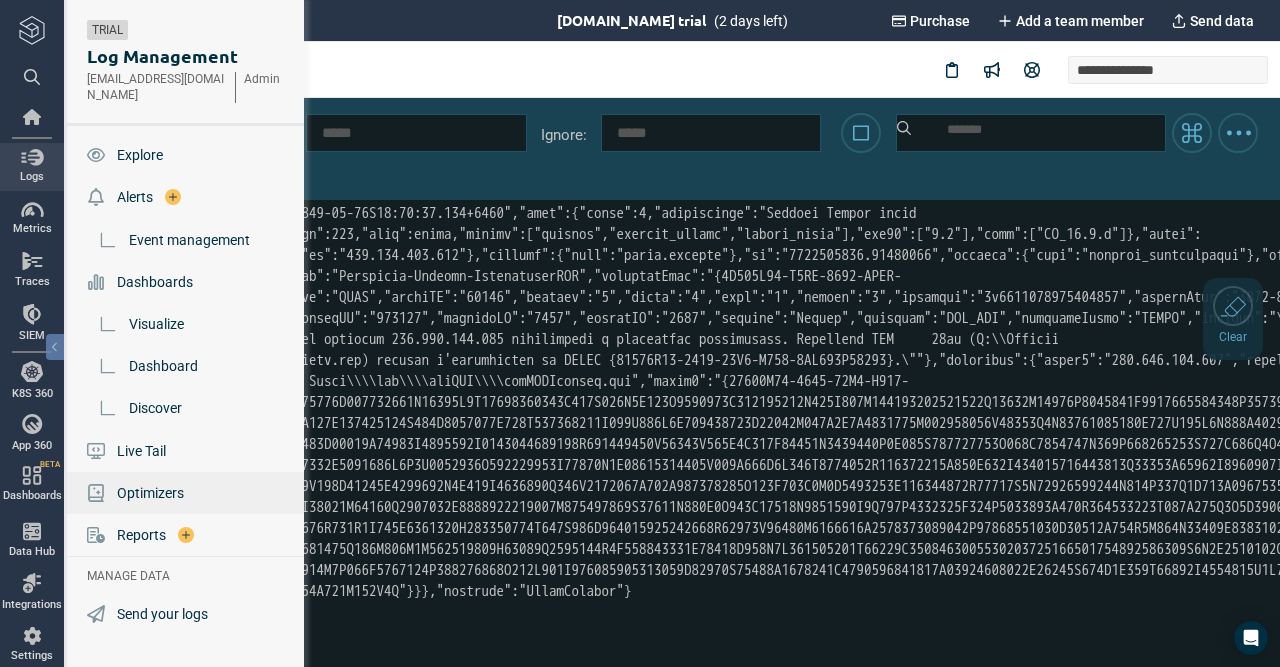 click on "Optimizers" at bounding box center [187, 493] 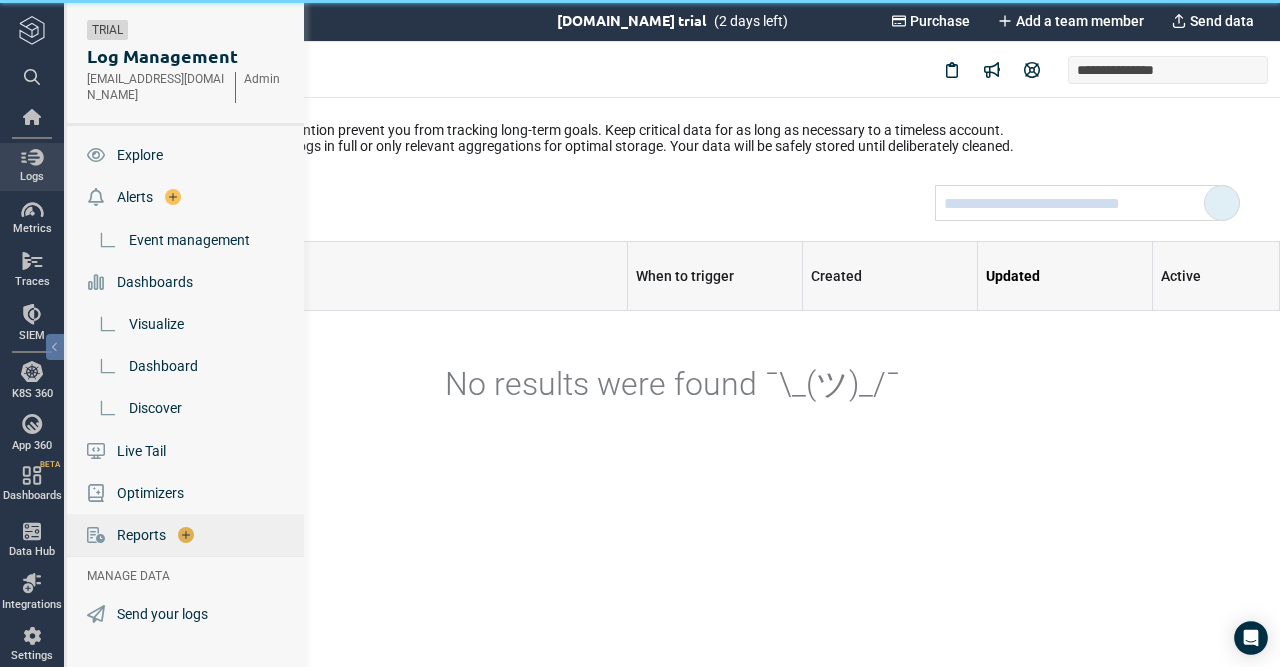 click 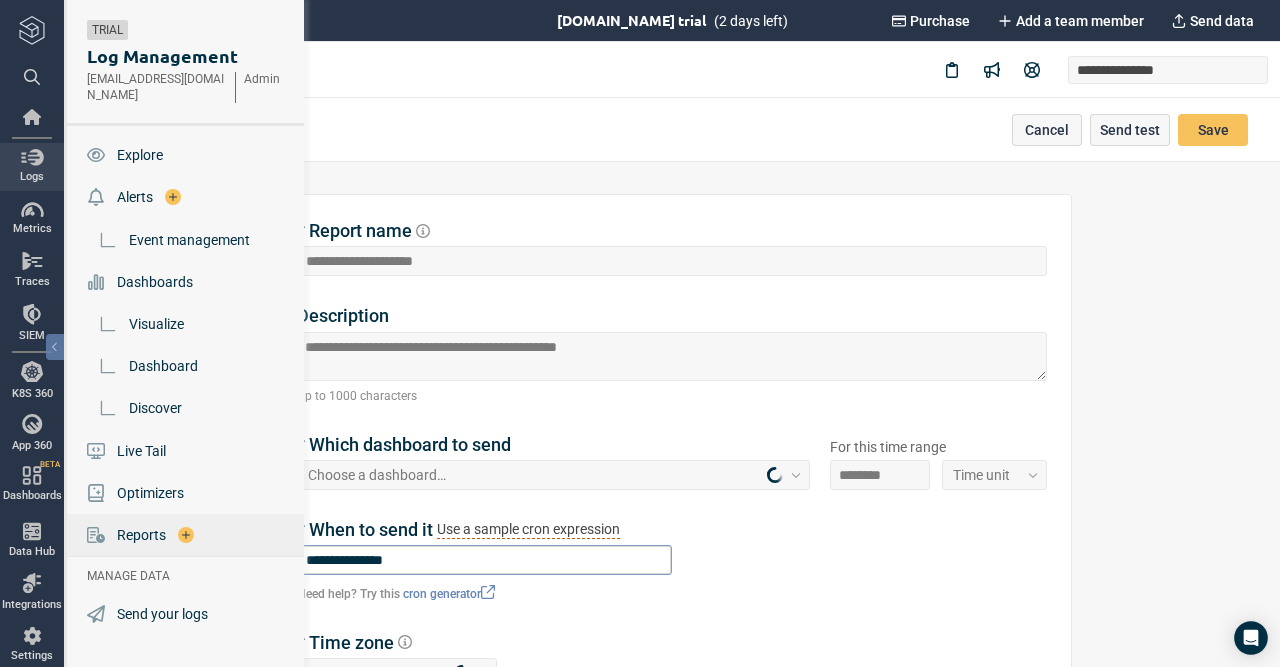 type on "*" 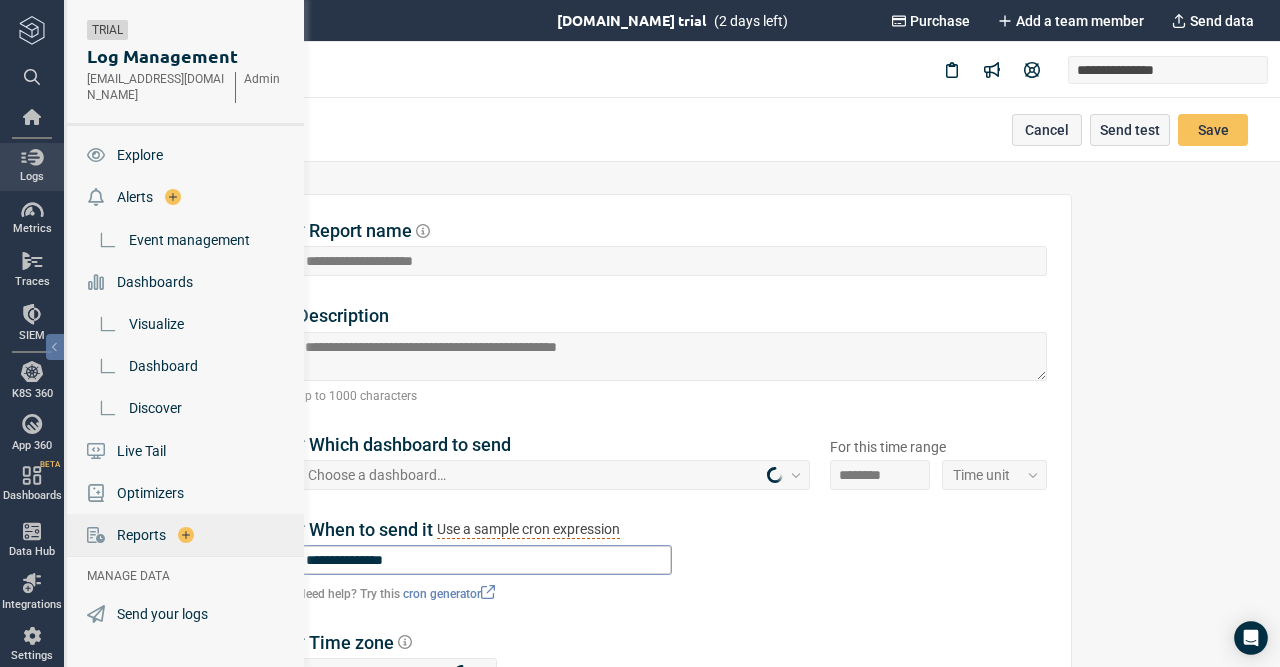 type on "*" 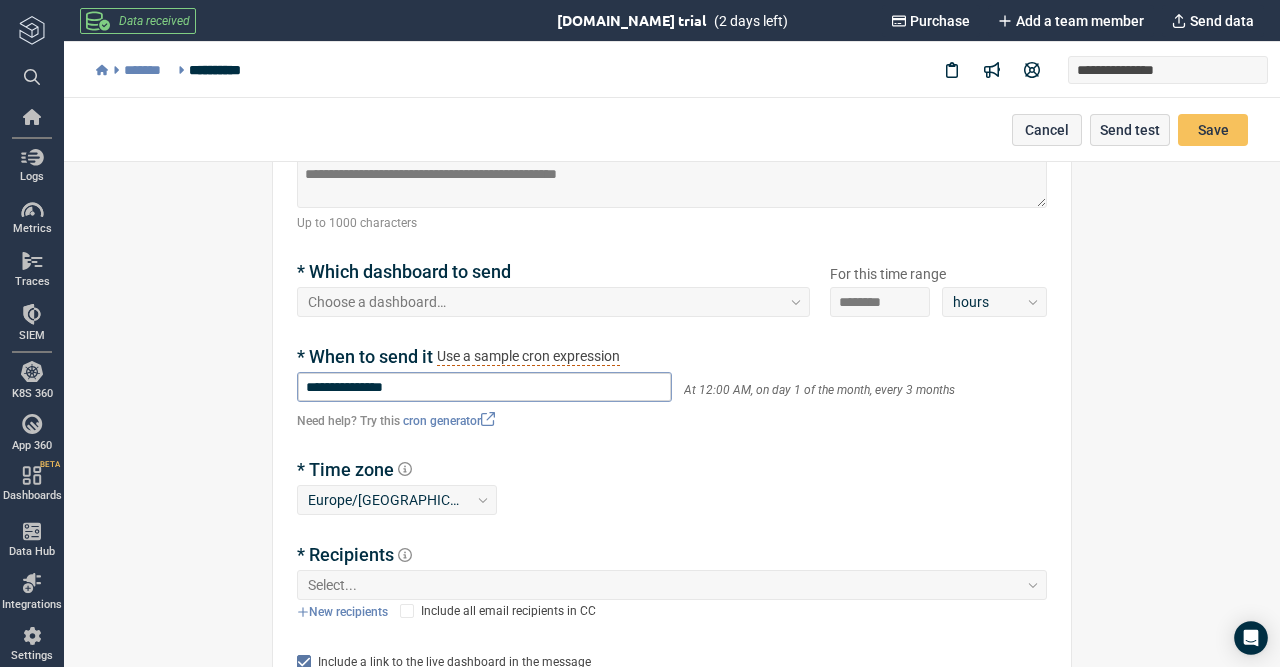 scroll, scrollTop: 171, scrollLeft: 0, axis: vertical 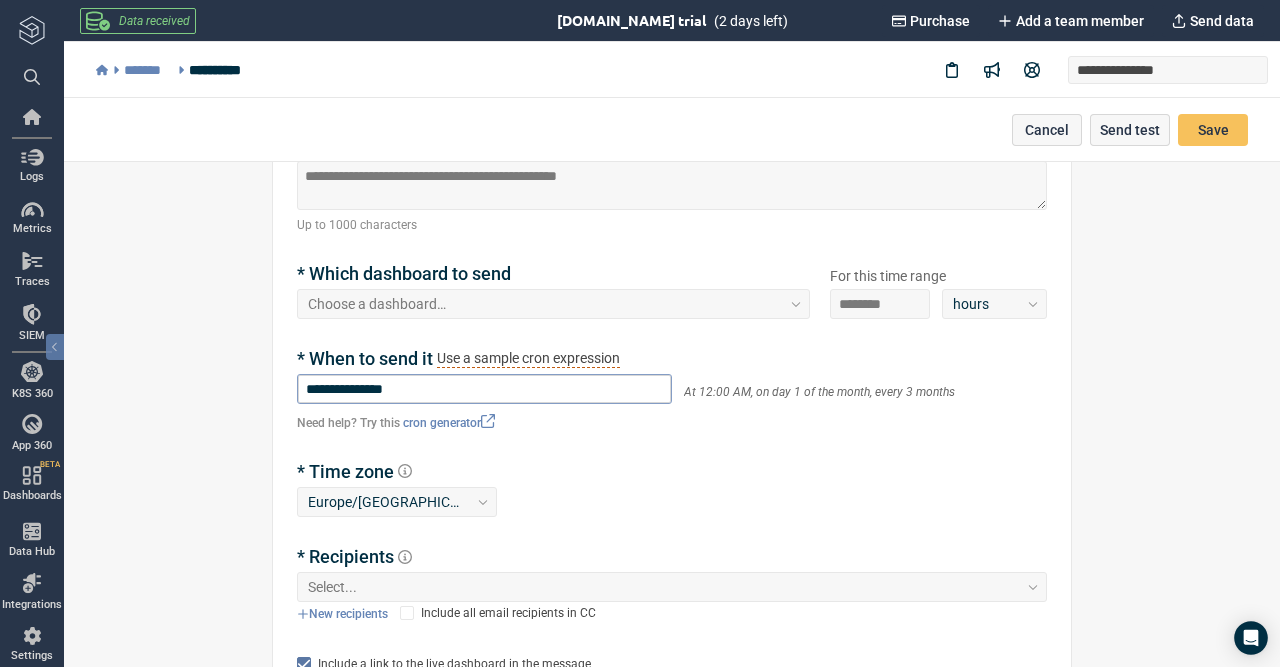 click on "Logs Metrics Traces SIEM K8S 360 App 360 Dashboards BETA Data Hub Integrations Settings" at bounding box center (32, 333) 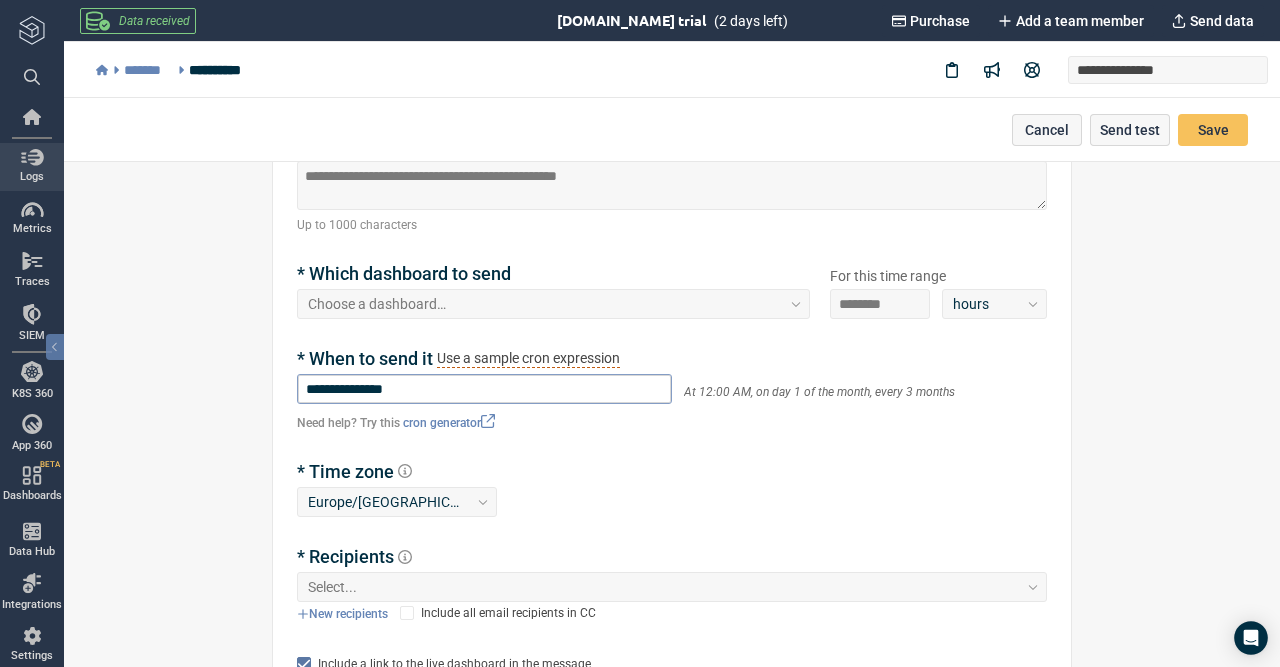 click at bounding box center [32, 157] 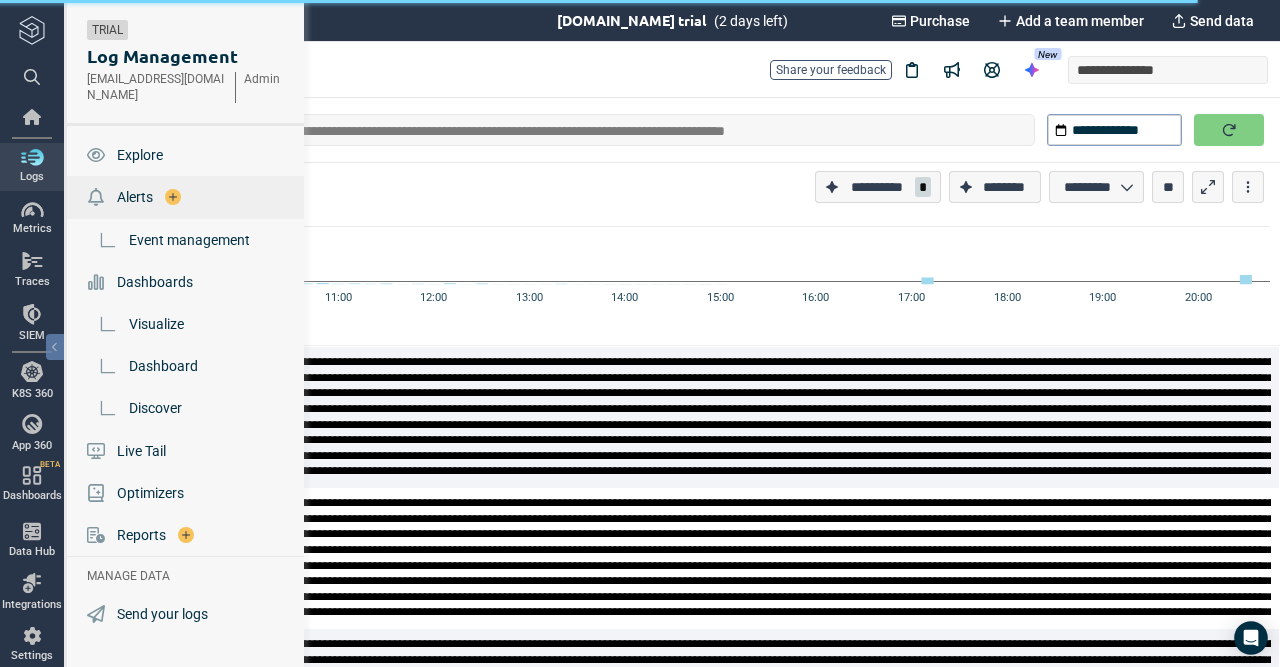 scroll, scrollTop: 1302, scrollLeft: 0, axis: vertical 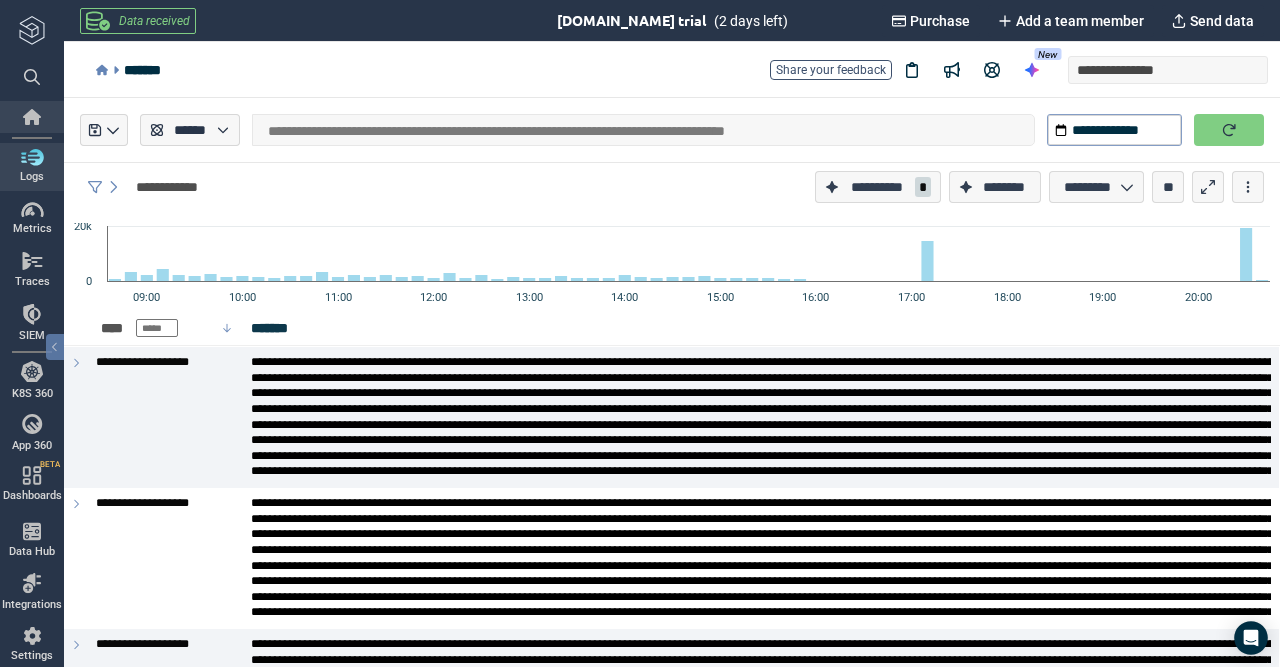 click at bounding box center (32, 117) 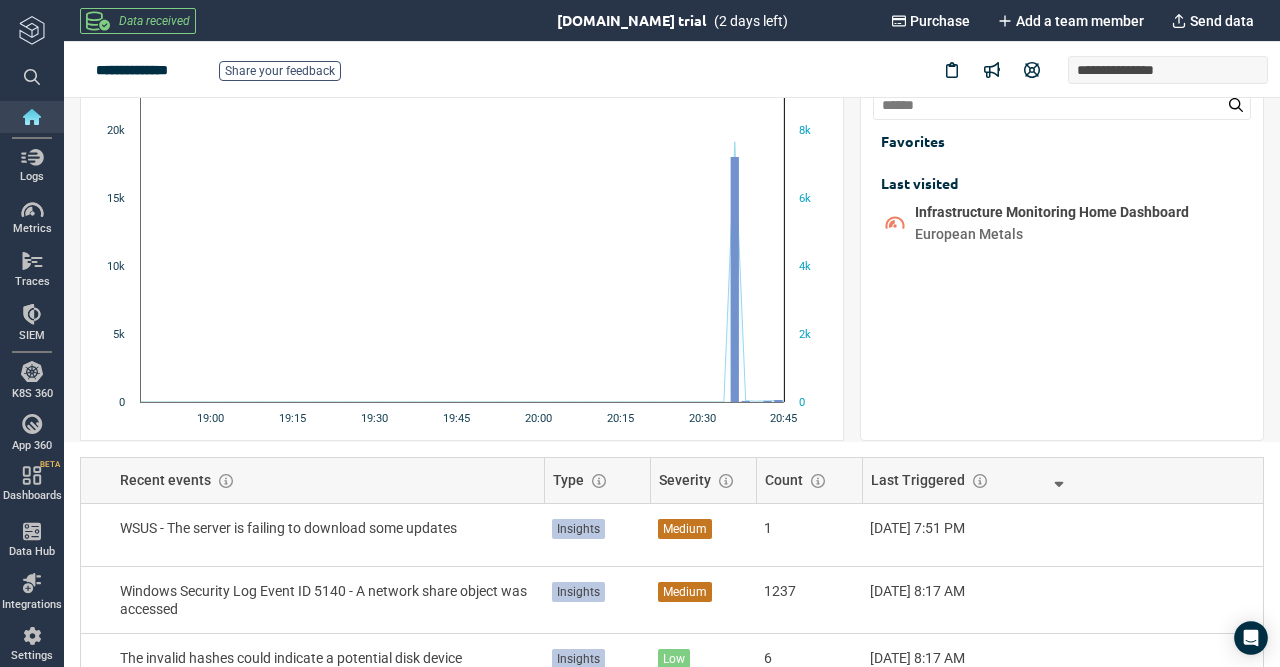 scroll, scrollTop: 0, scrollLeft: 0, axis: both 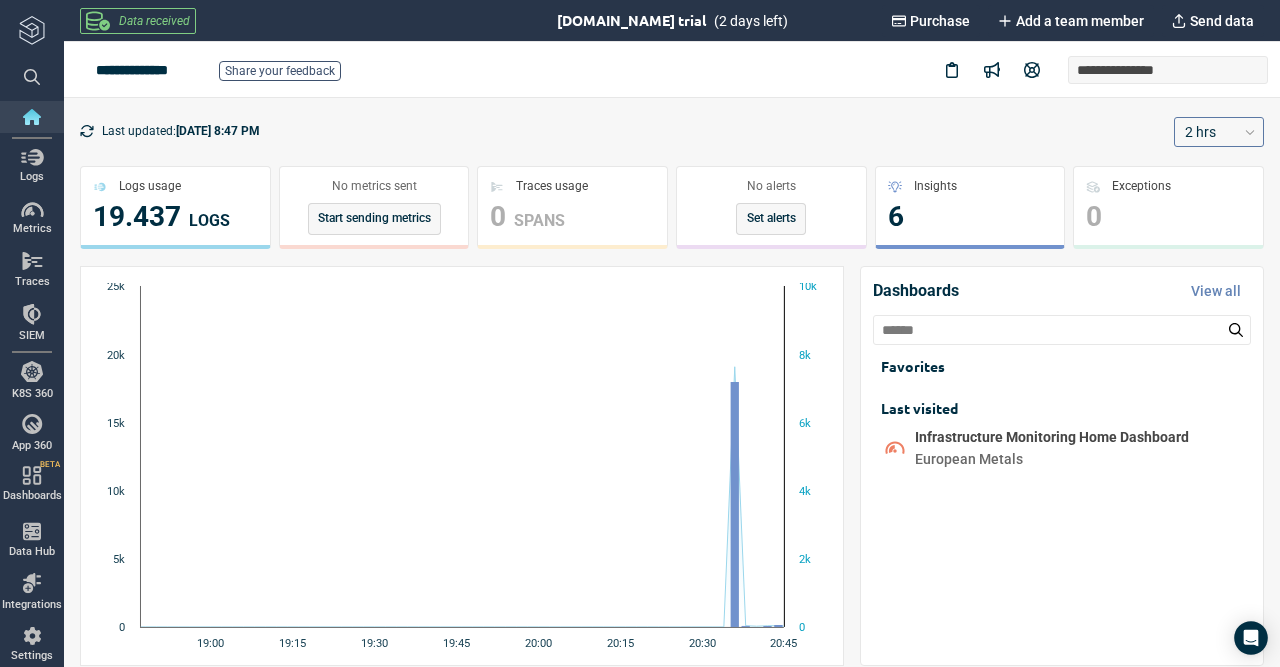 click on "2 hrs" at bounding box center [1210, 131] 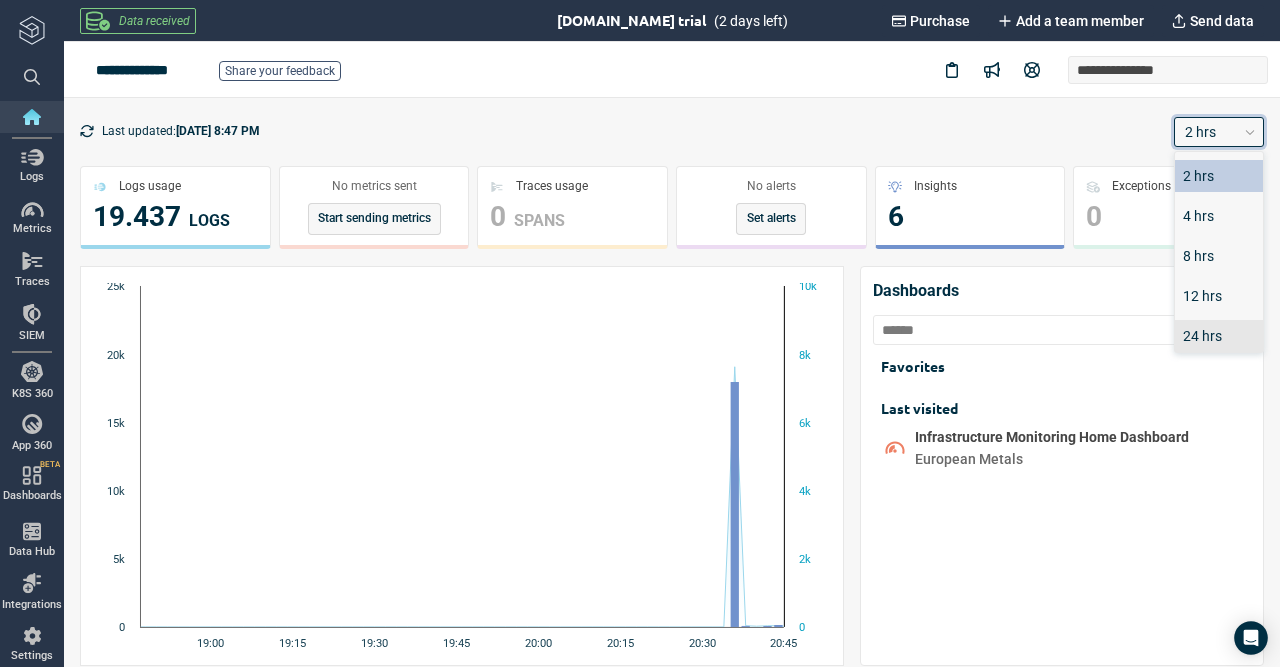 click on "24 hrs" at bounding box center (1219, 336) 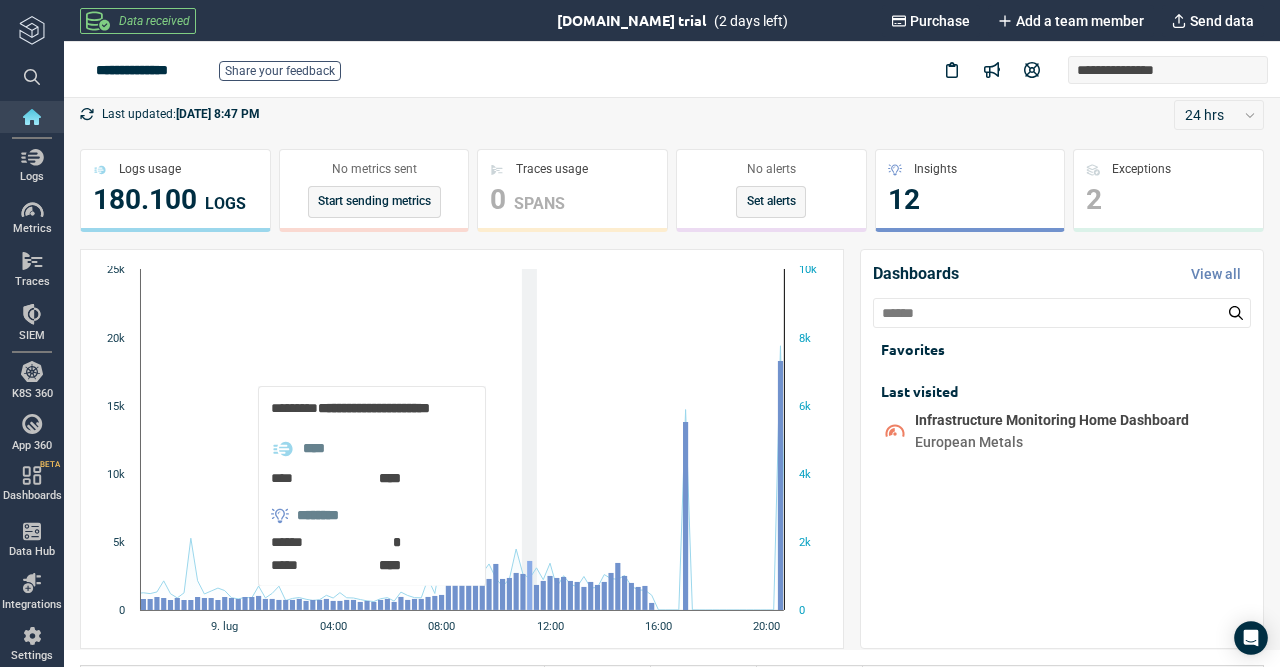 scroll, scrollTop: 0, scrollLeft: 0, axis: both 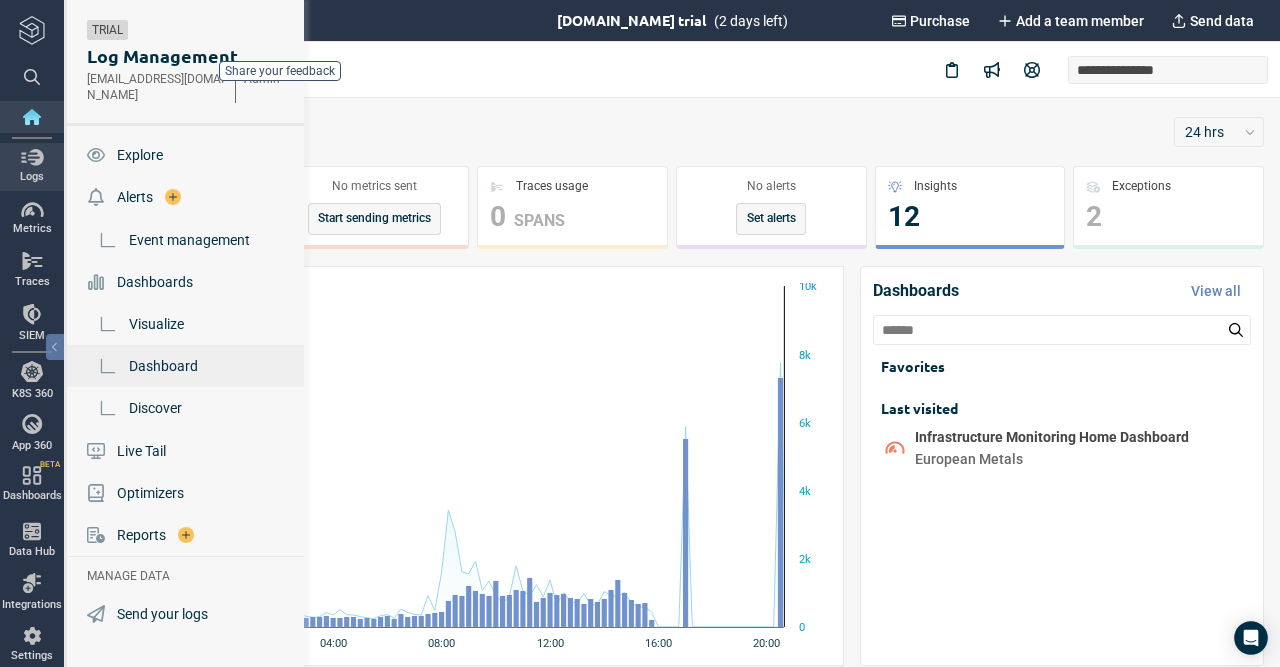 click on "Dashboard" at bounding box center (187, 366) 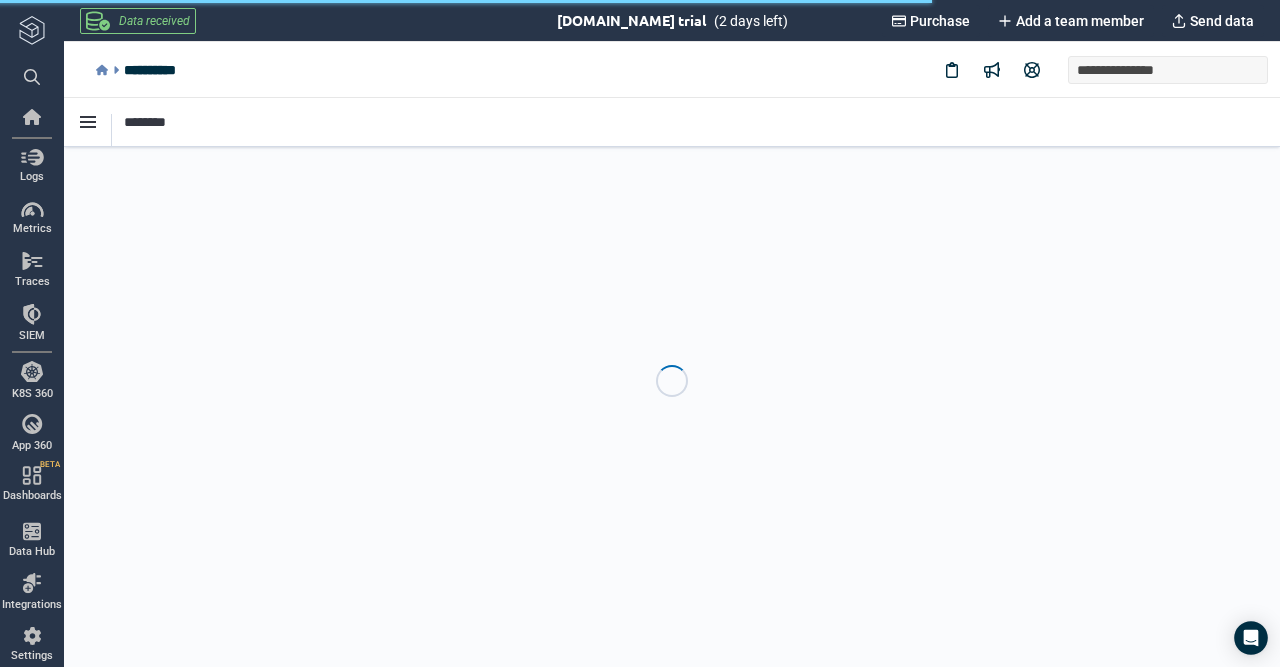 scroll, scrollTop: 0, scrollLeft: 0, axis: both 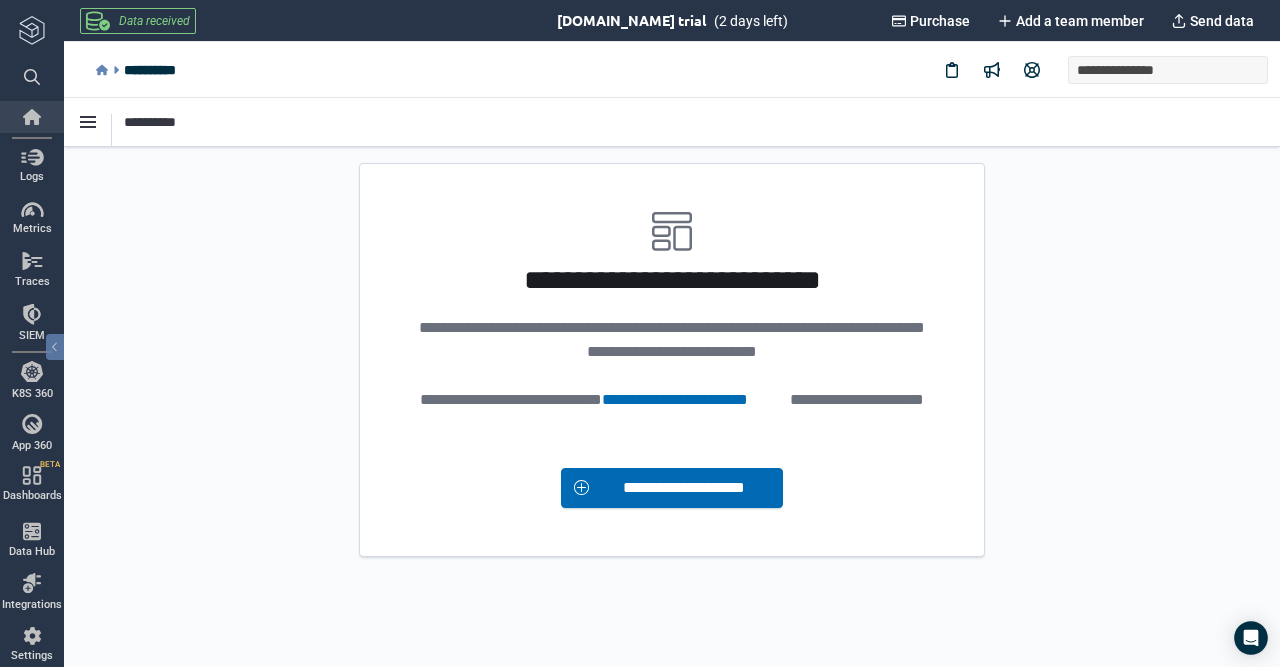 click at bounding box center (32, 117) 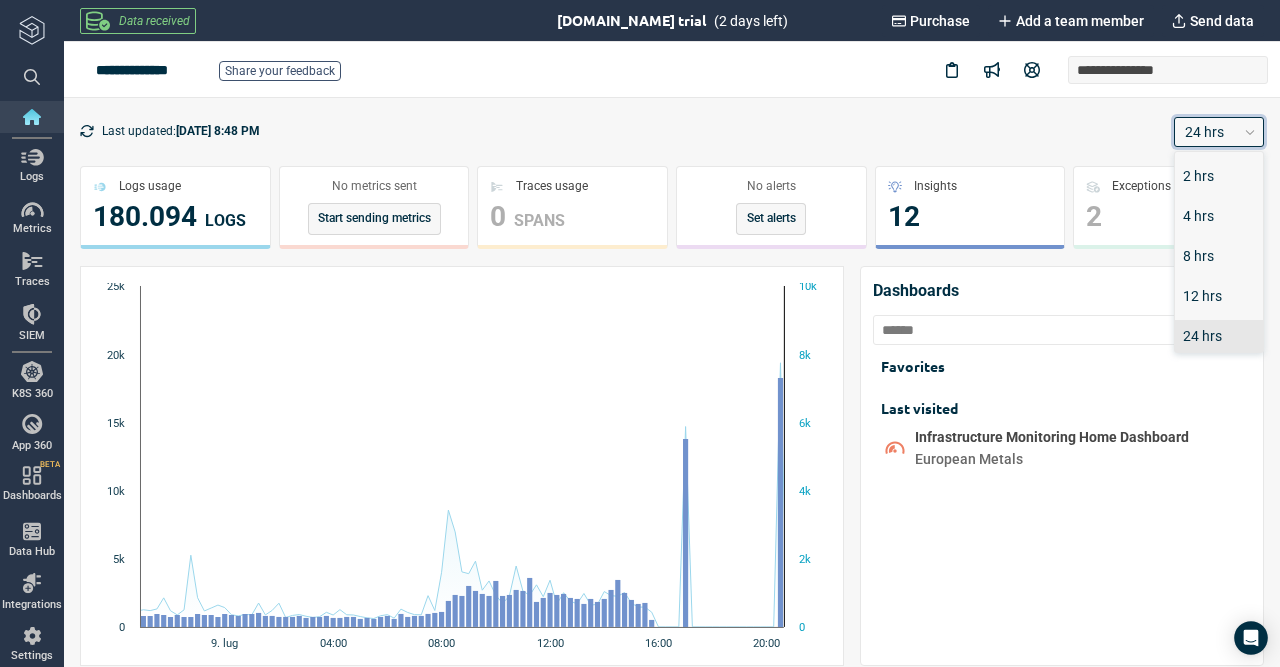click on "24 hrs" at bounding box center (1219, 132) 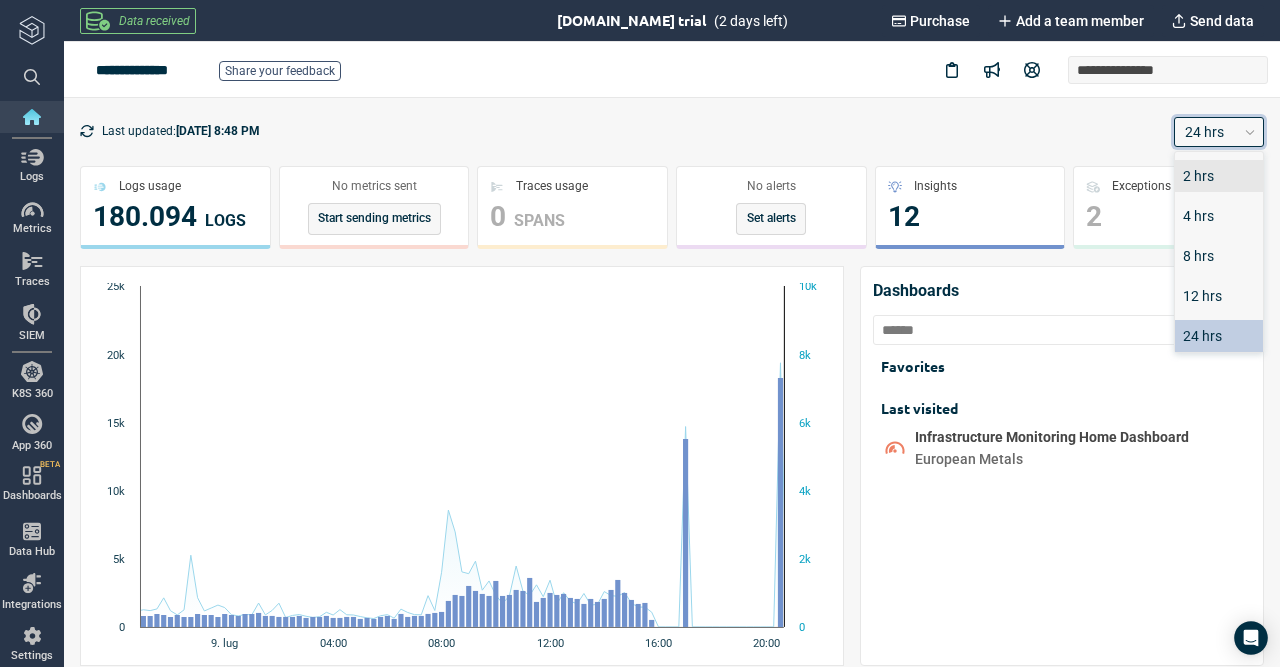 click on "2 hrs" at bounding box center [1219, 176] 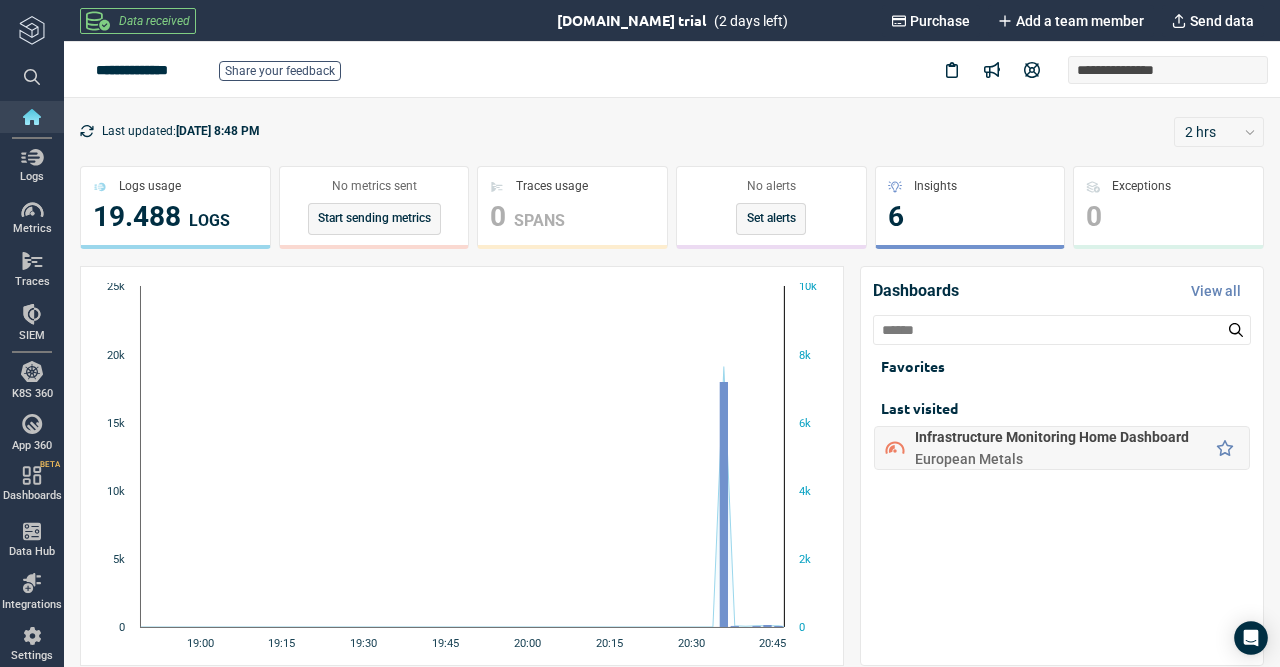 scroll, scrollTop: 1, scrollLeft: 0, axis: vertical 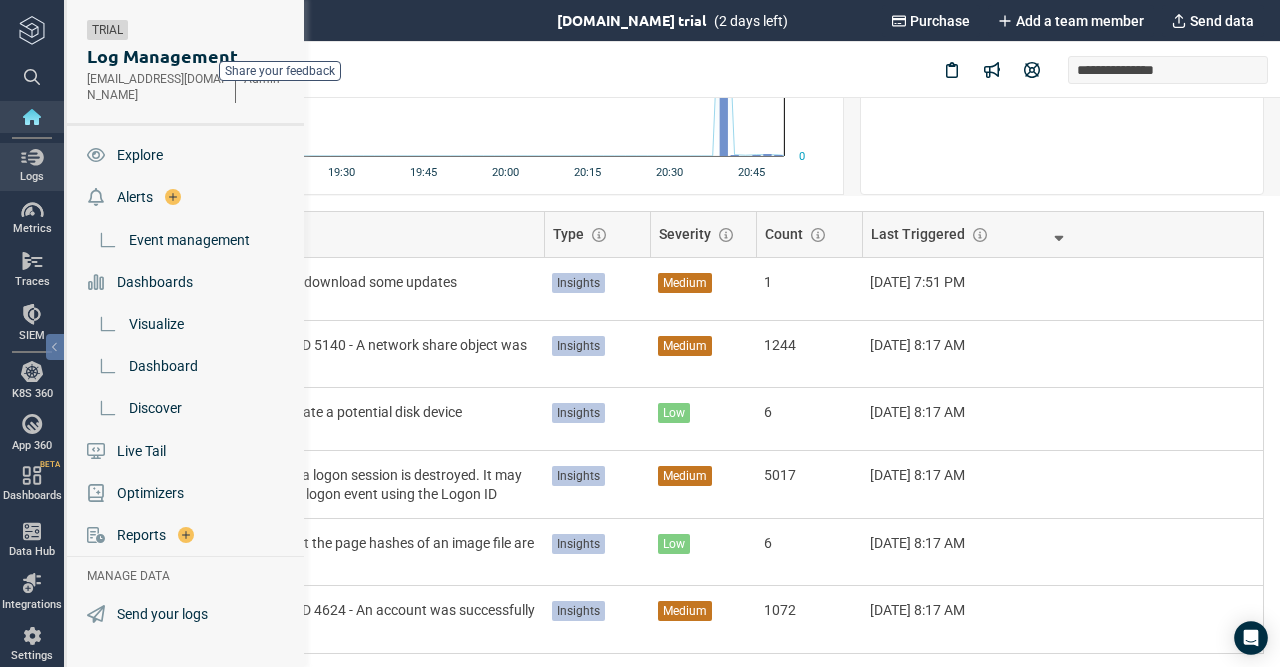 click at bounding box center [32, 157] 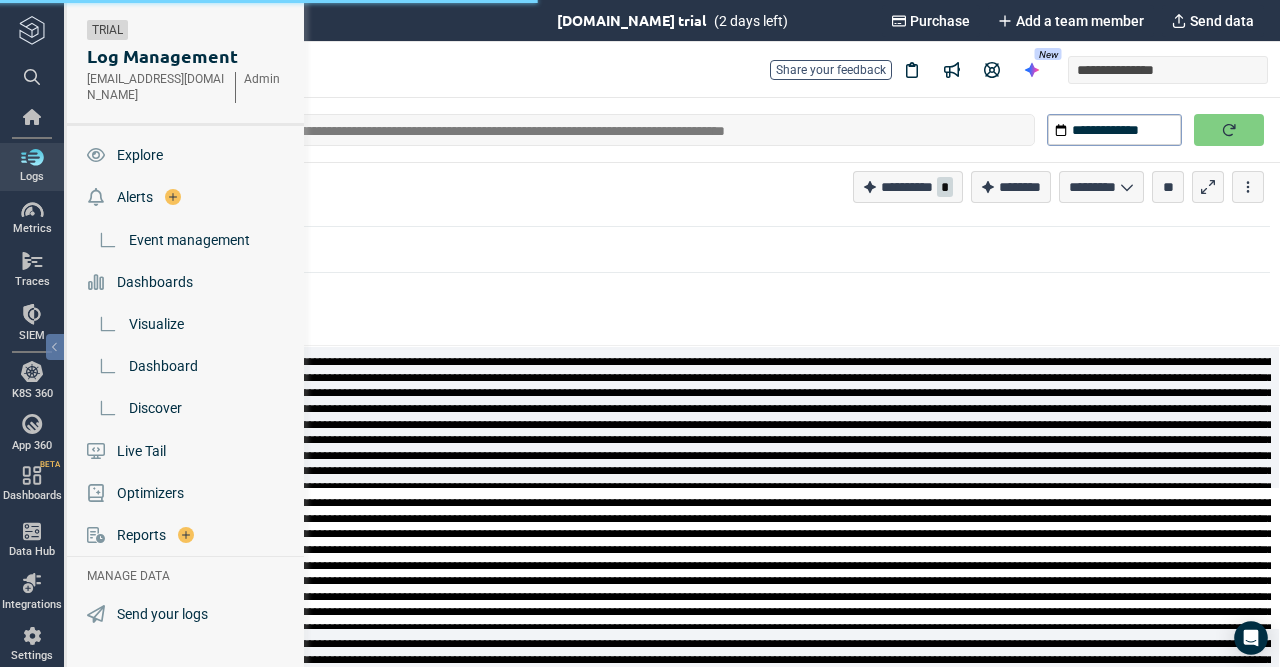 scroll, scrollTop: 0, scrollLeft: 0, axis: both 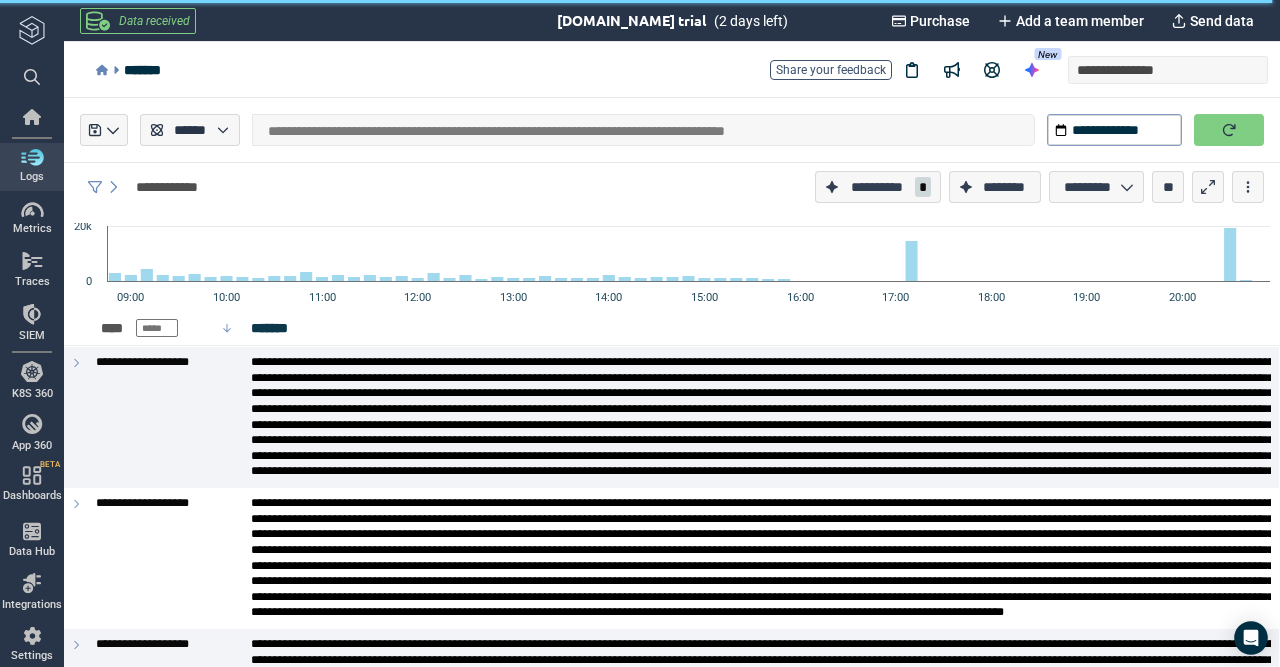 type on "*" 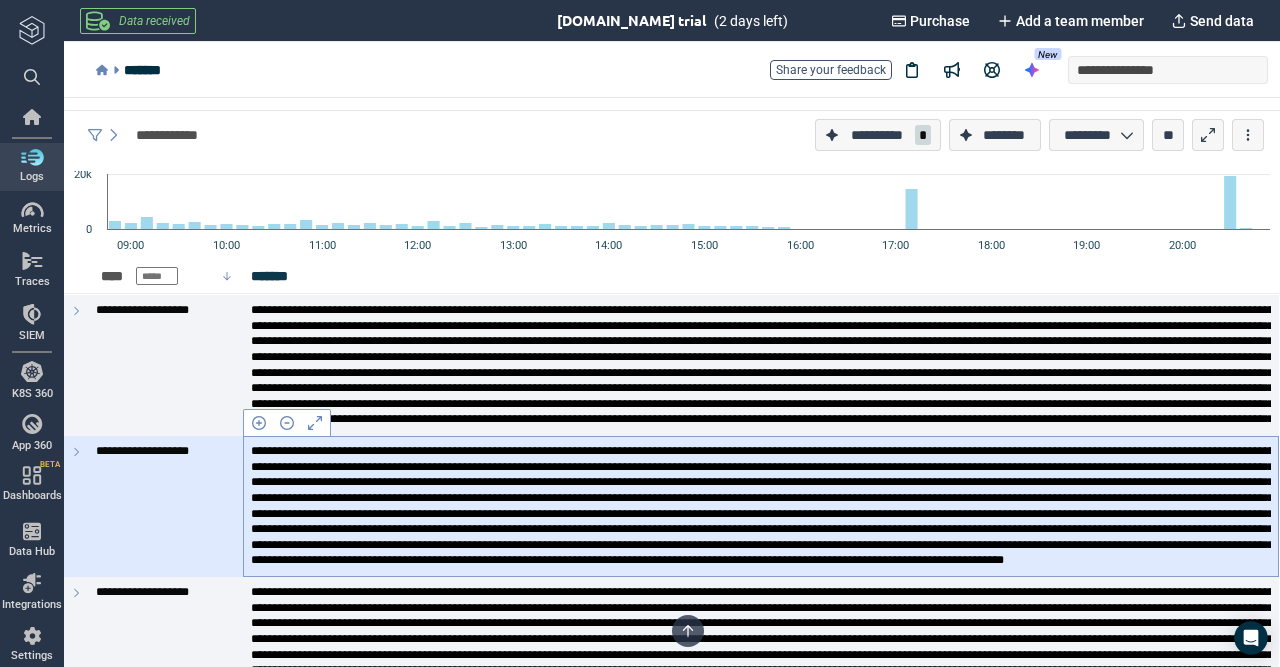 scroll, scrollTop: 0, scrollLeft: 0, axis: both 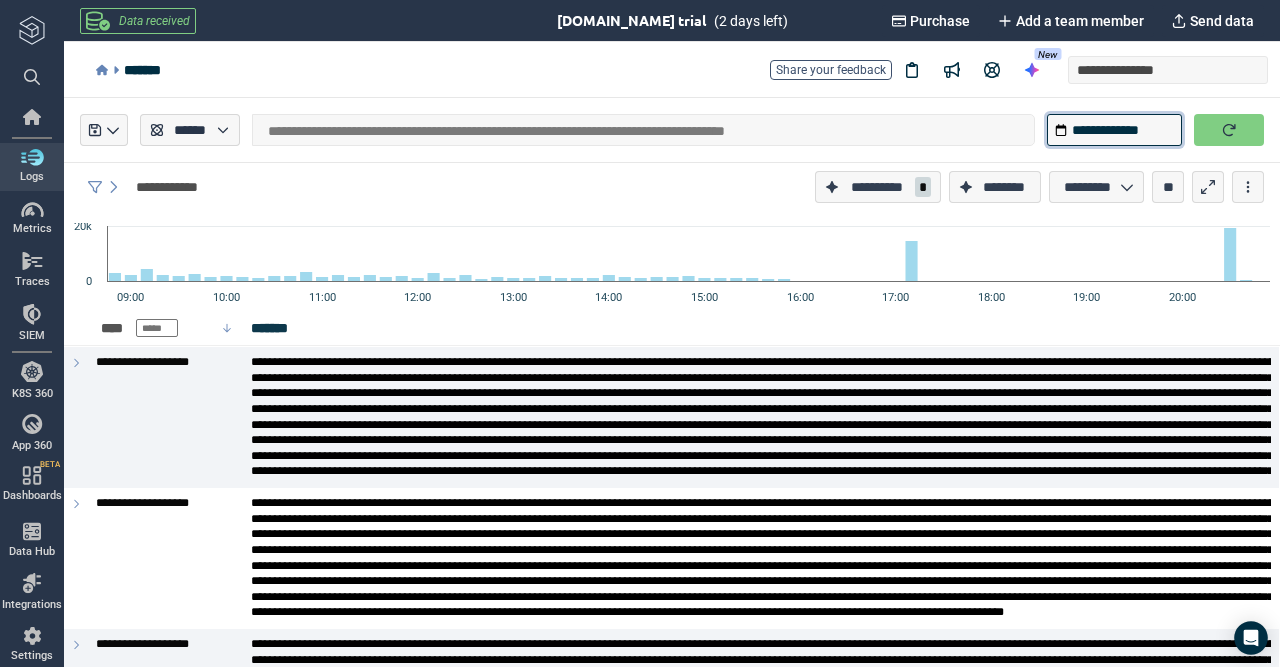 click on "**********" at bounding box center (1114, 130) 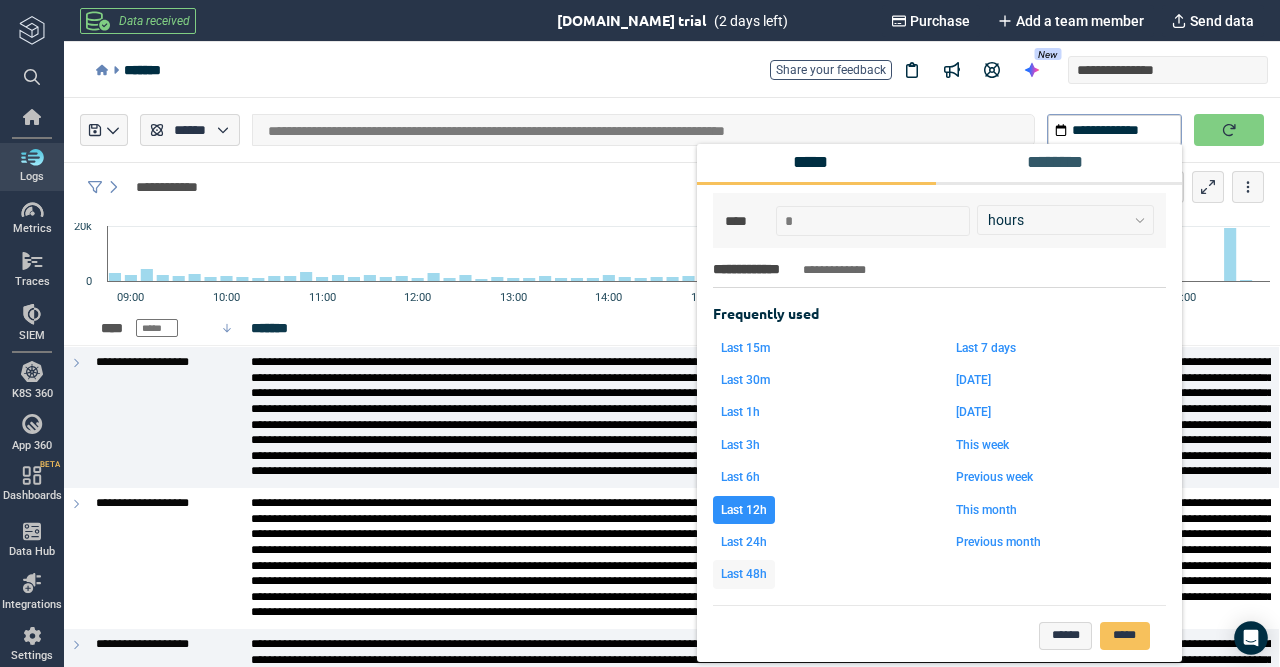 click on "Last 48h" at bounding box center [744, 574] 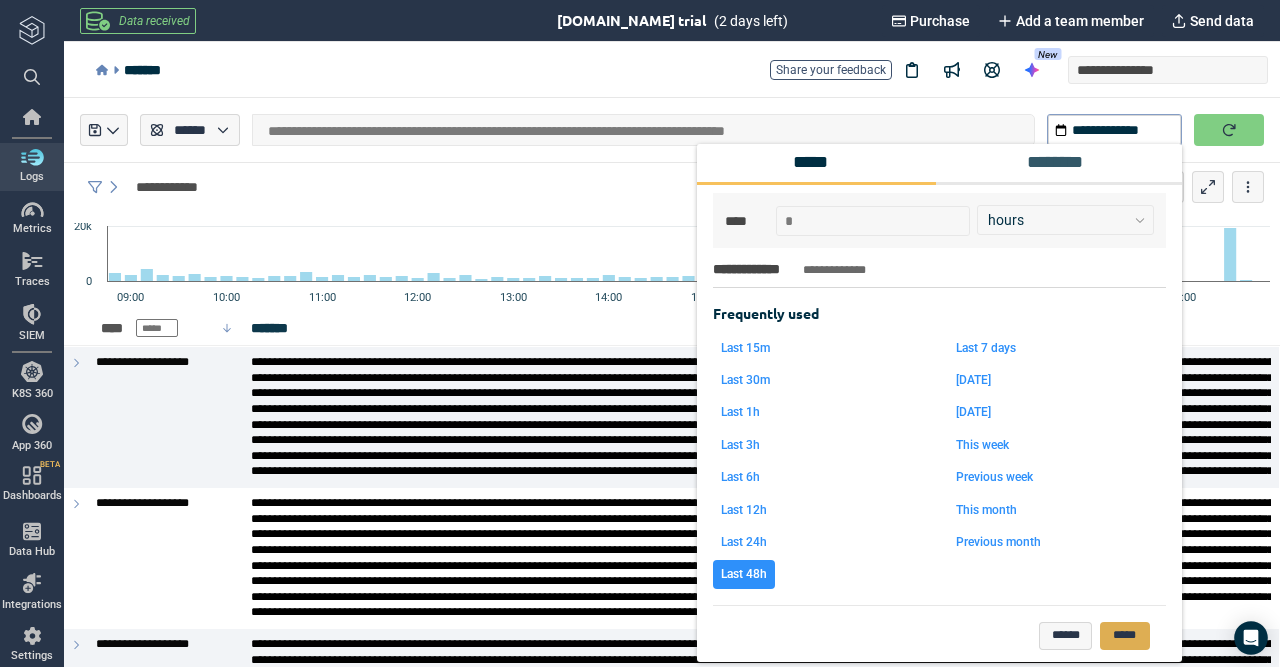 click on "*****" at bounding box center [1125, 636] 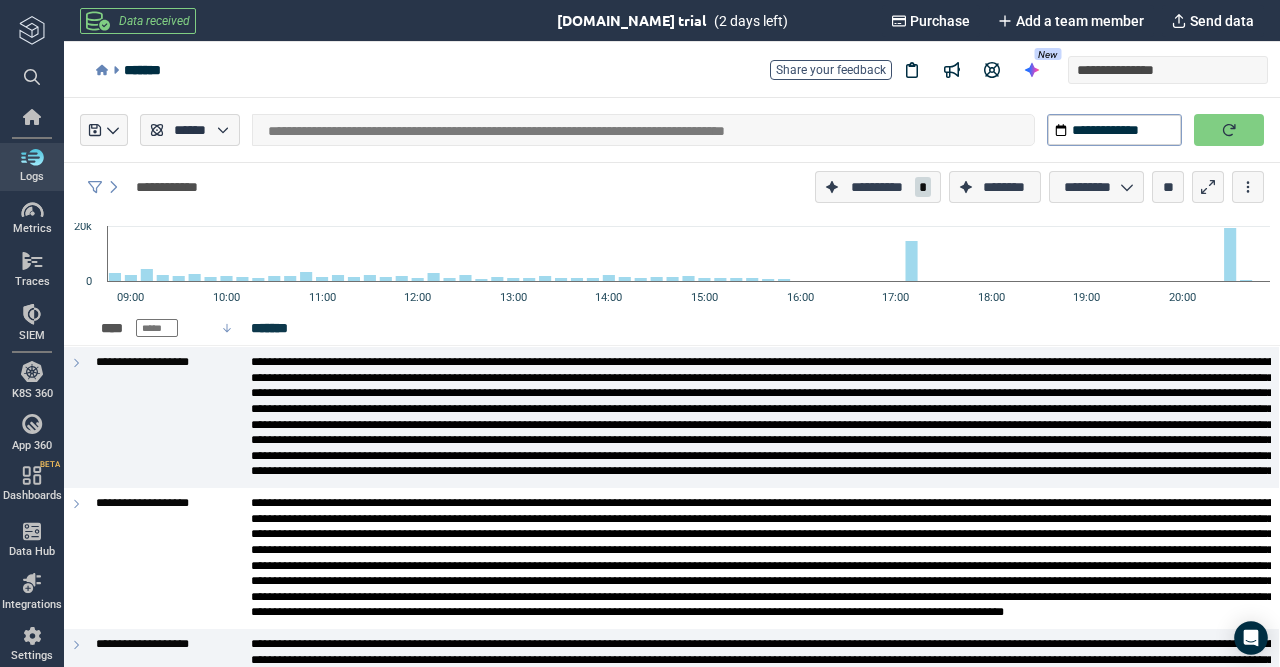 type on "*" 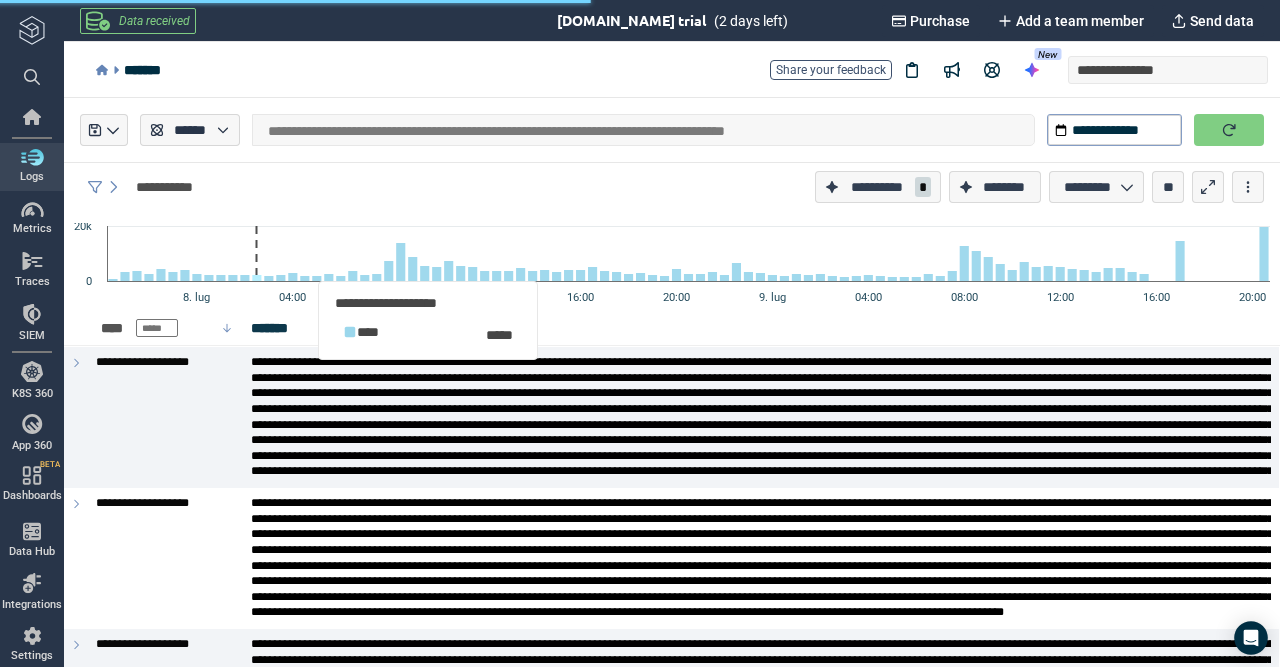 type on "*" 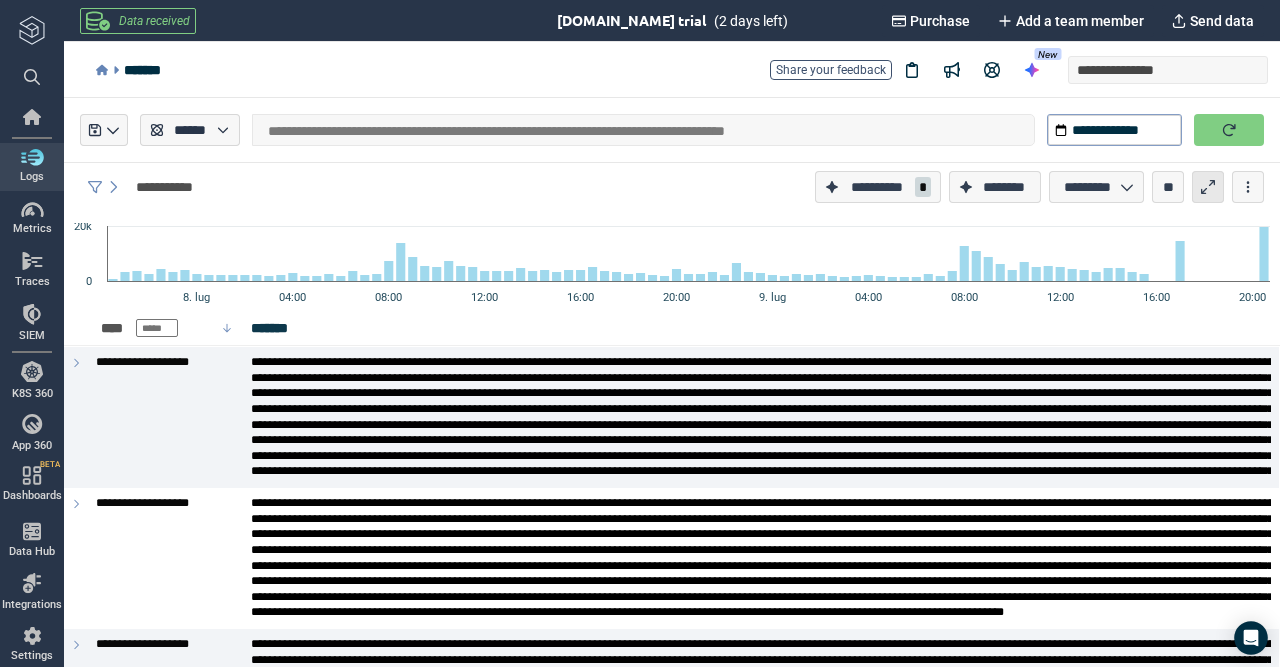 click 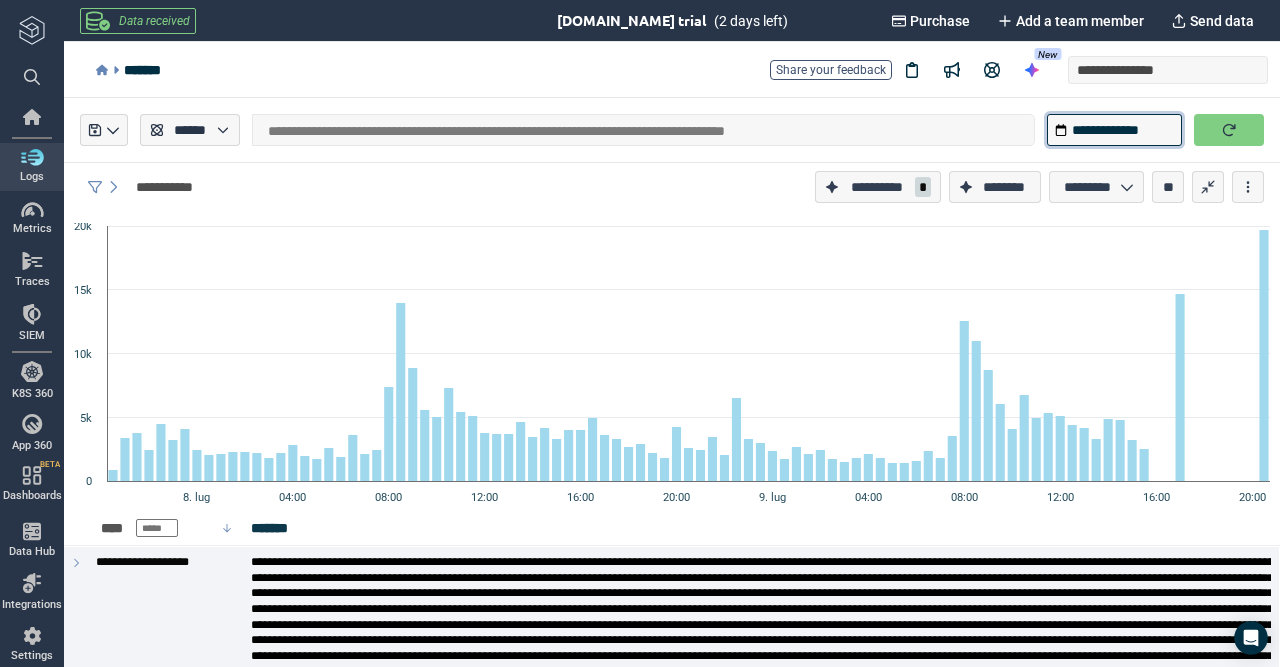 click on "**********" at bounding box center [1114, 130] 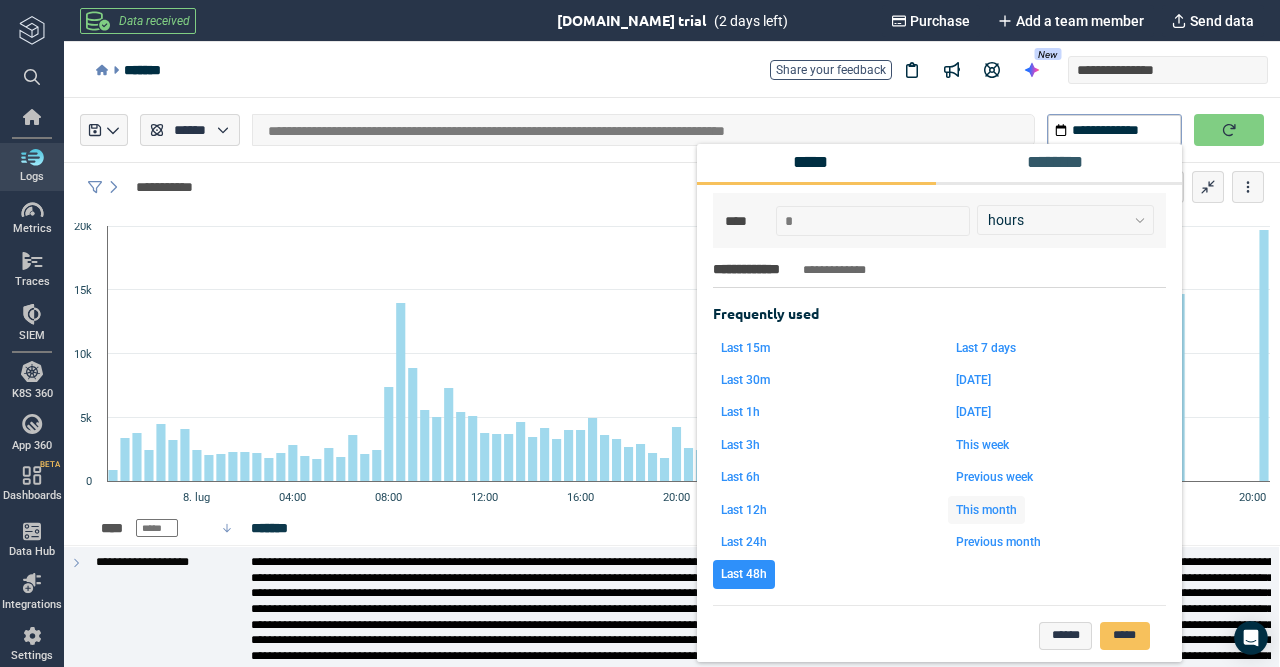 click on "This month" at bounding box center (986, 510) 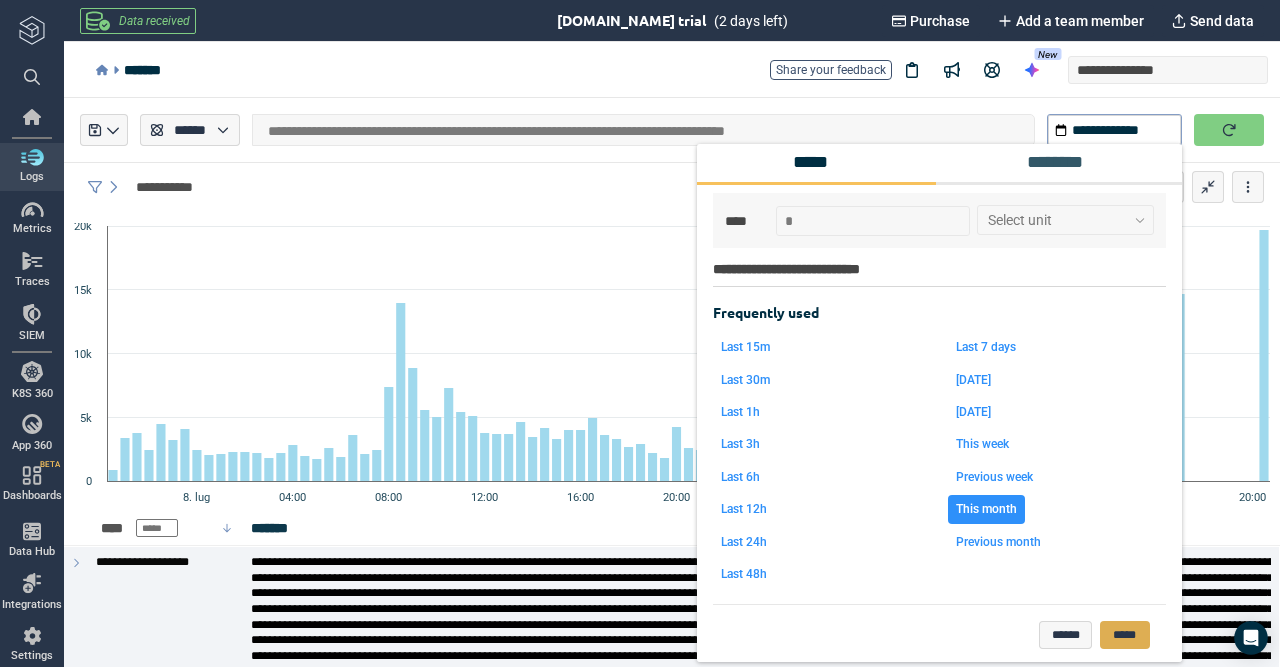 click on "*****" at bounding box center [1125, 635] 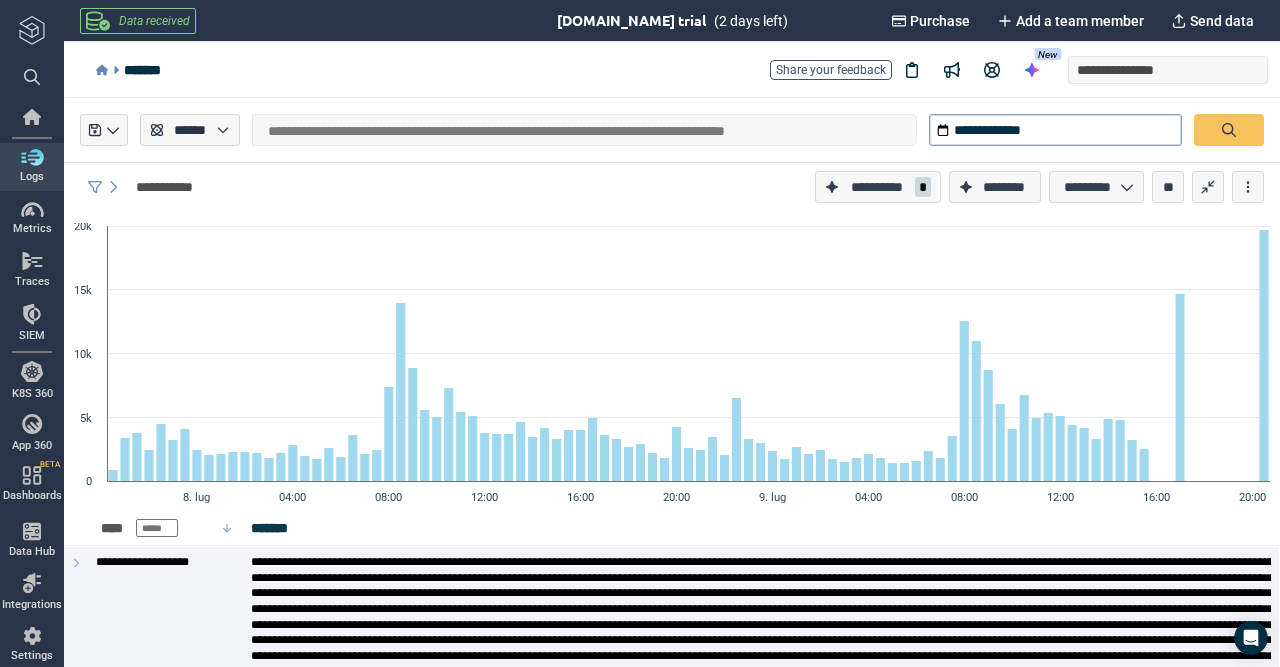 type on "*" 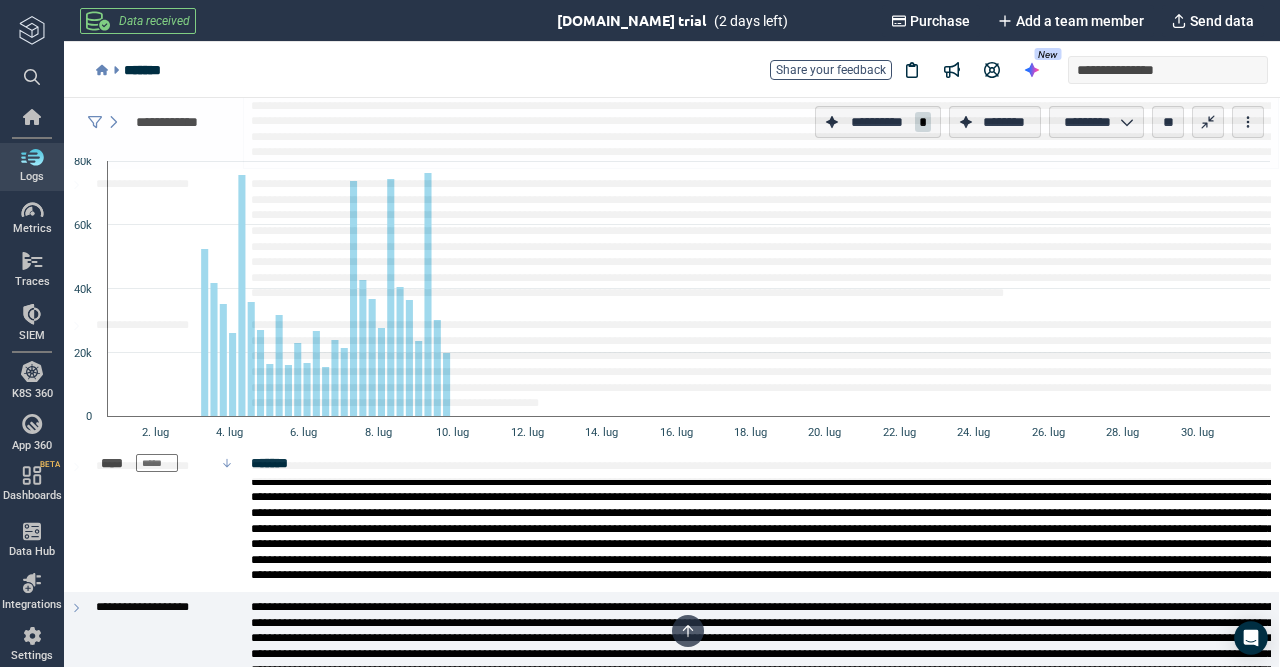 scroll, scrollTop: 909, scrollLeft: 0, axis: vertical 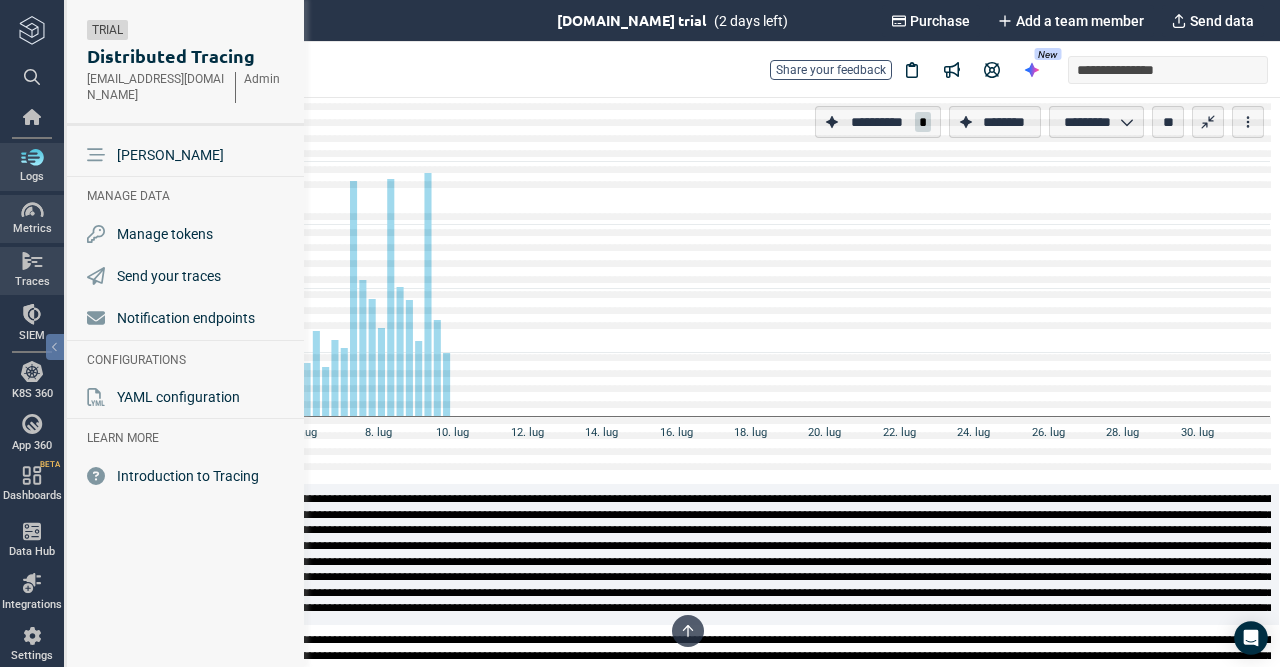 click at bounding box center [32, 210] 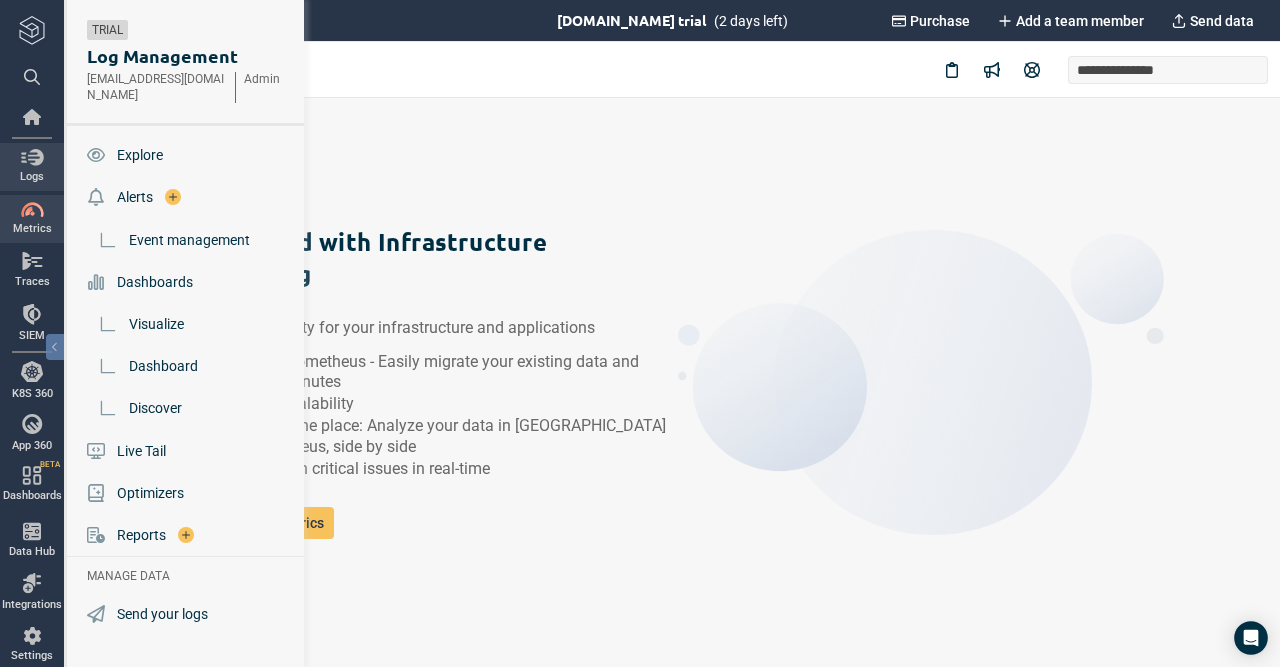click at bounding box center (32, 157) 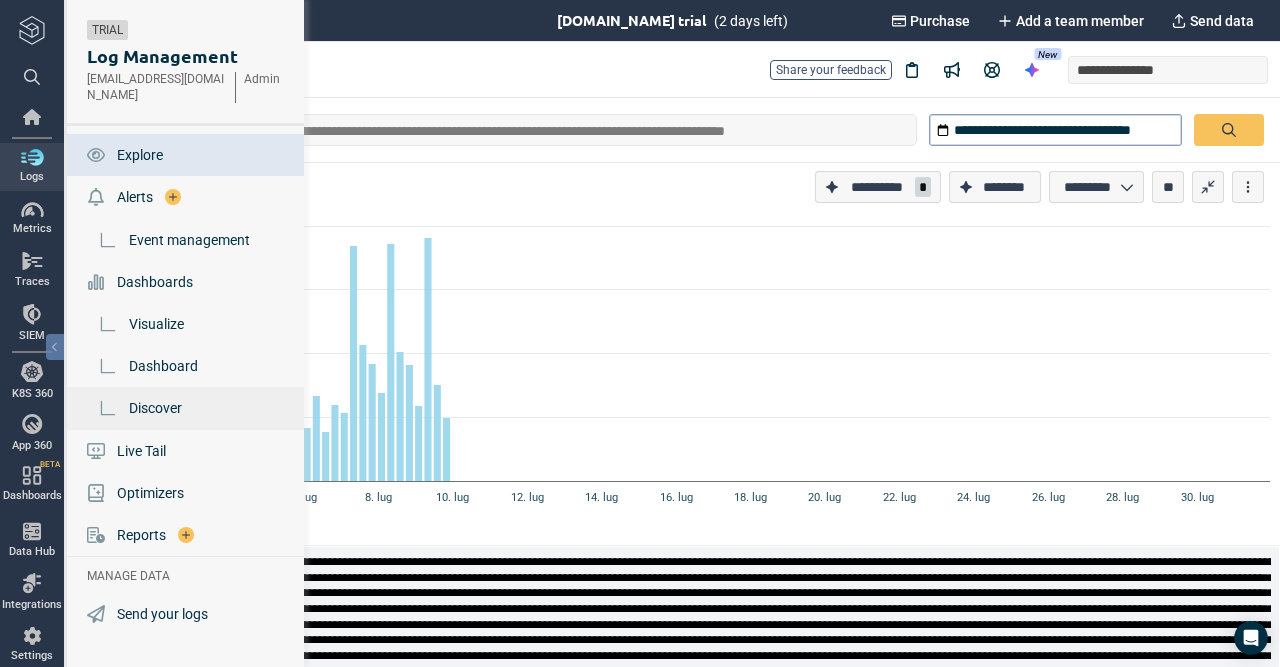 click on "Discover" at bounding box center (187, 408) 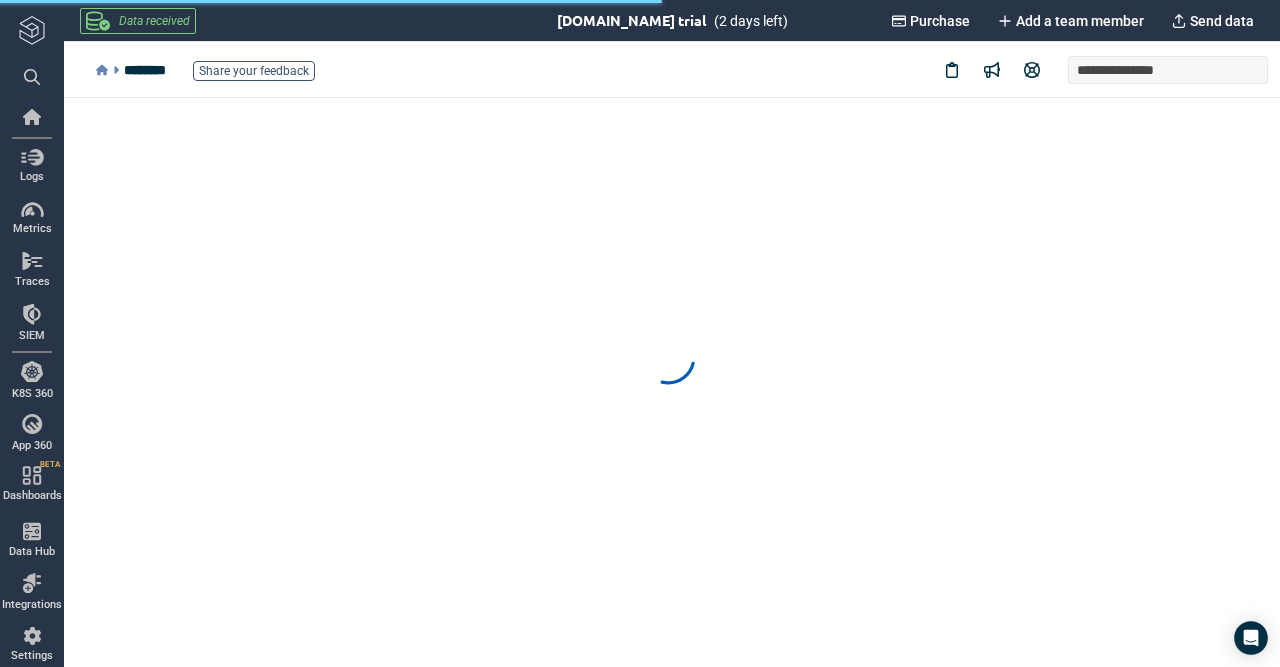 scroll, scrollTop: 0, scrollLeft: 0, axis: both 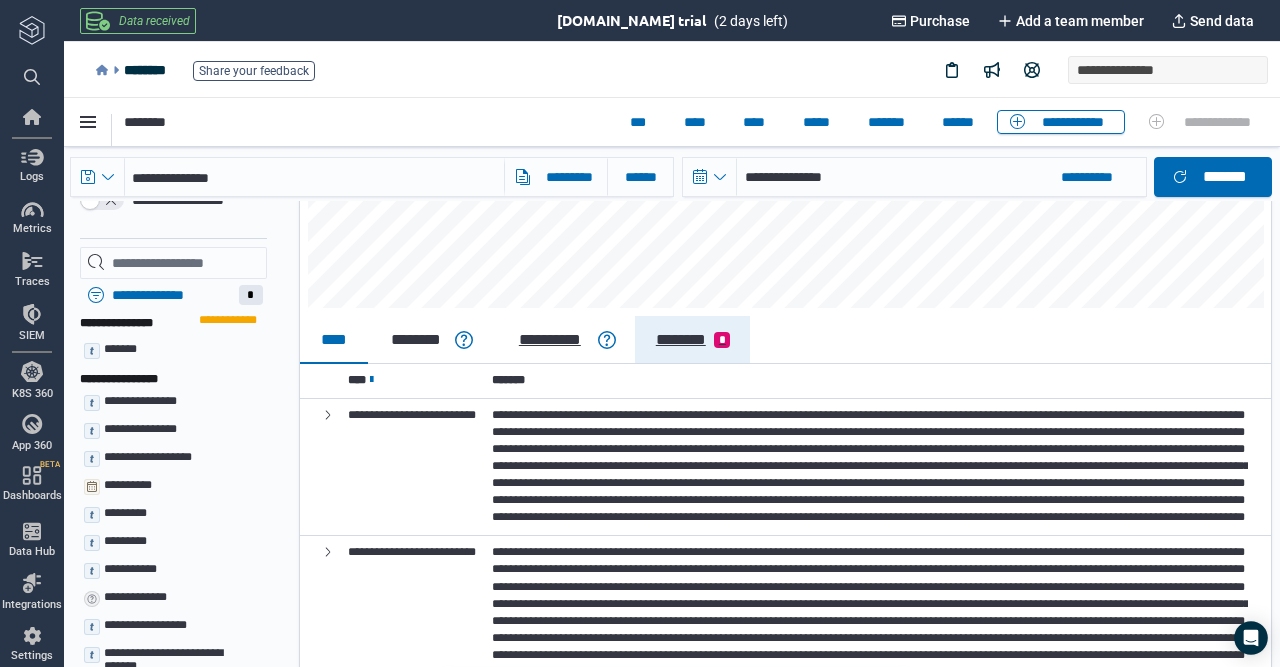click on "********" at bounding box center (680, 340) 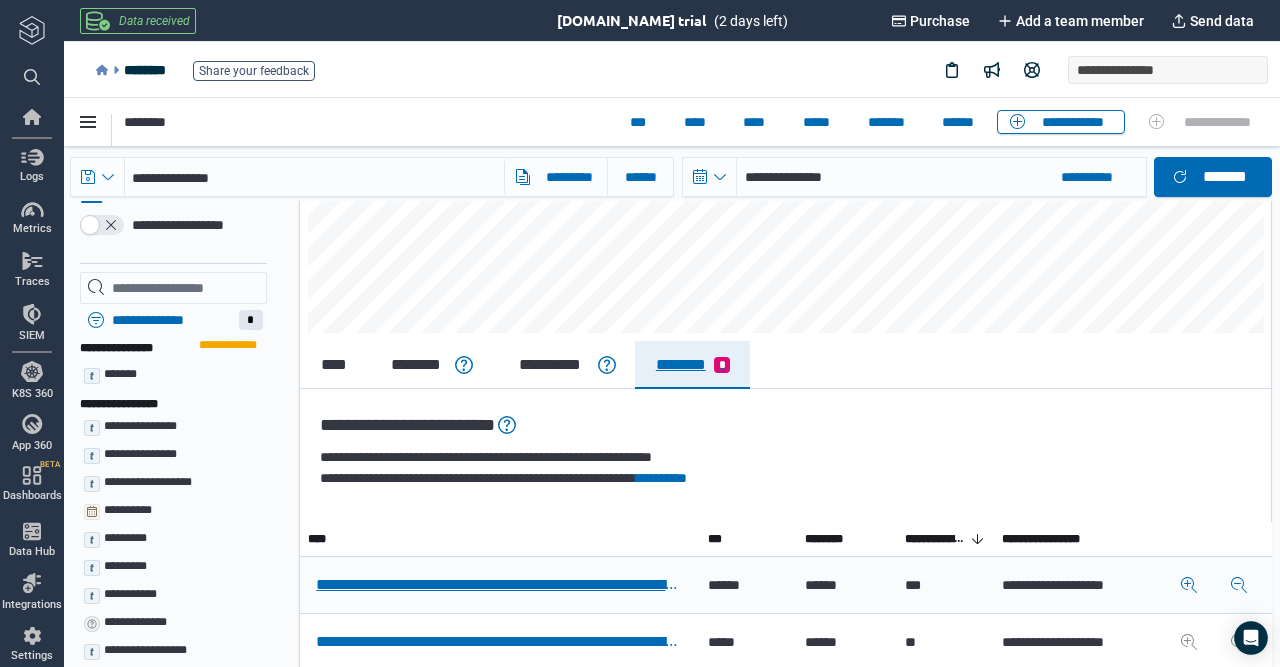 scroll, scrollTop: 283, scrollLeft: 0, axis: vertical 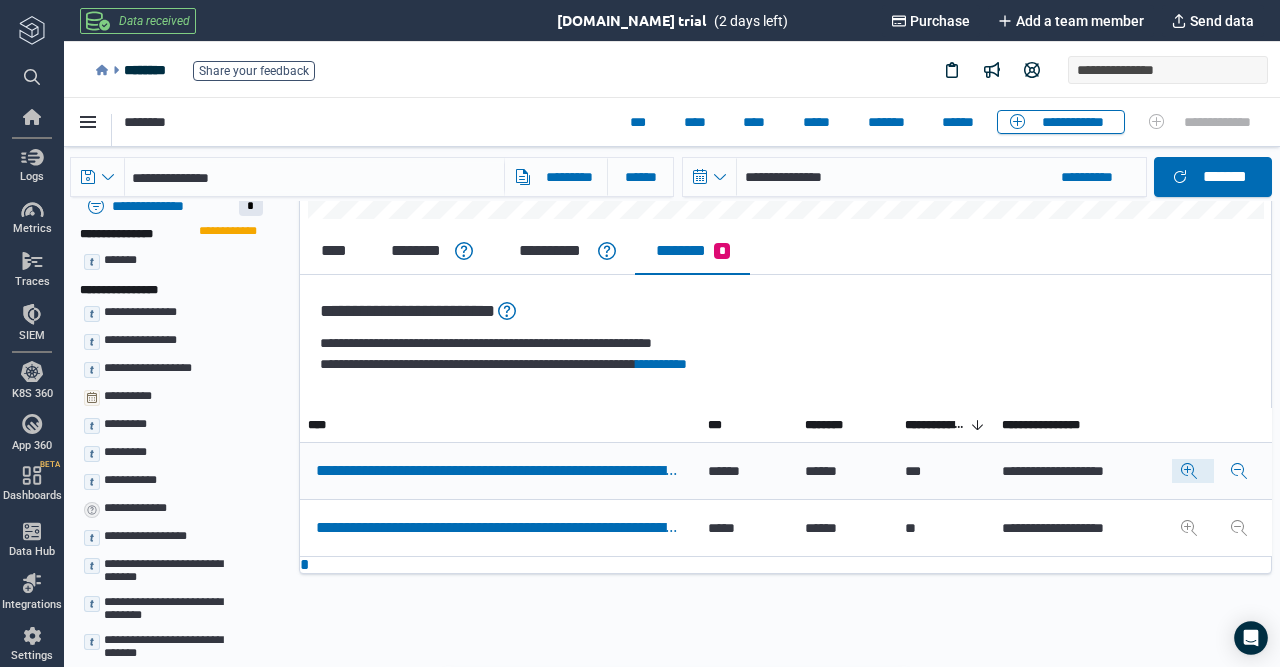 click 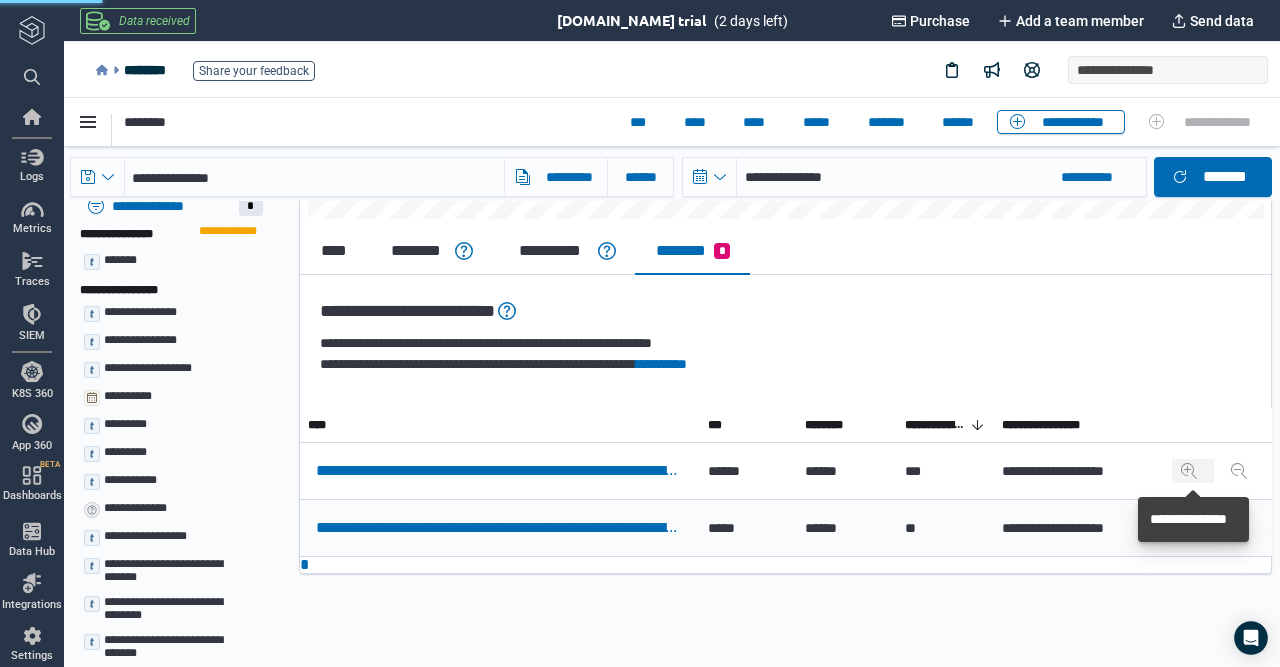 scroll, scrollTop: 285, scrollLeft: 0, axis: vertical 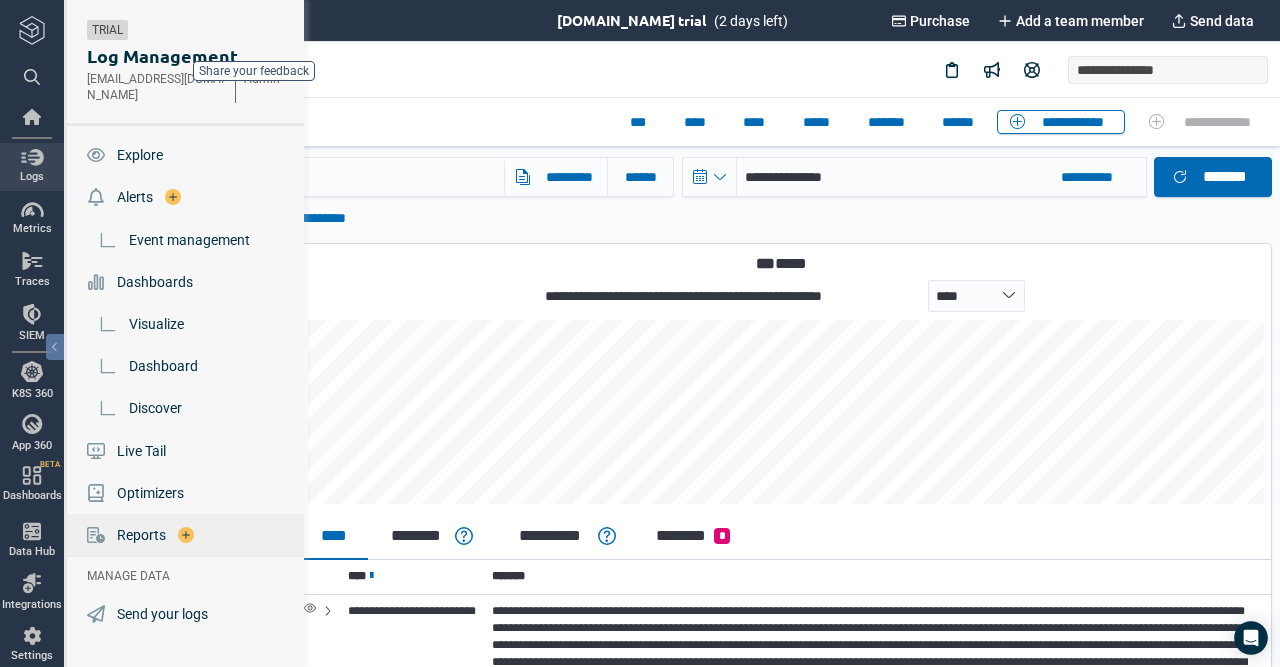 click on "Reports" at bounding box center [187, 535] 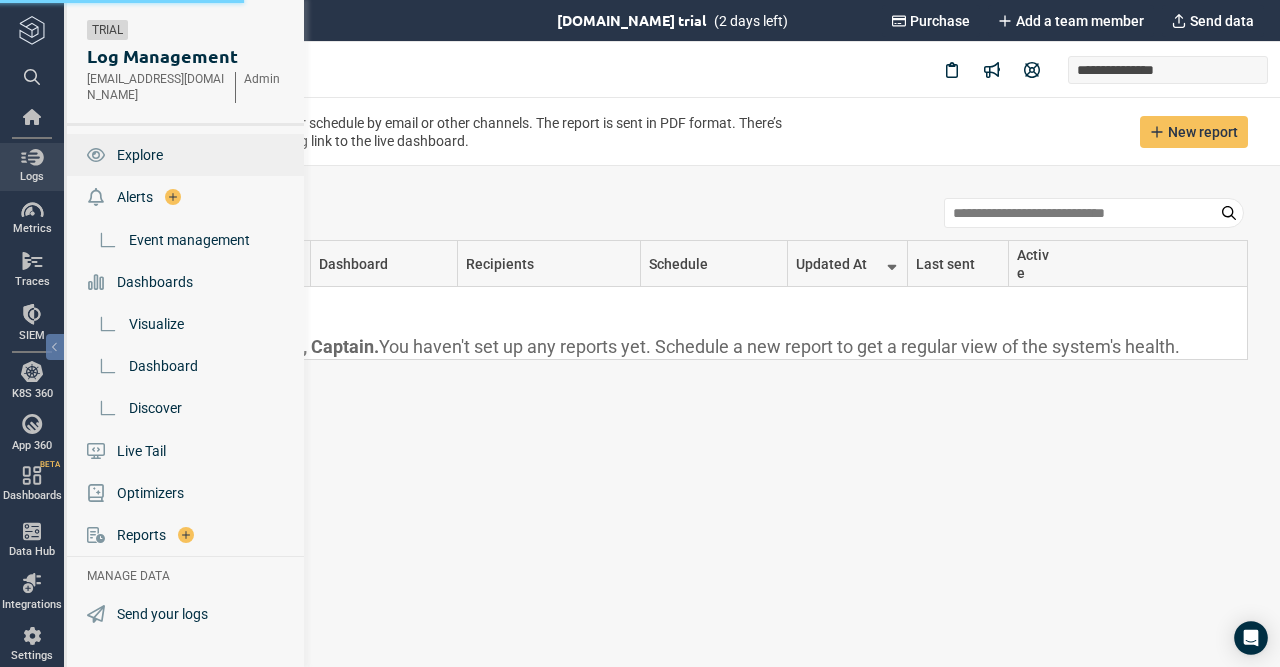 click on "Explore" at bounding box center [187, 155] 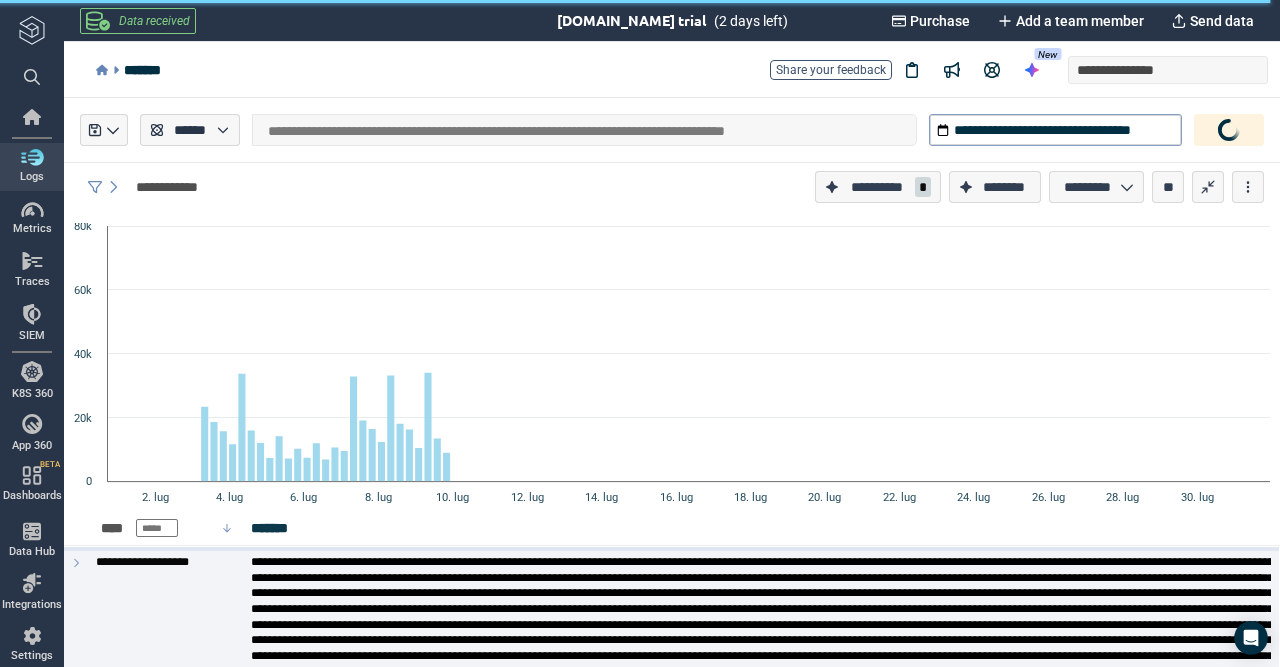 scroll, scrollTop: 15, scrollLeft: 0, axis: vertical 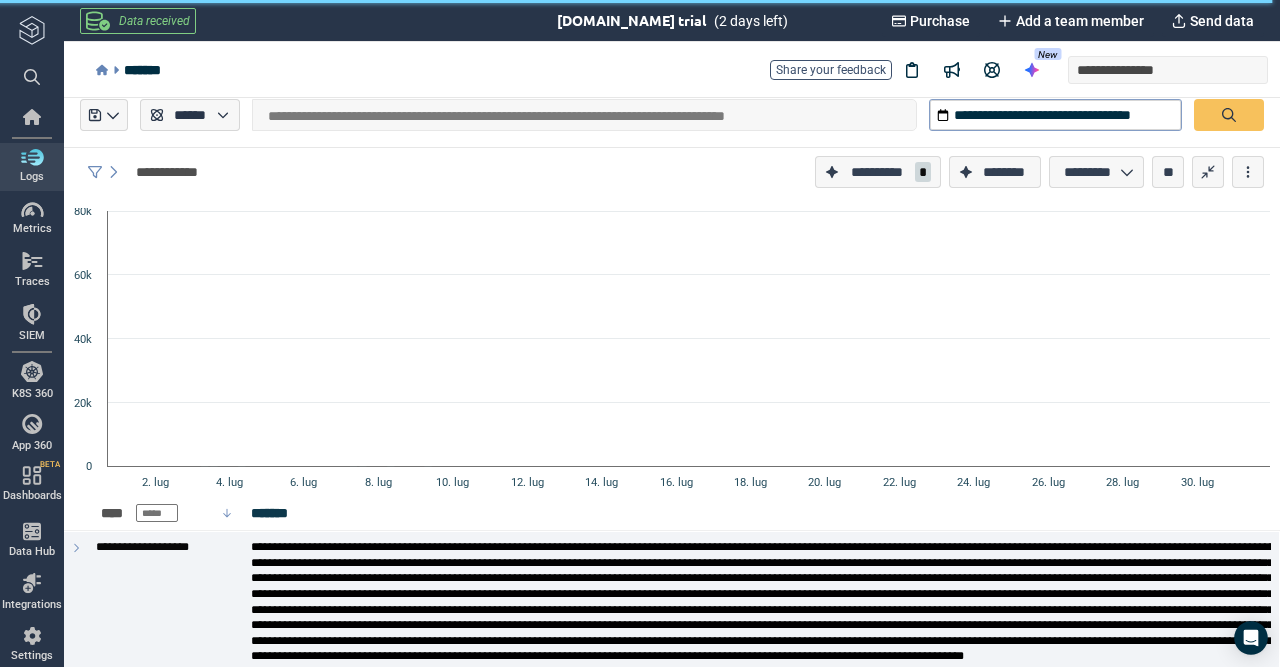 type on "*" 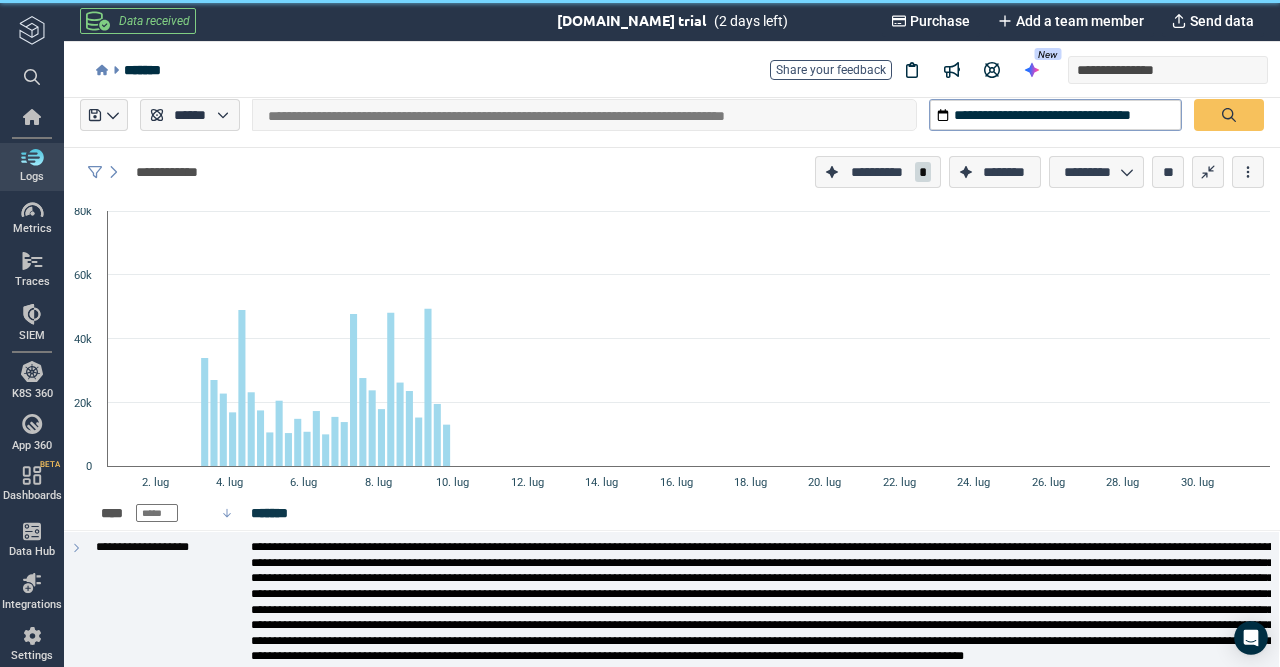 scroll, scrollTop: 0, scrollLeft: 0, axis: both 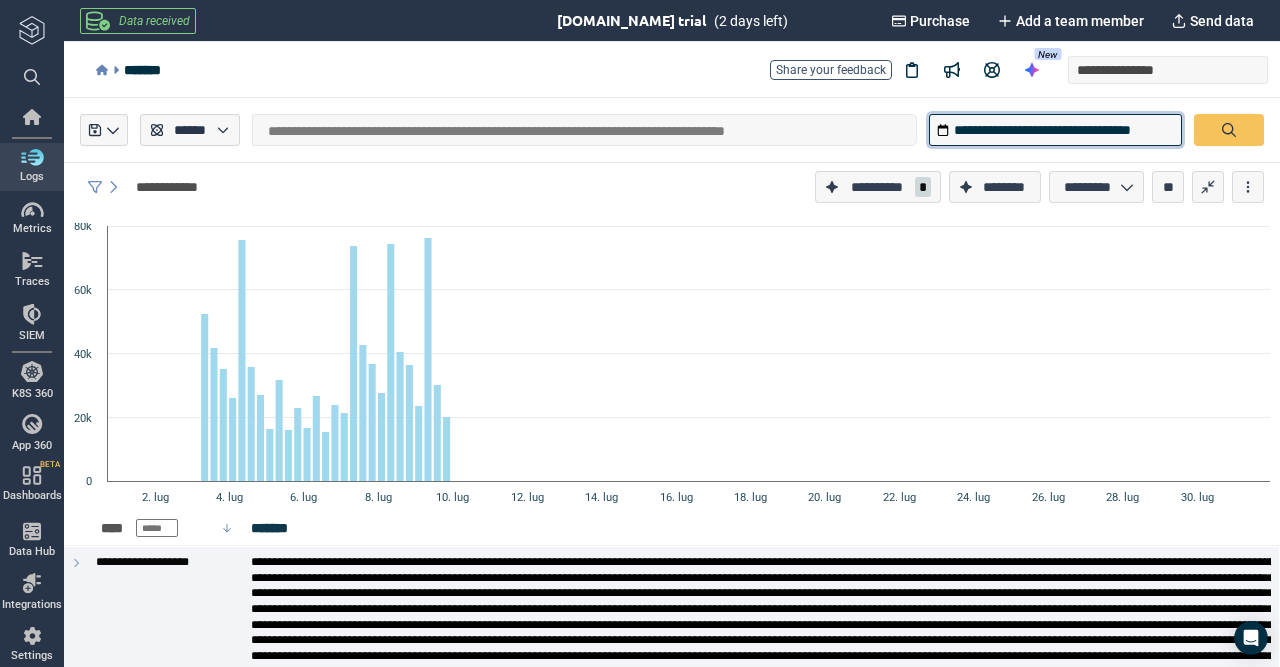 click on "**********" at bounding box center [1055, 130] 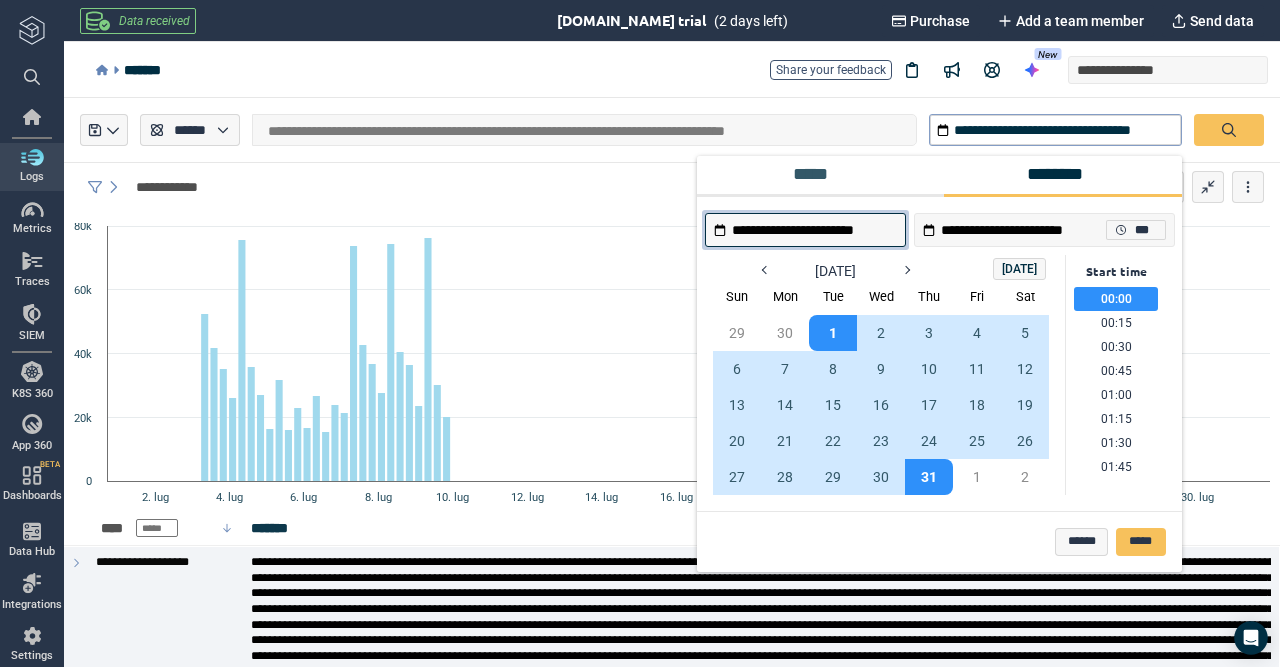 click on "**********" at bounding box center [584, 130] 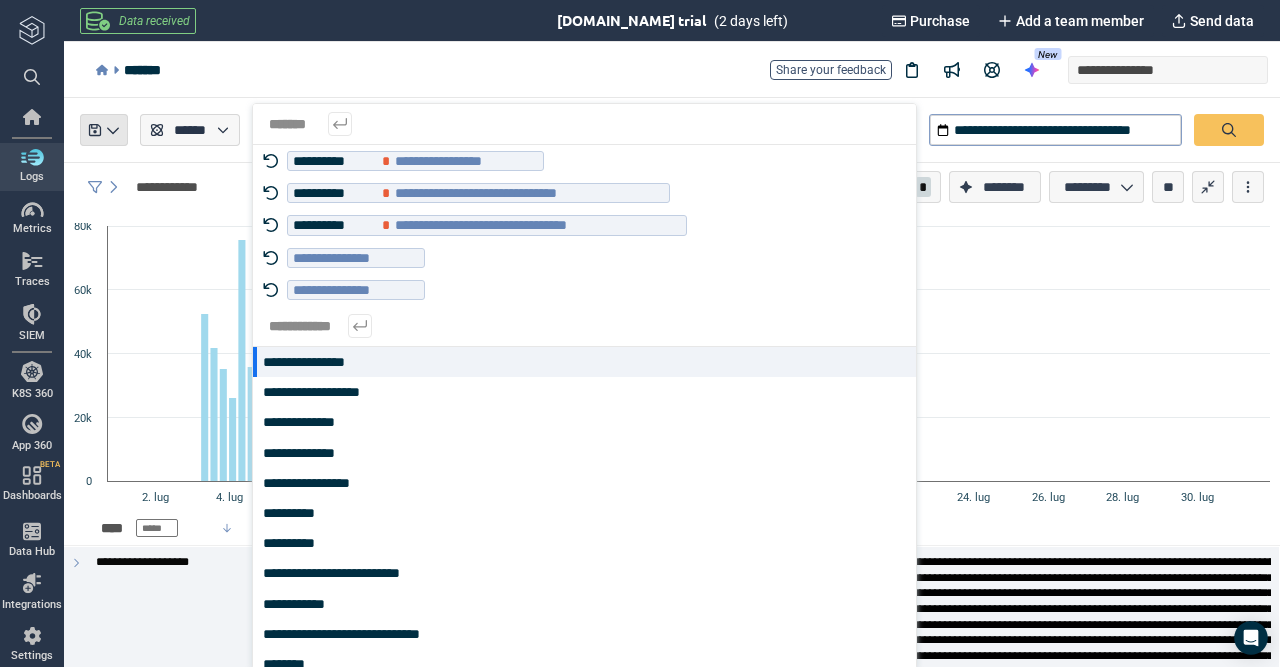 click at bounding box center [104, 130] 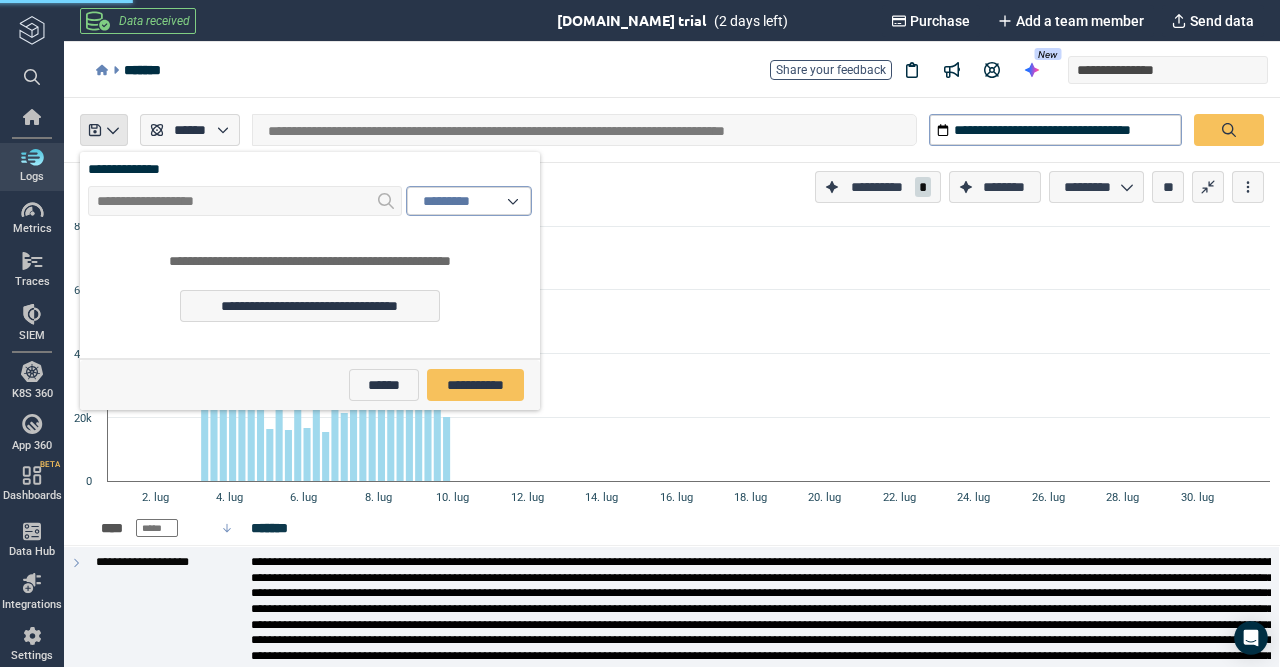 click 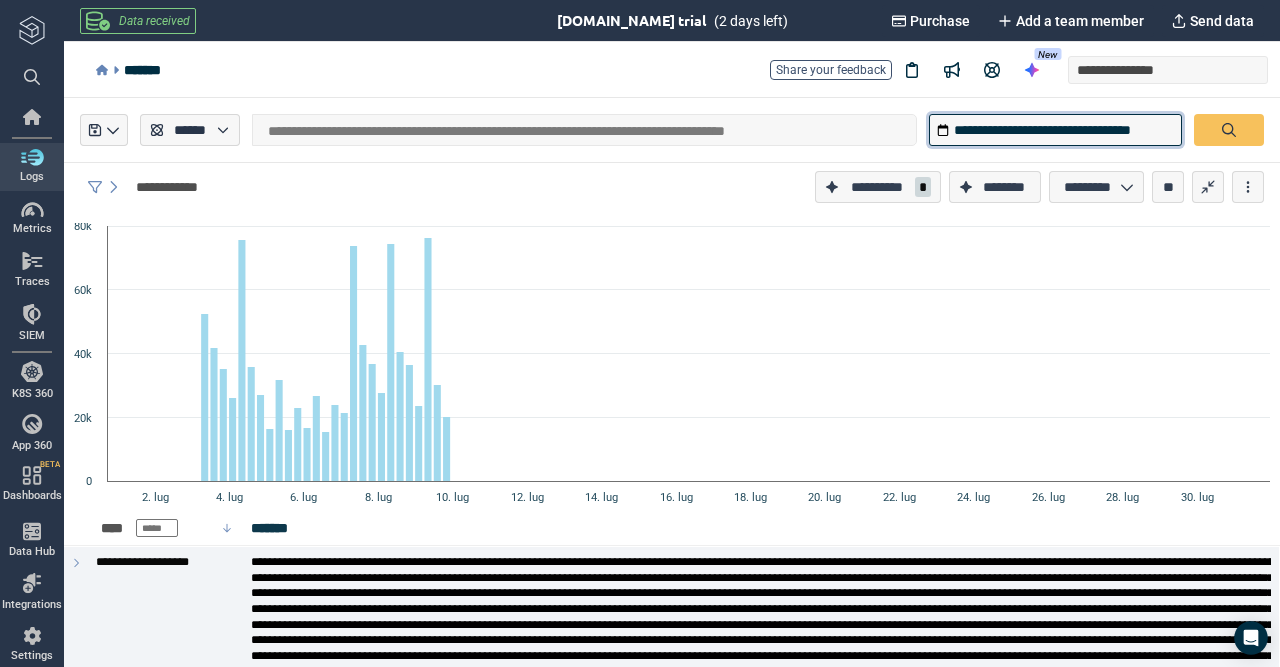 click on "**********" at bounding box center (1055, 130) 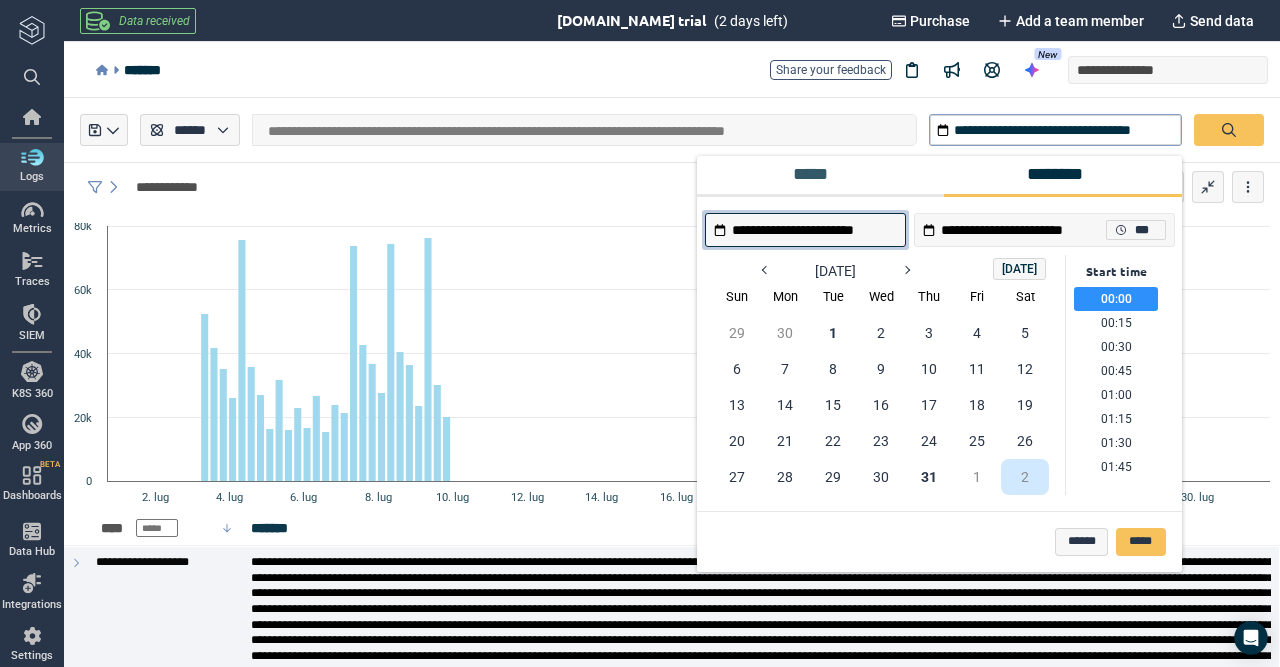 click on "27 28 29 30 31 1 2" at bounding box center [881, 477] 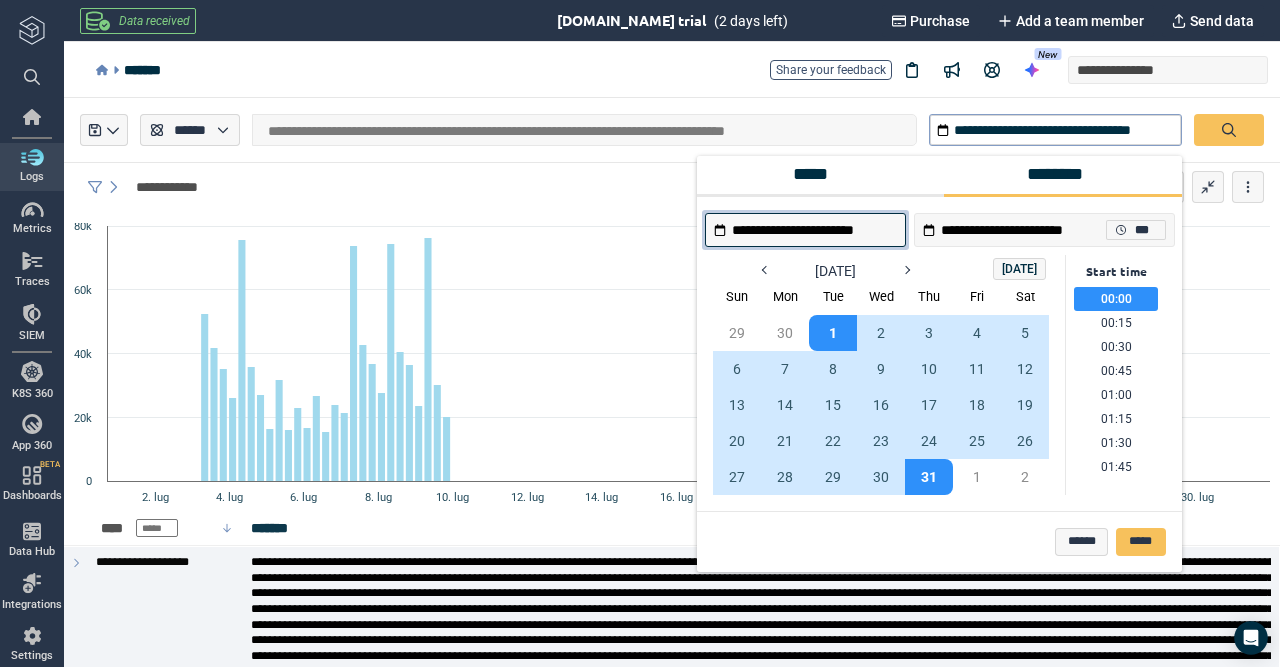 click on "*****" at bounding box center [816, 175] 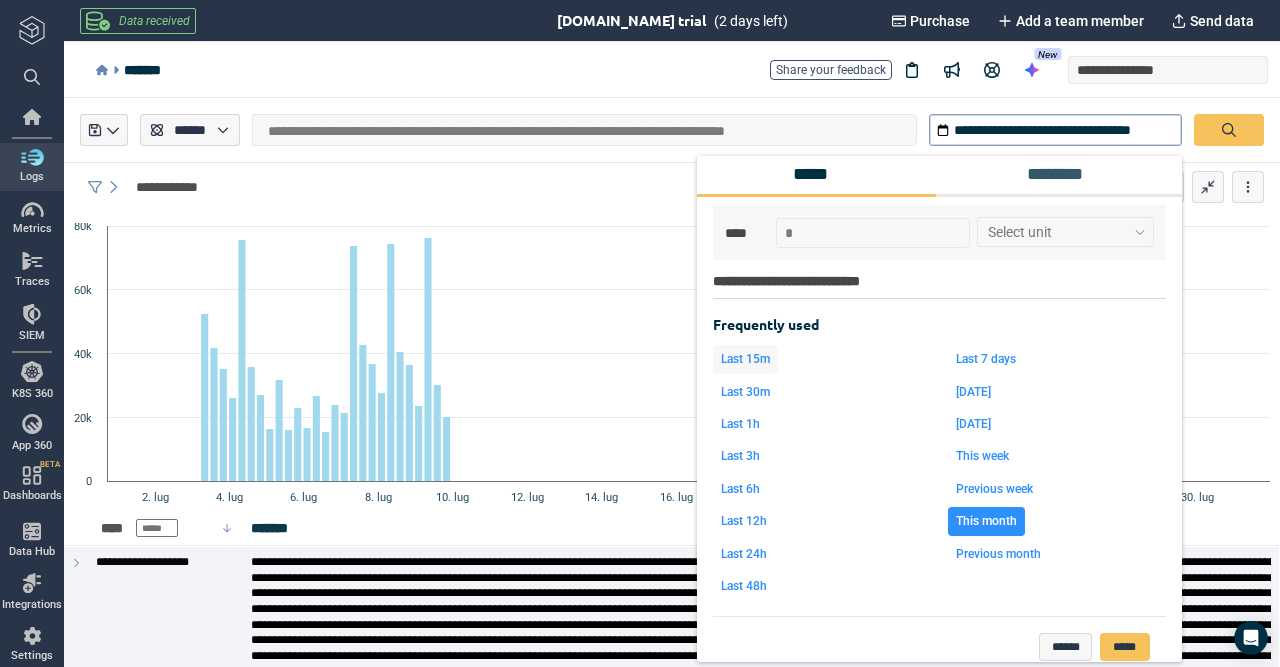 click on "Last 15m" at bounding box center (745, 359) 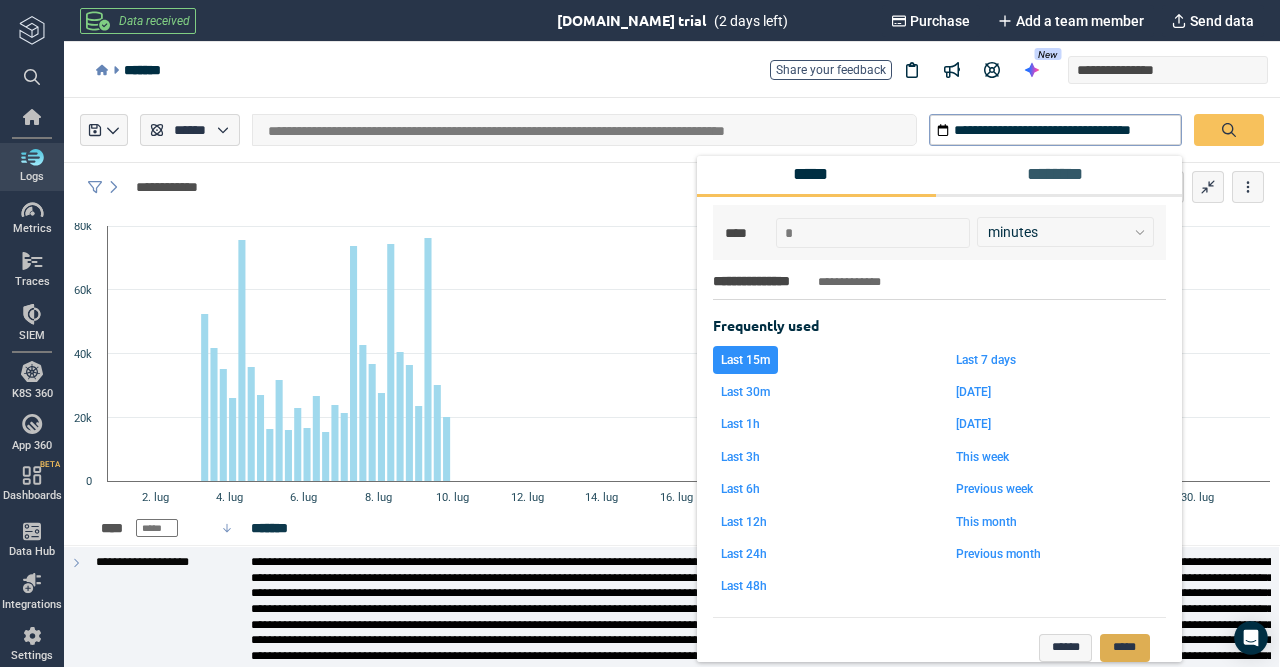 click on "*****" at bounding box center [1125, 648] 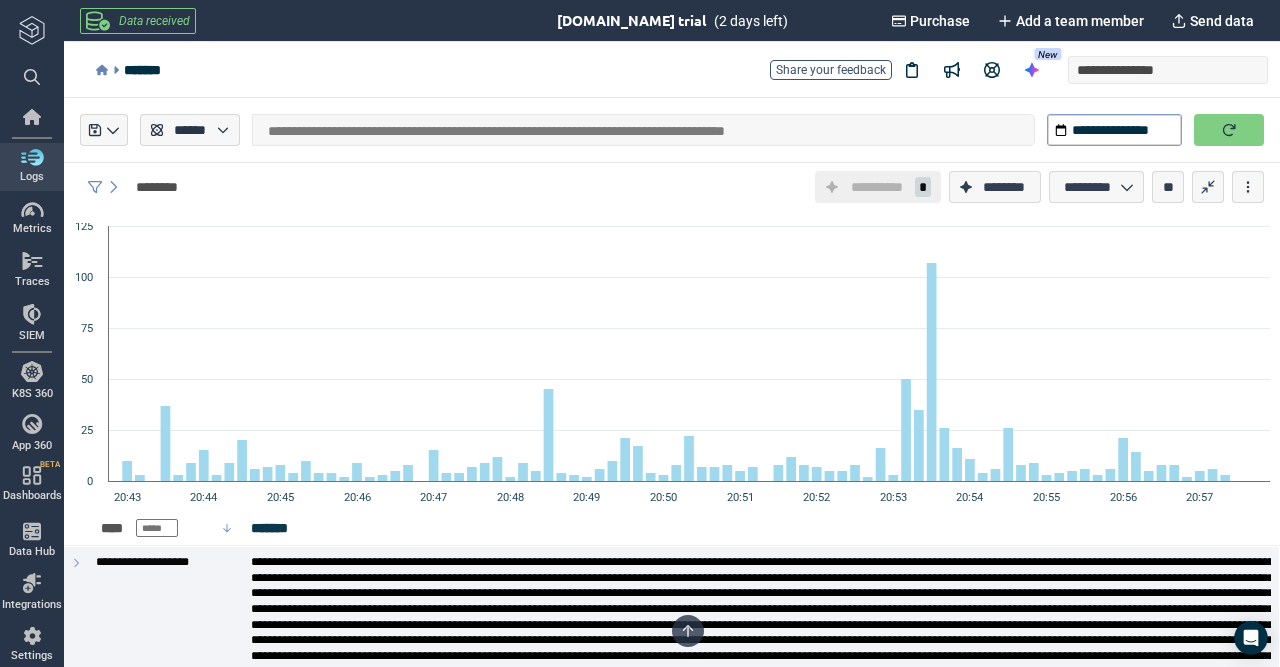 scroll, scrollTop: 181, scrollLeft: 0, axis: vertical 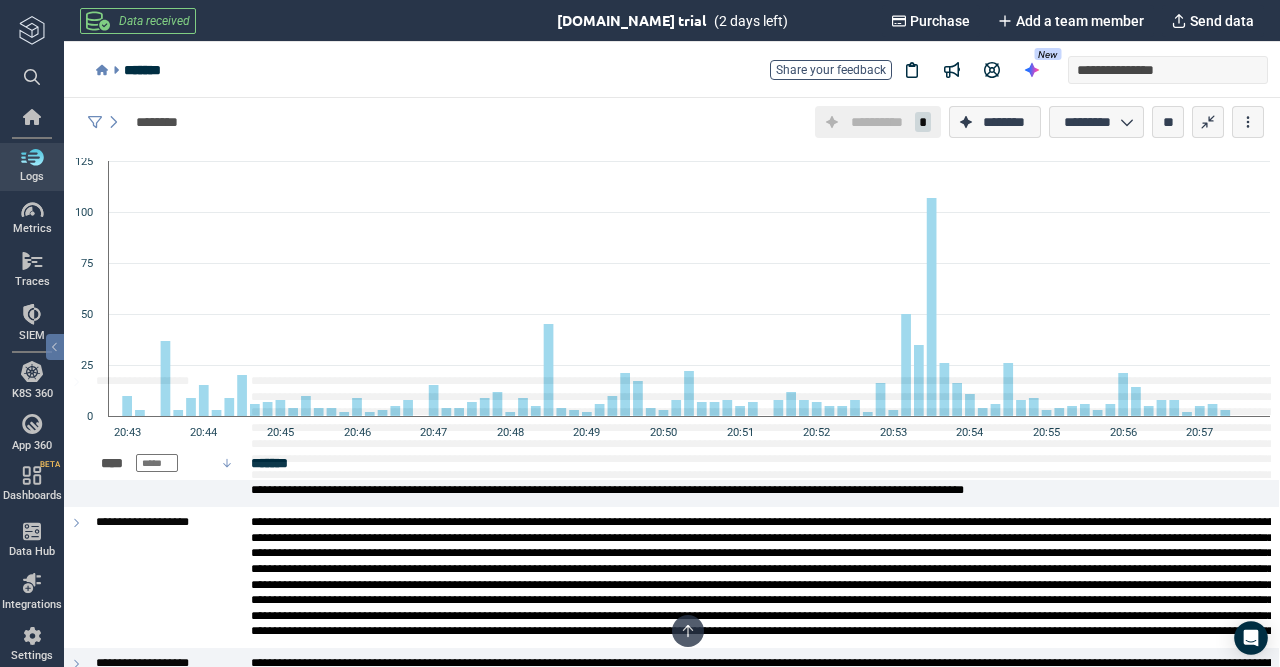 click at bounding box center [32, 77] 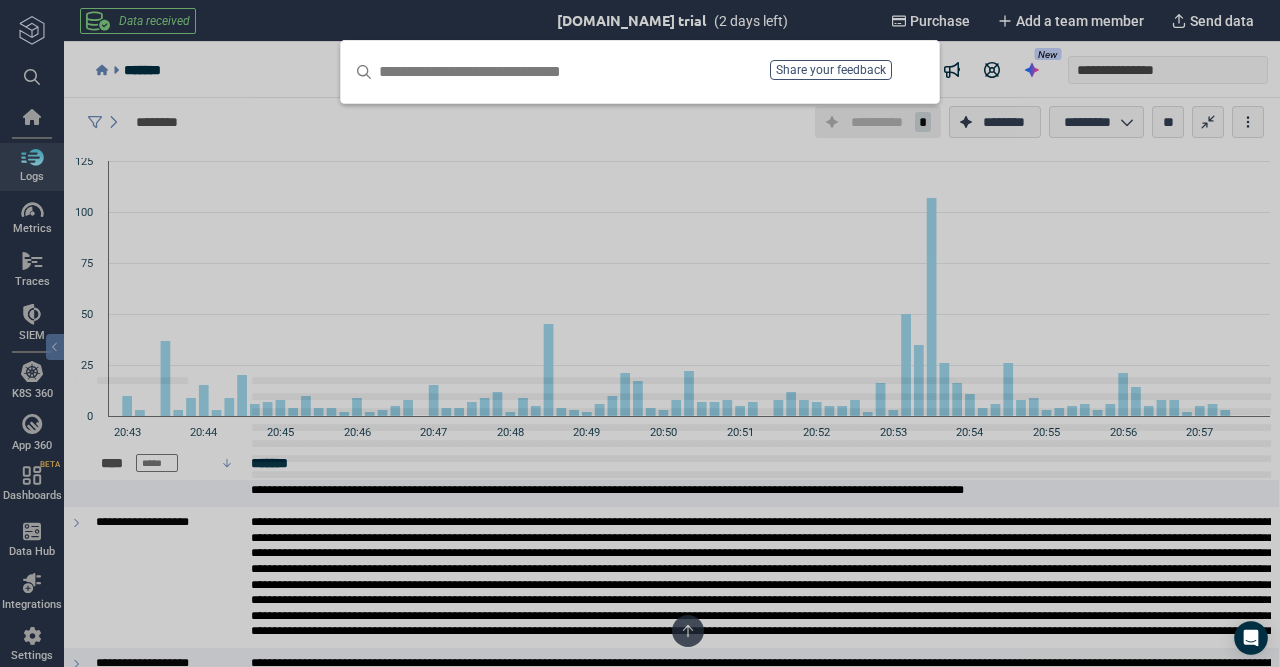 click at bounding box center [640, 333] 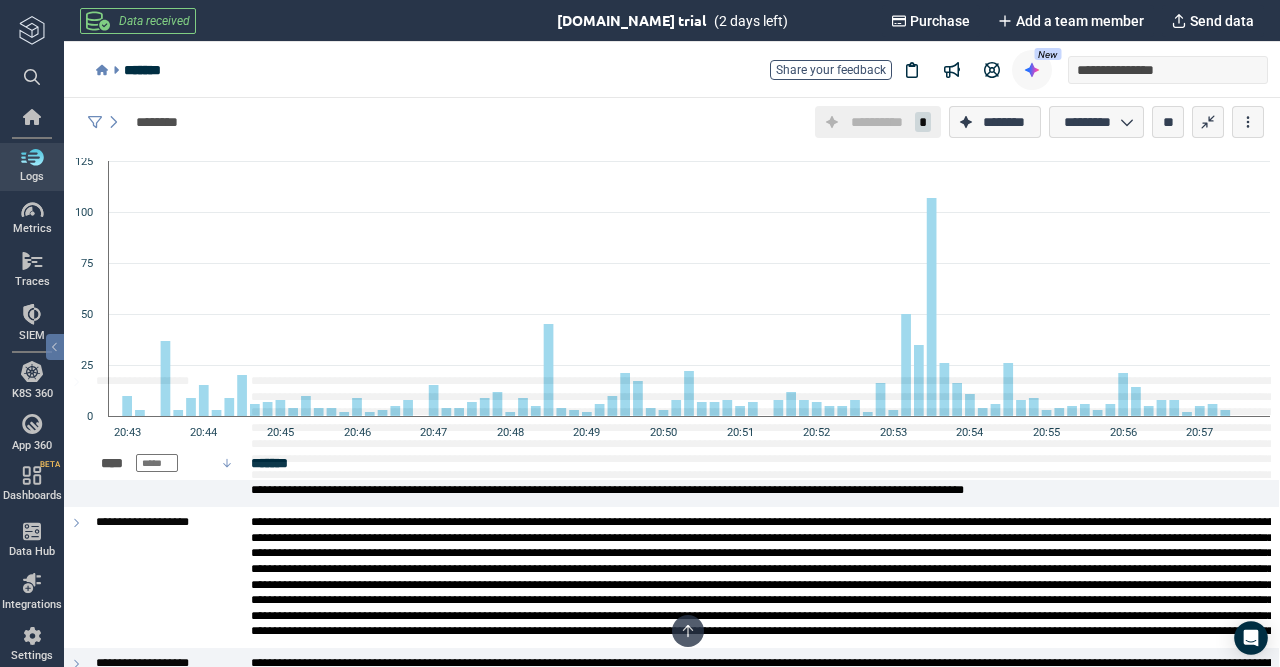 click at bounding box center (1032, 70) 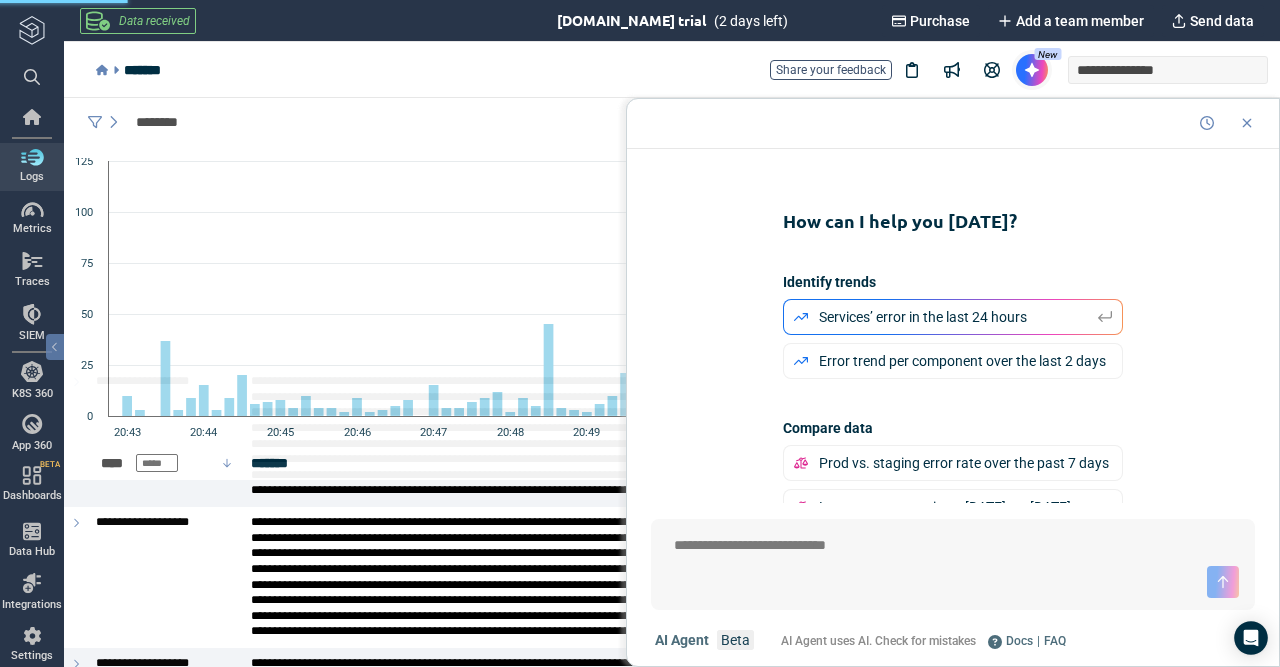 click at bounding box center [953, 582] 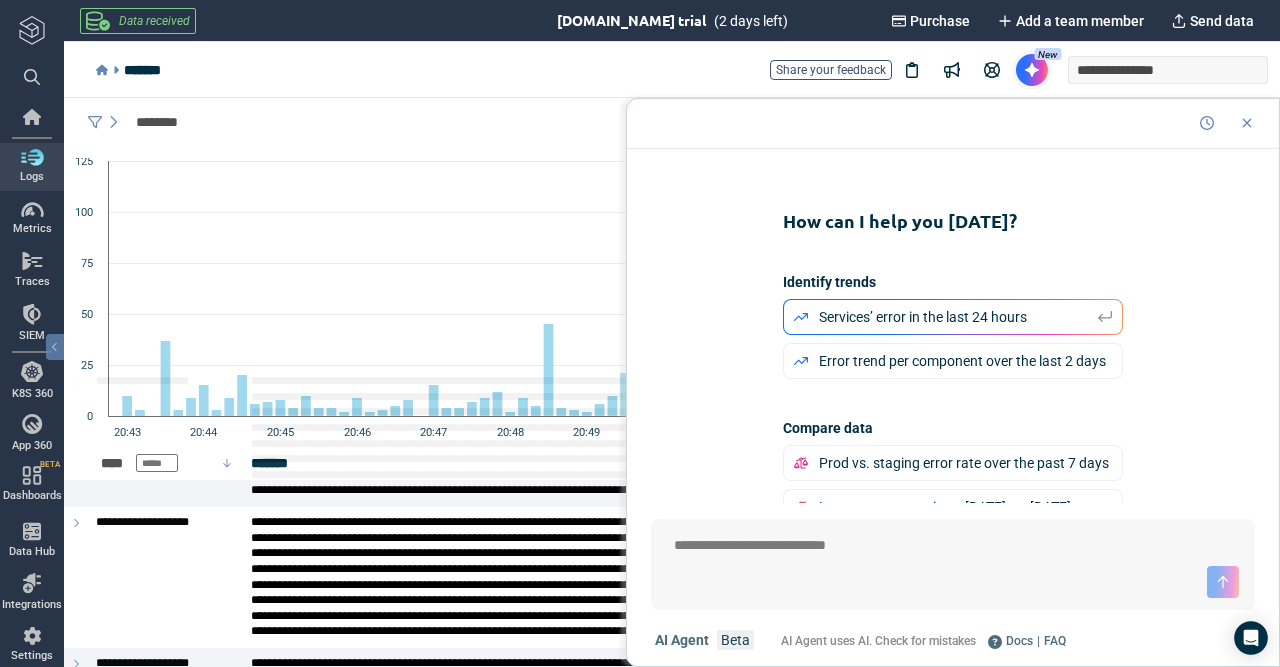 click at bounding box center (953, 546) 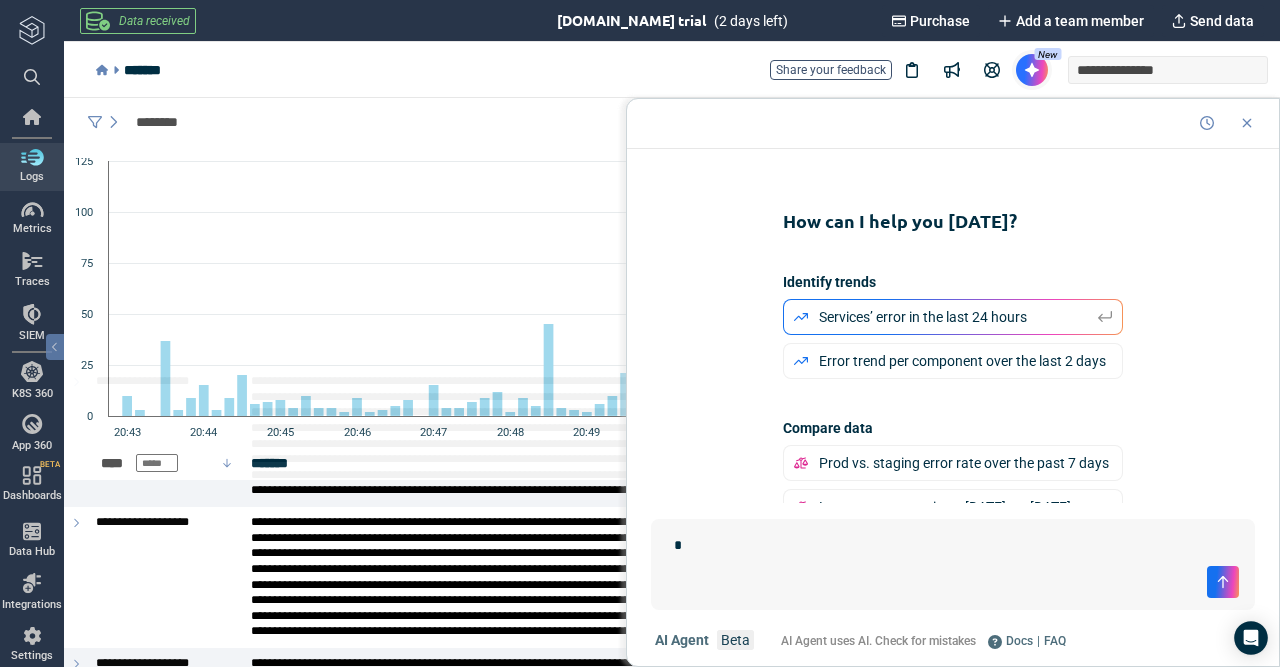 type on "*" 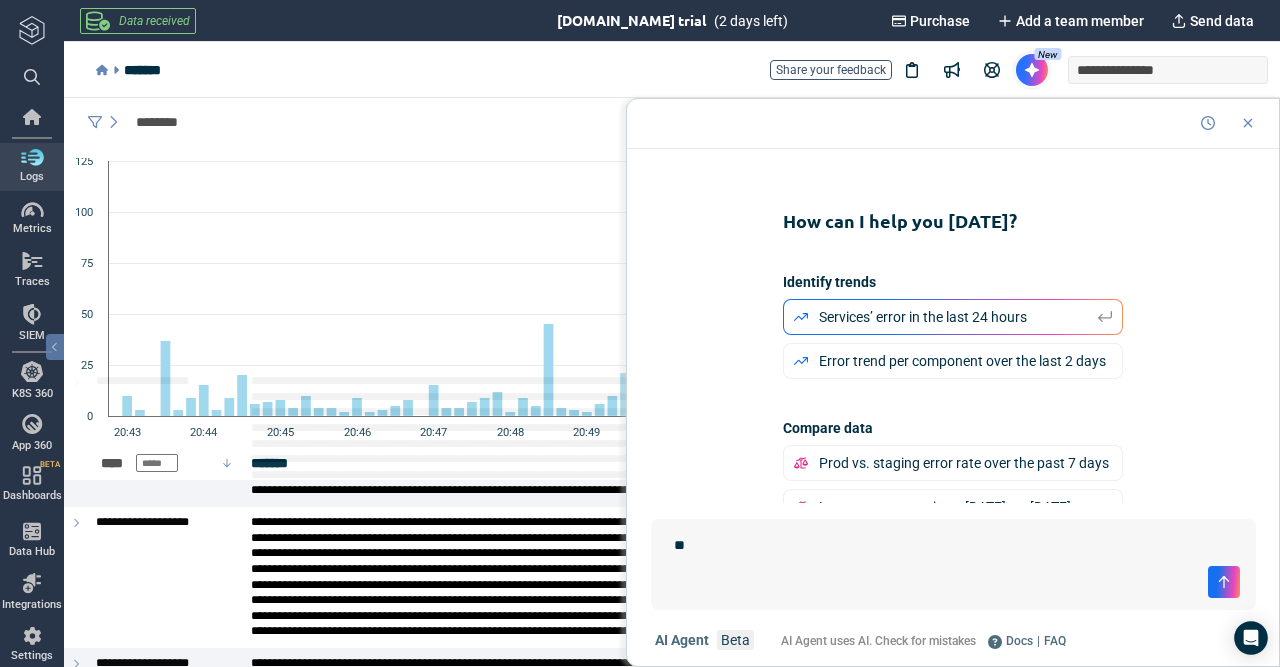 type on "**" 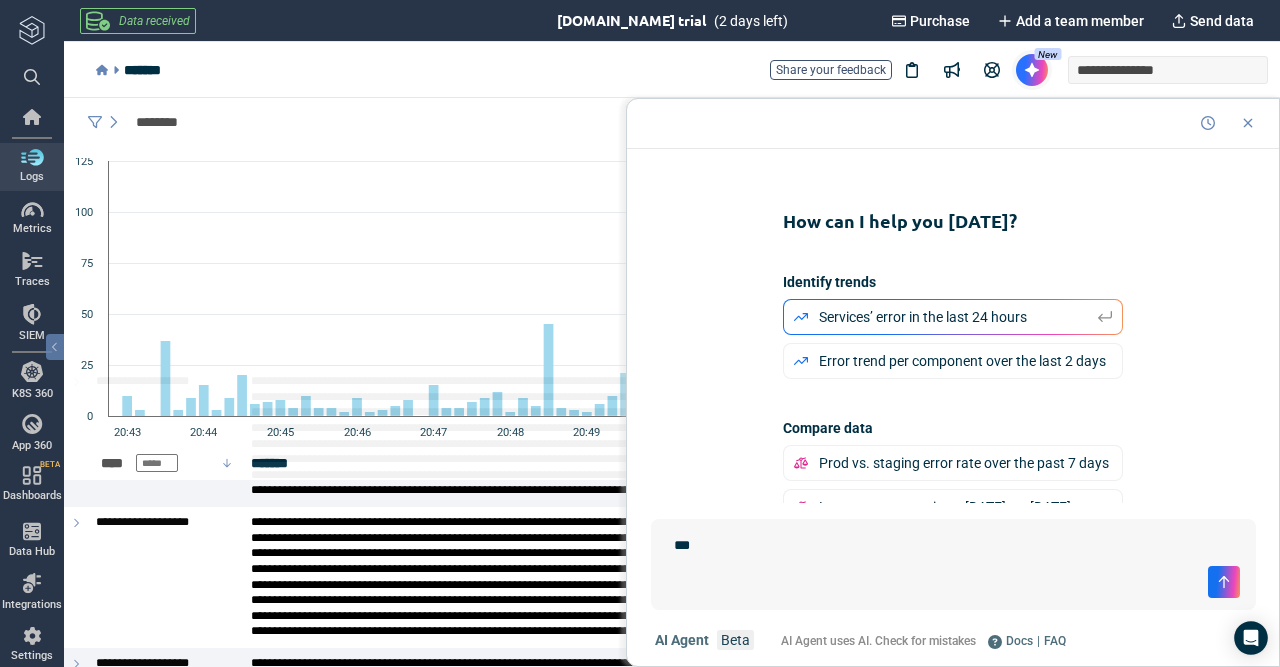 type on "*" 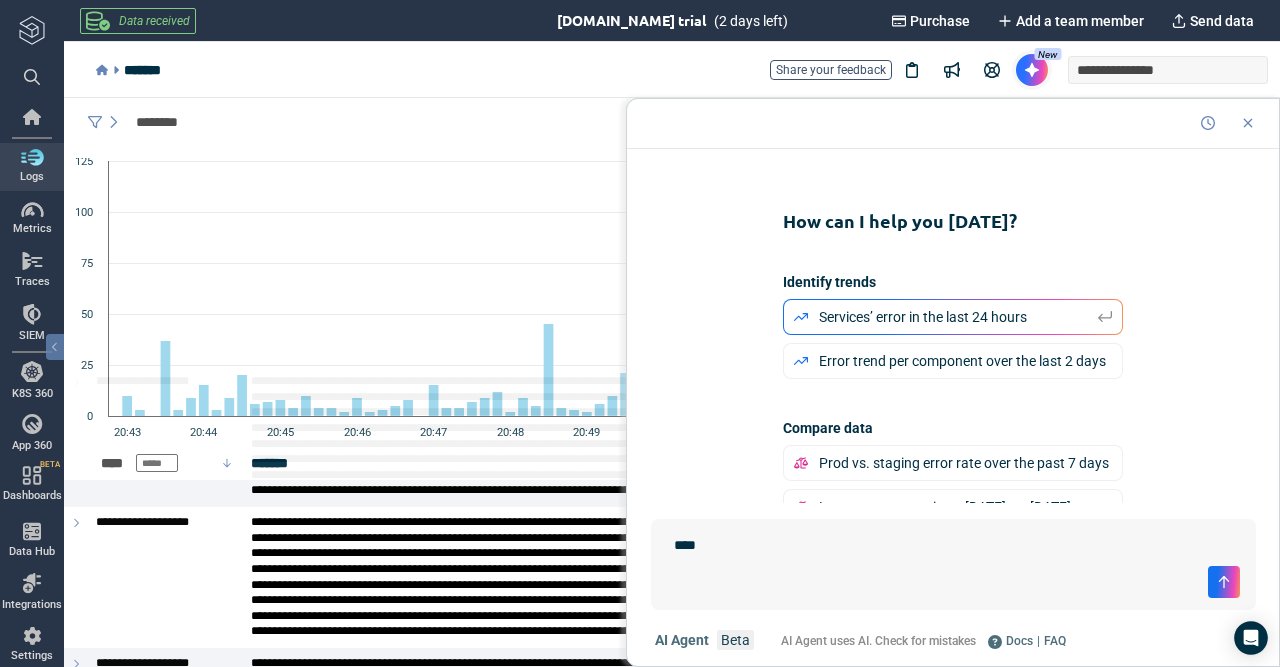 type on "*****" 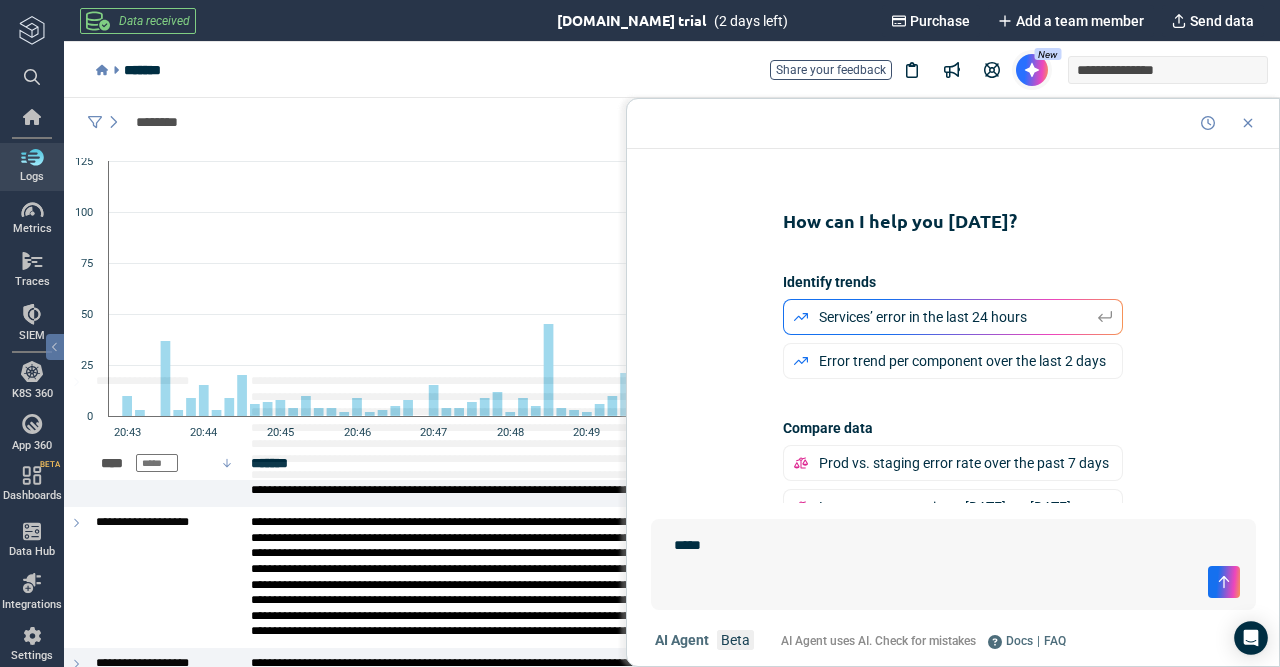 type on "*" 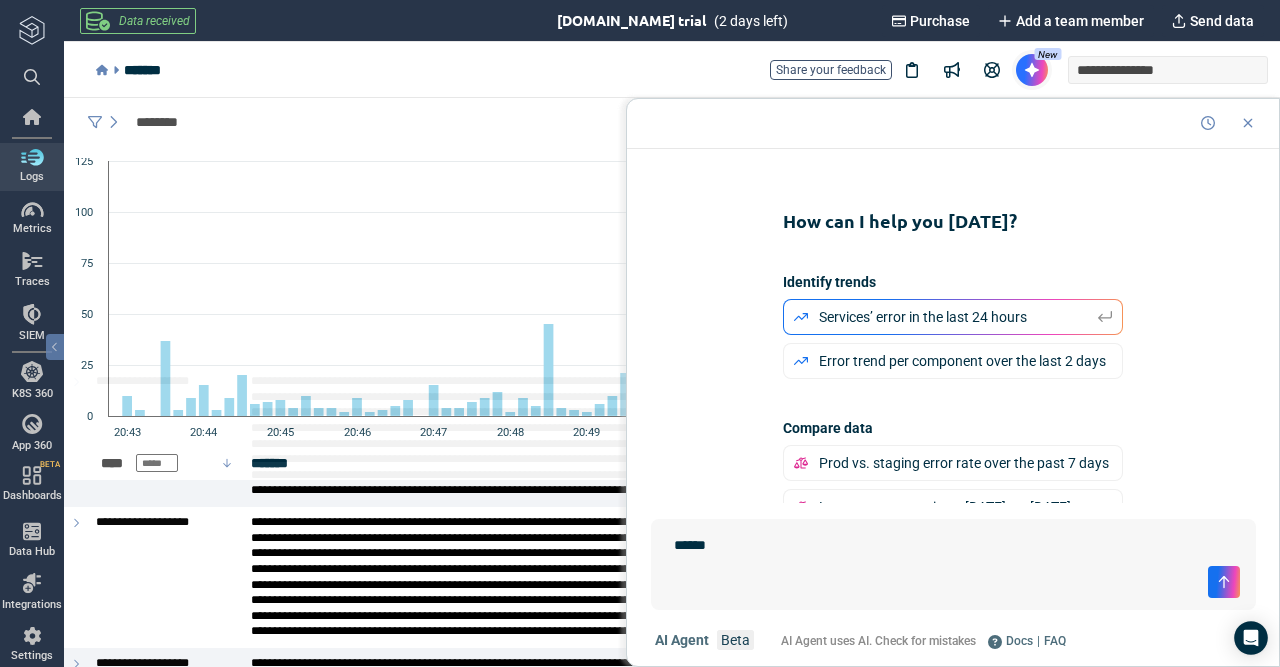 type on "******" 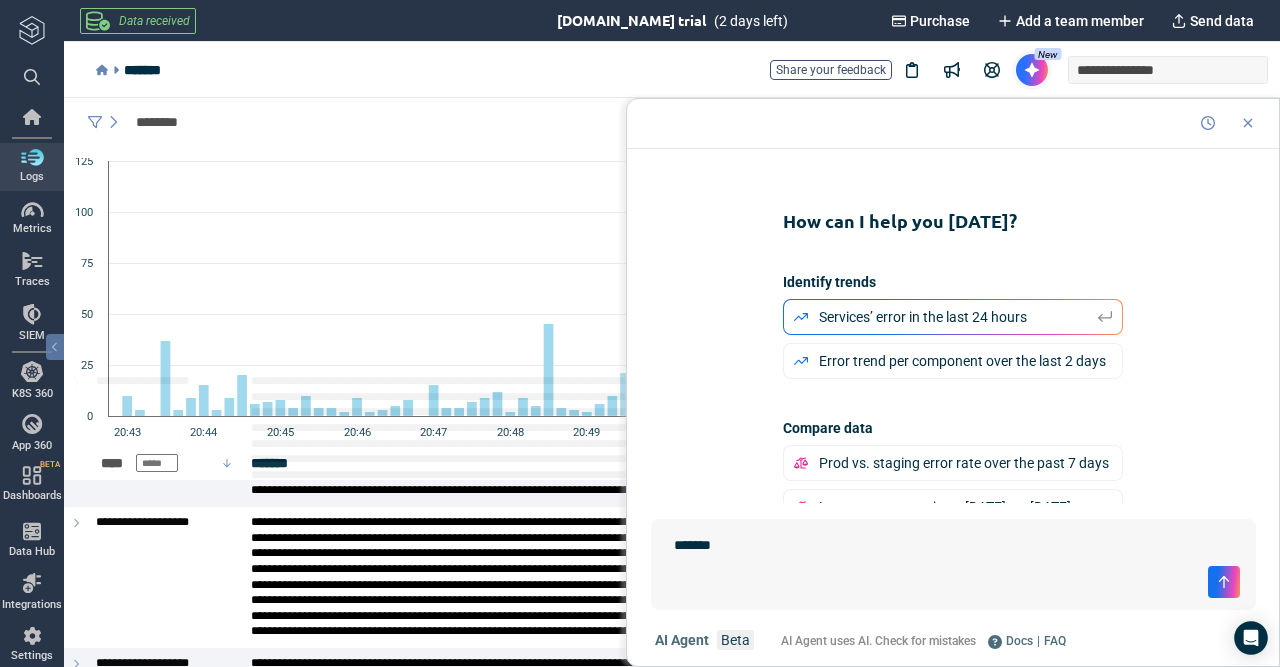 type on "*" 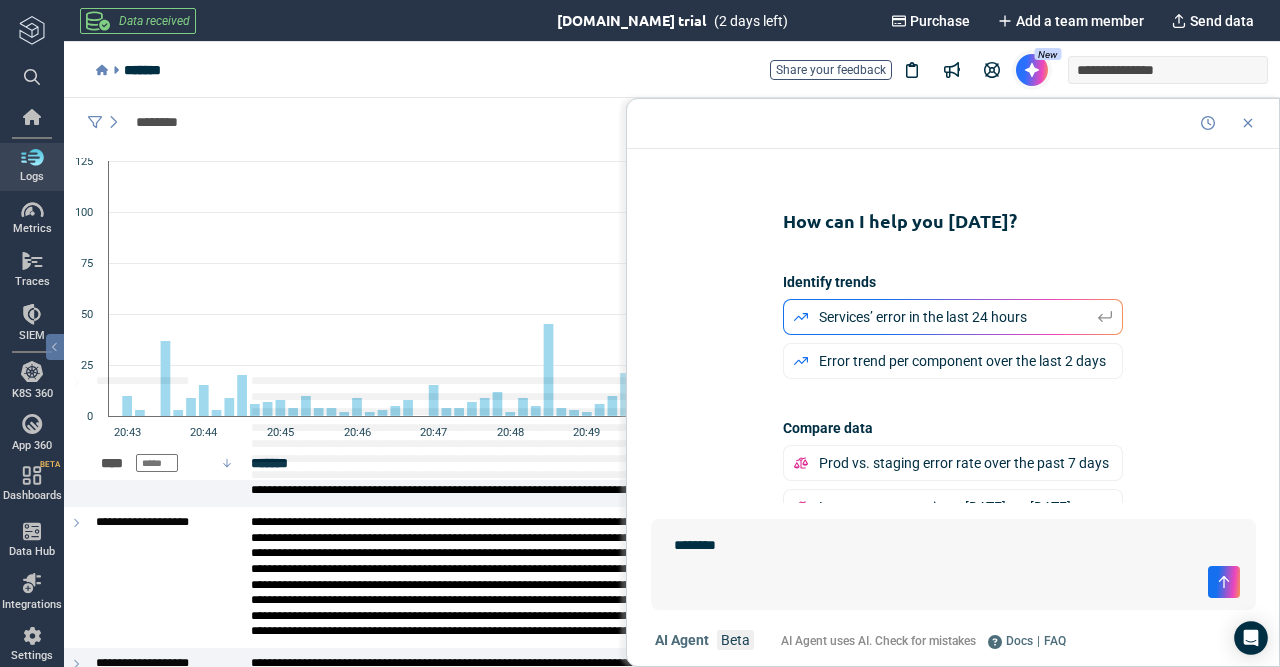 type on "*********" 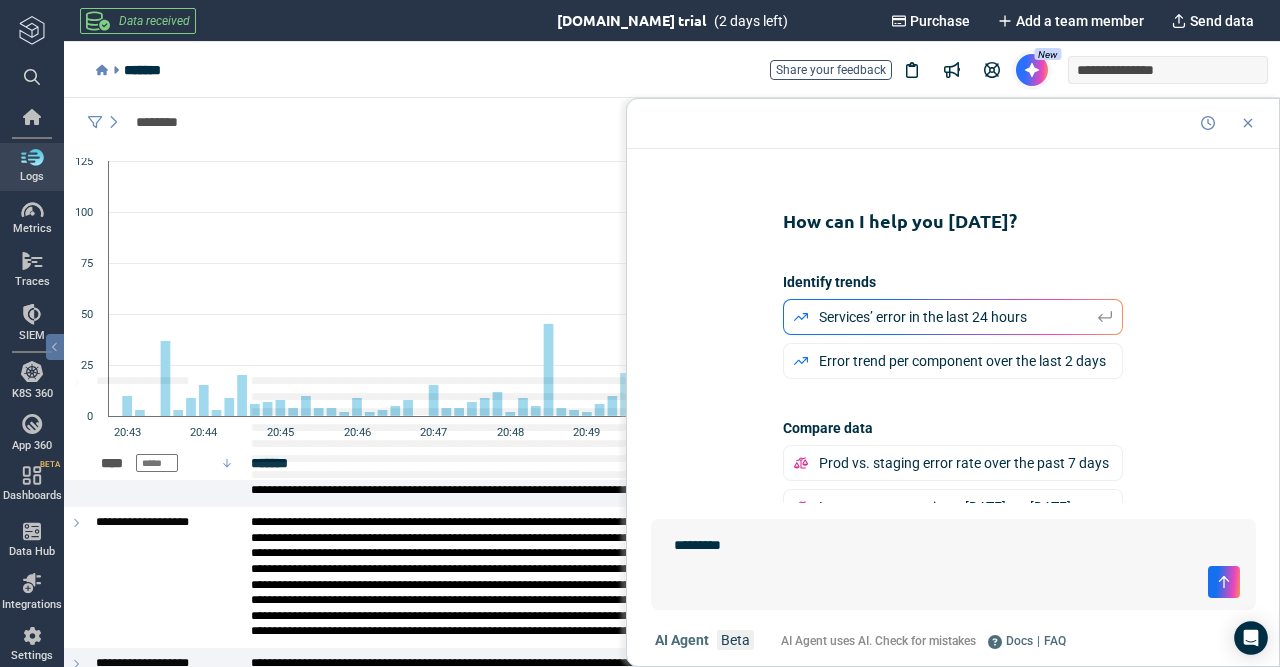 type on "*" 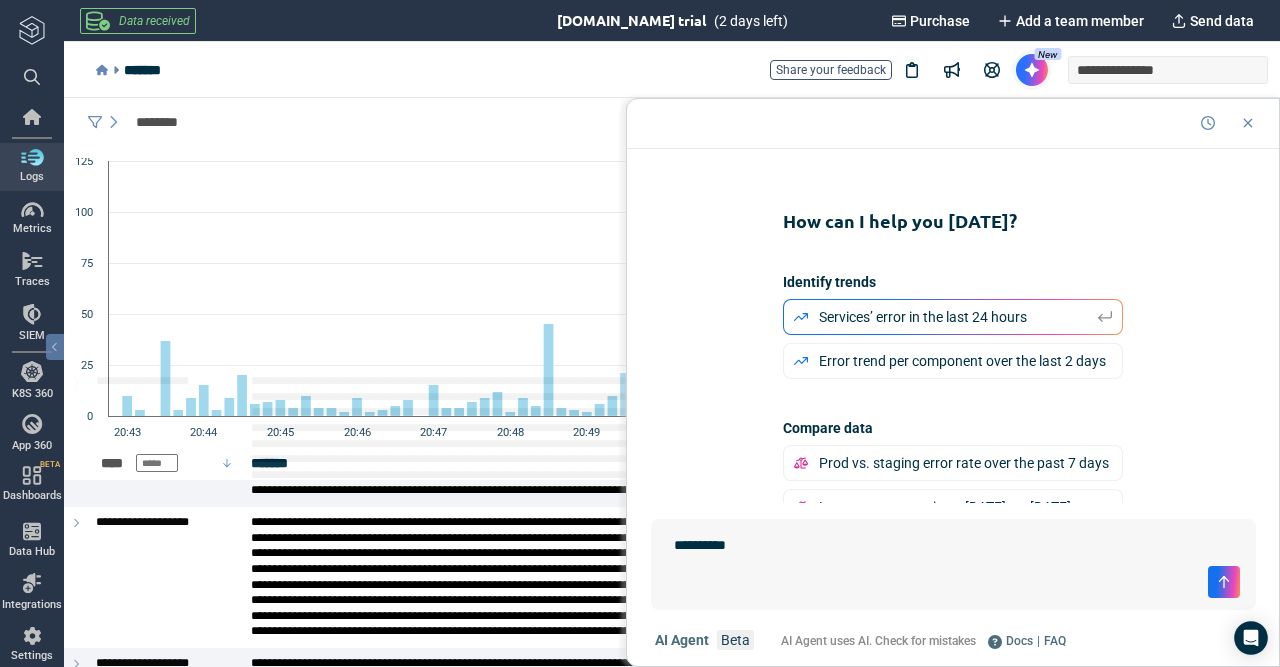 type on "*" 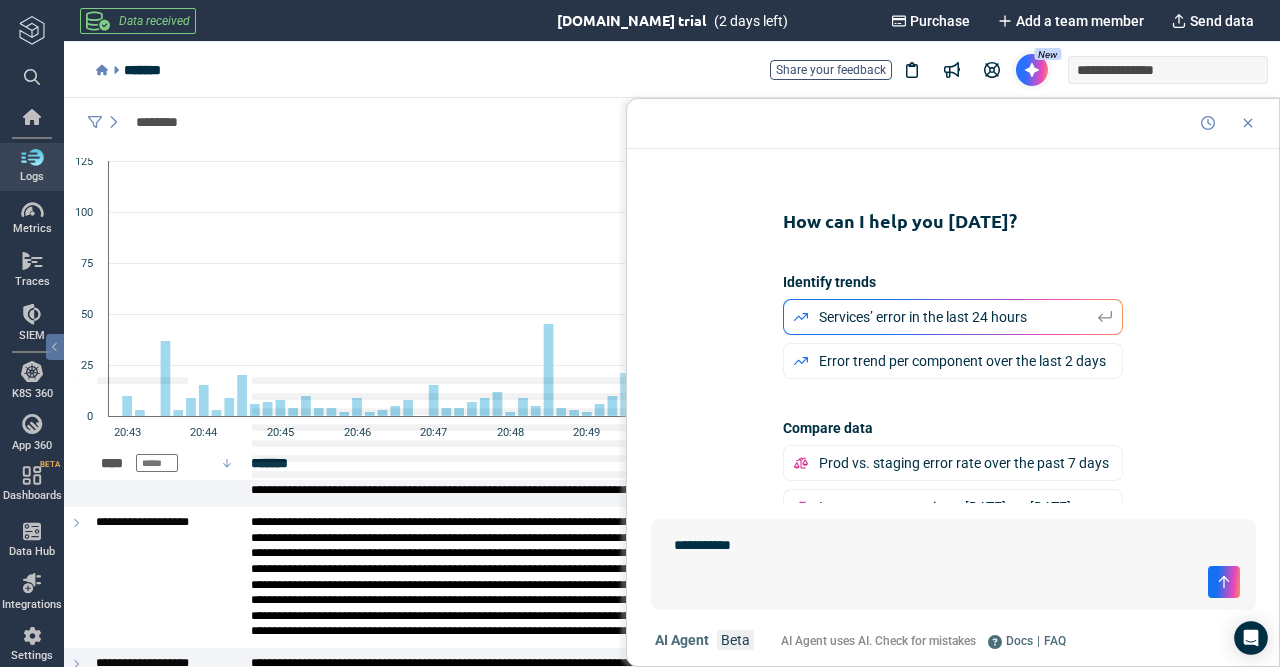 type on "**********" 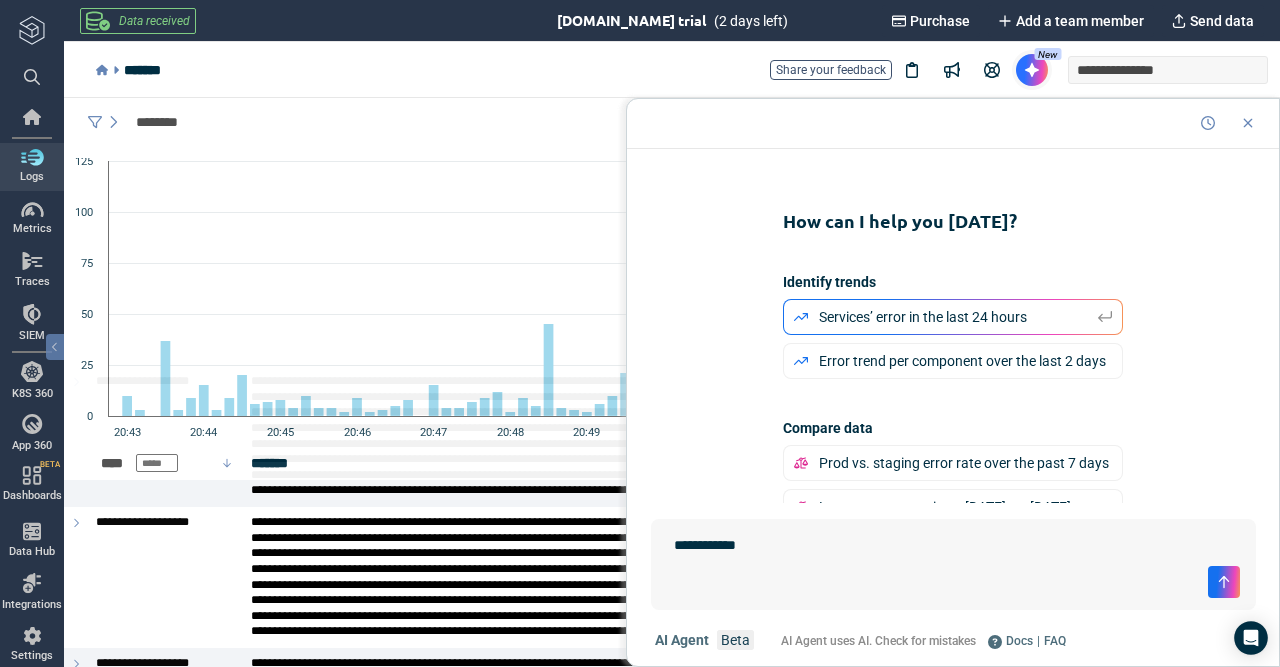 type on "*" 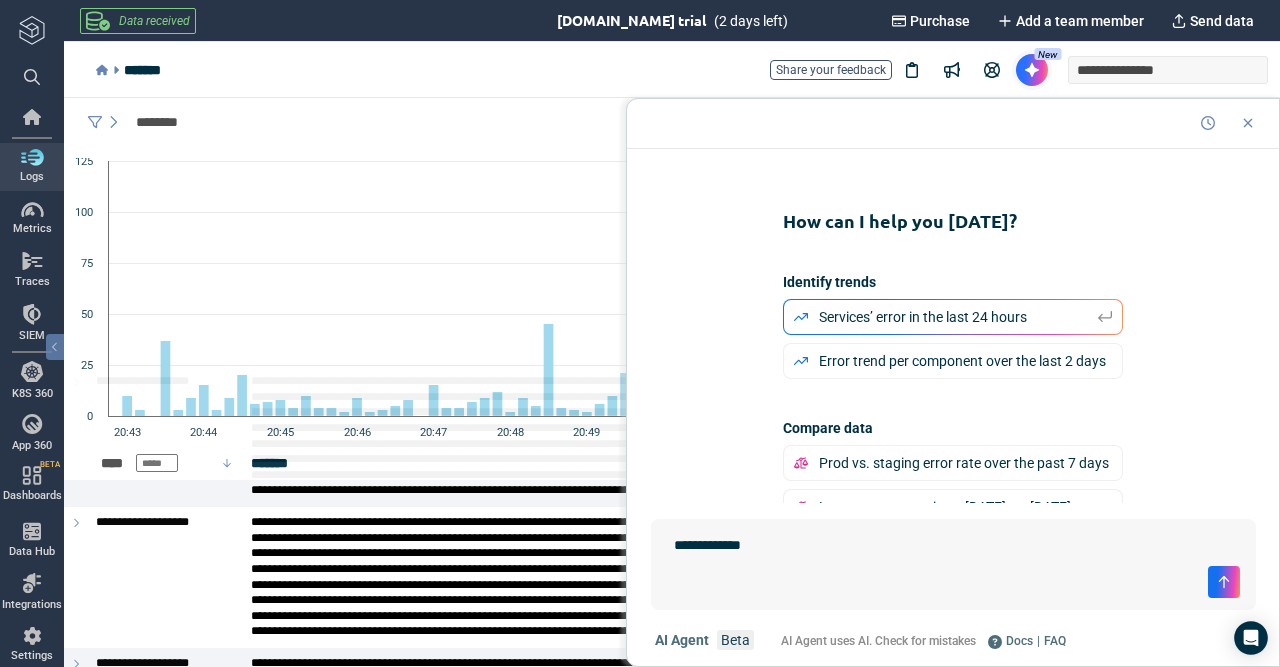 type on "*" 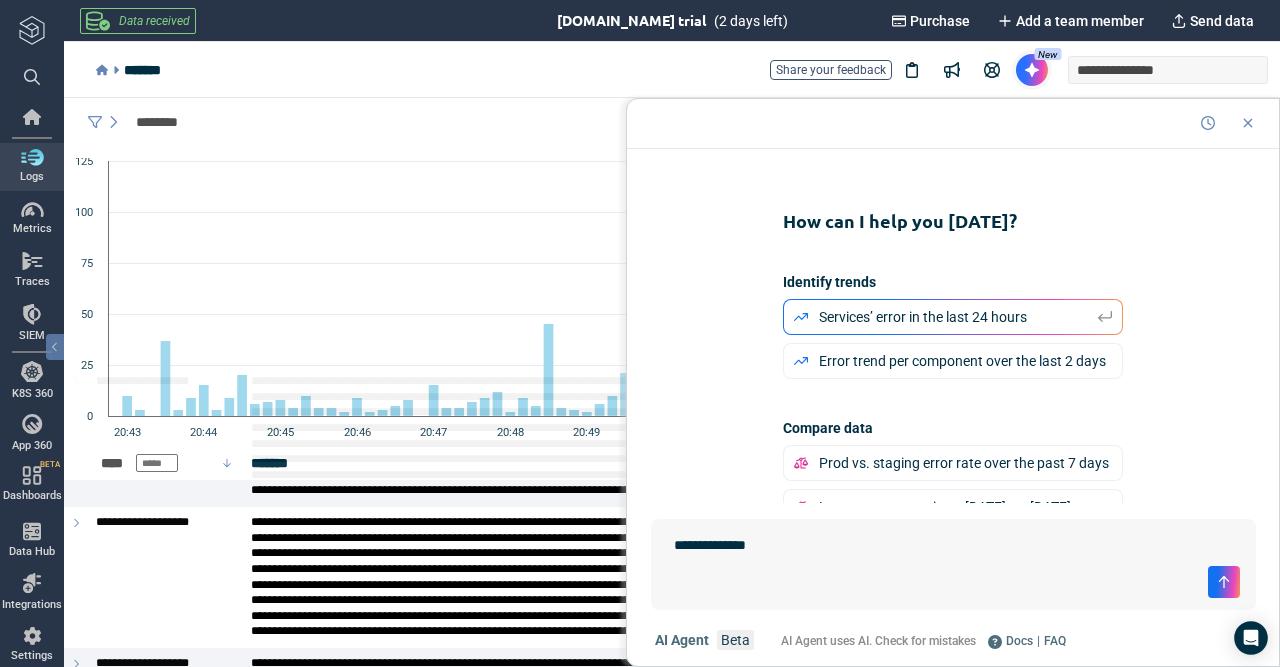 type on "*" 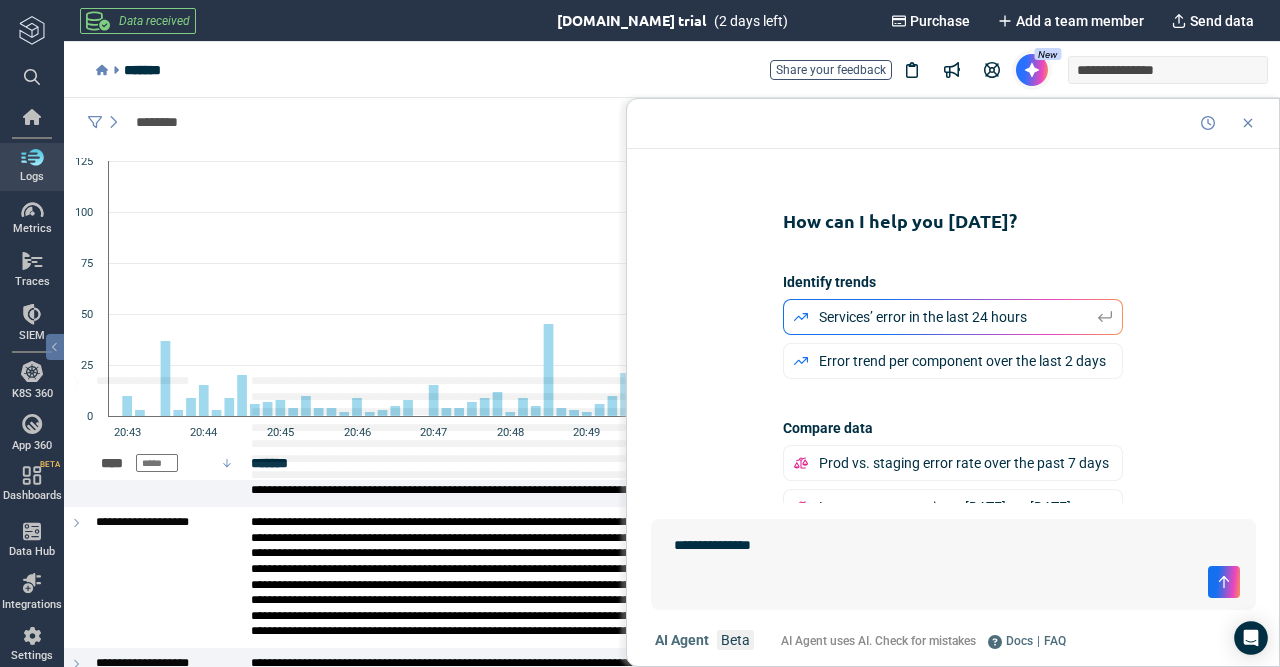 type on "*" 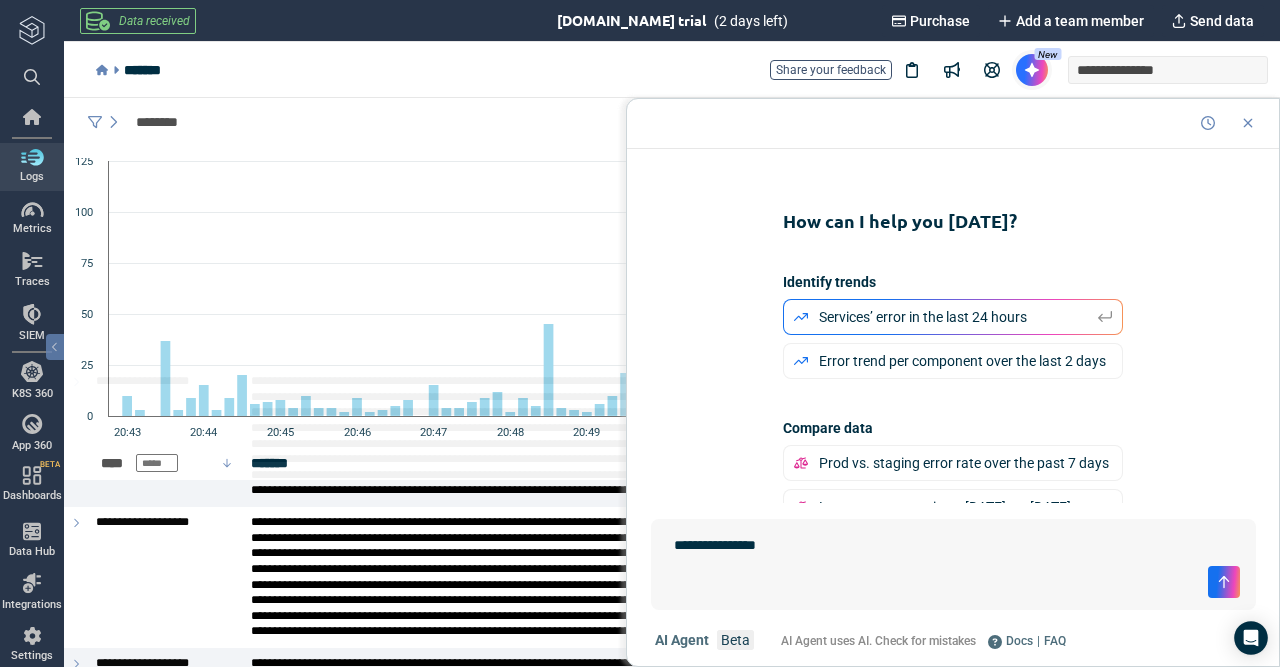 type on "**********" 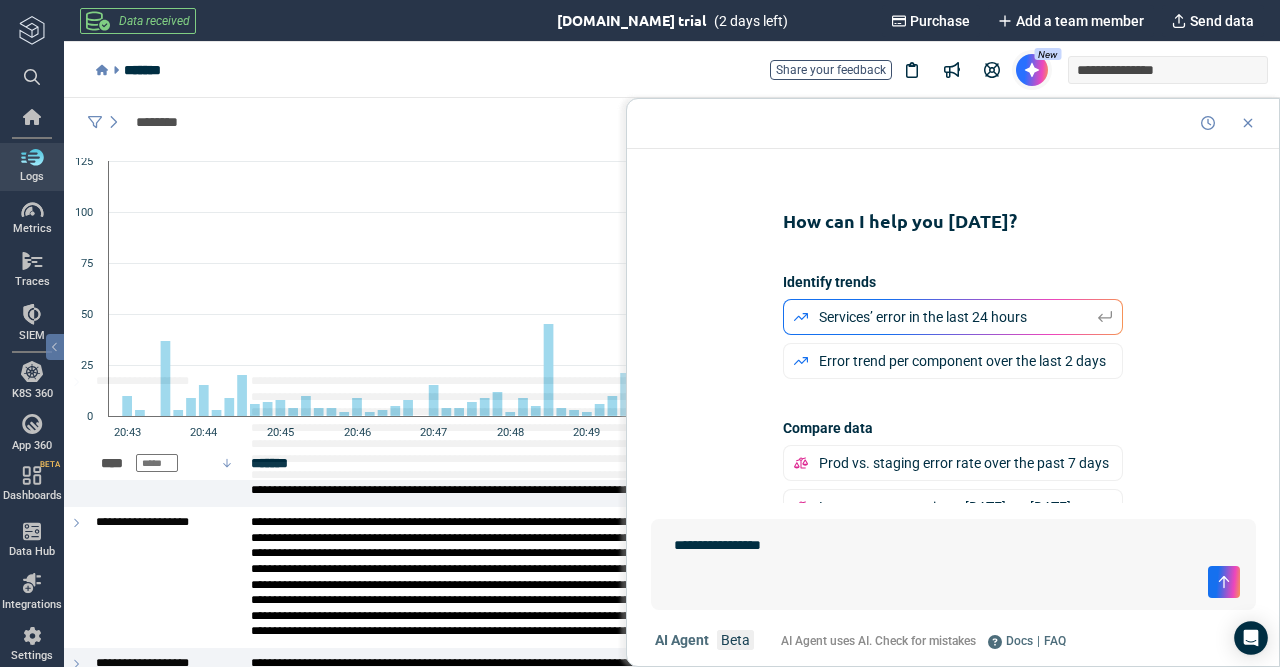 type on "*" 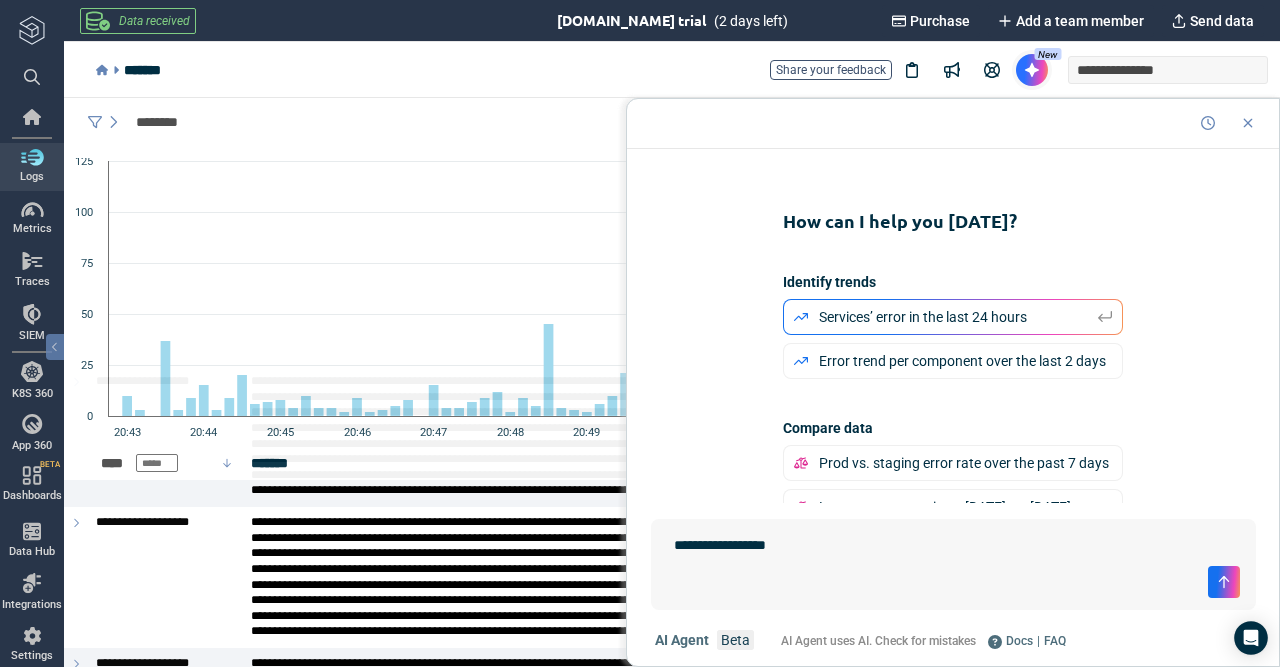 type on "*" 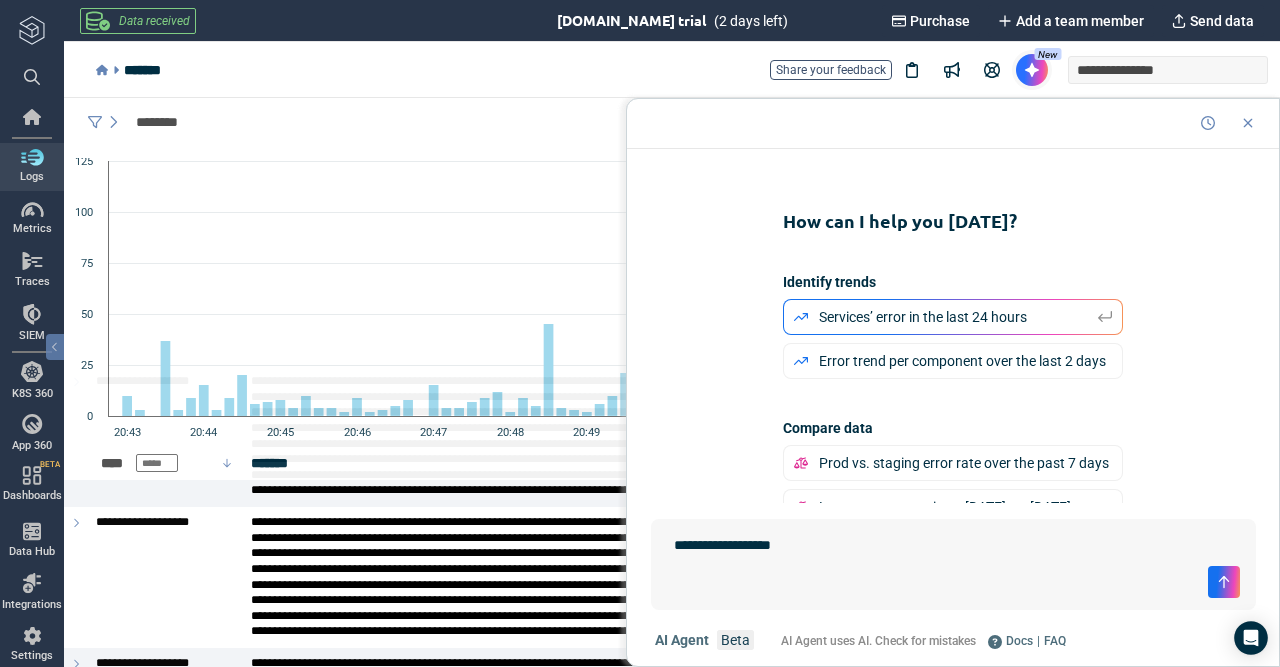 type on "*" 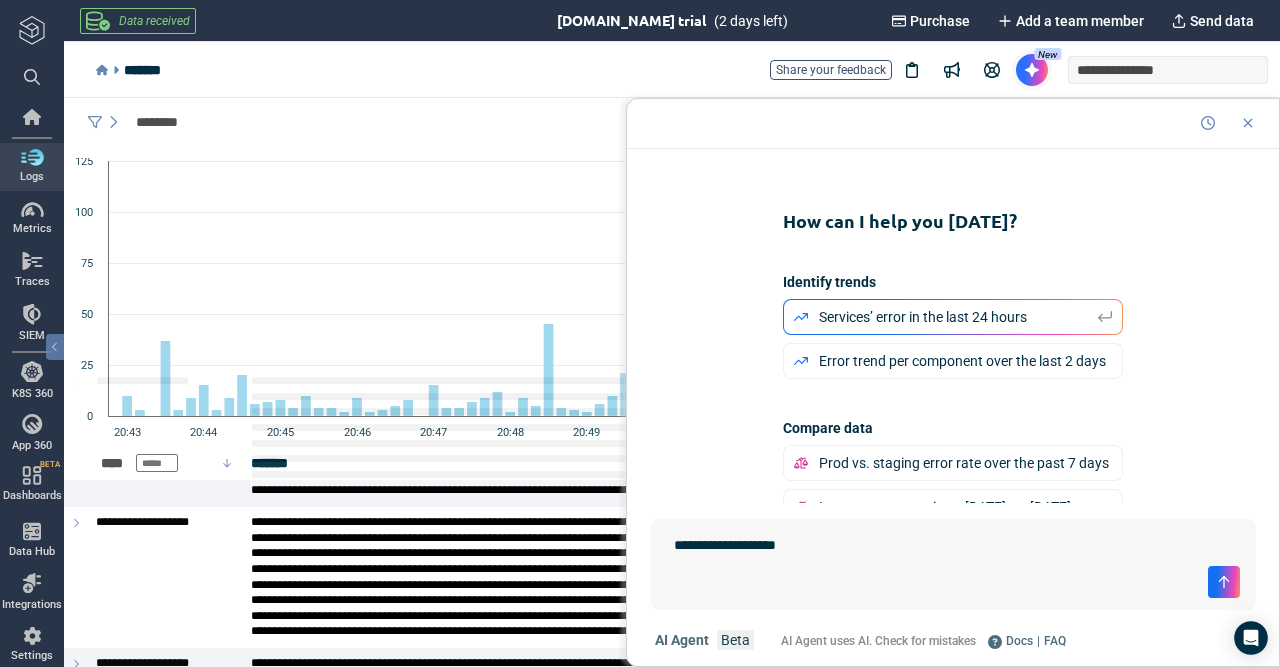 type on "**********" 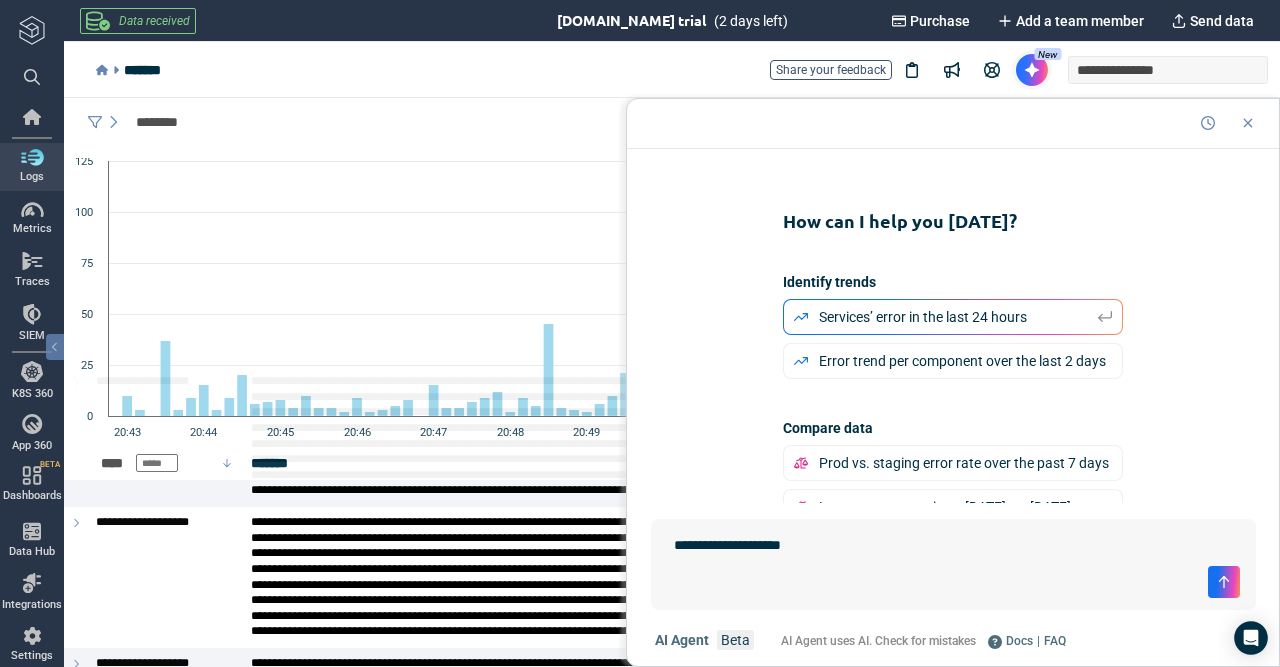type on "*" 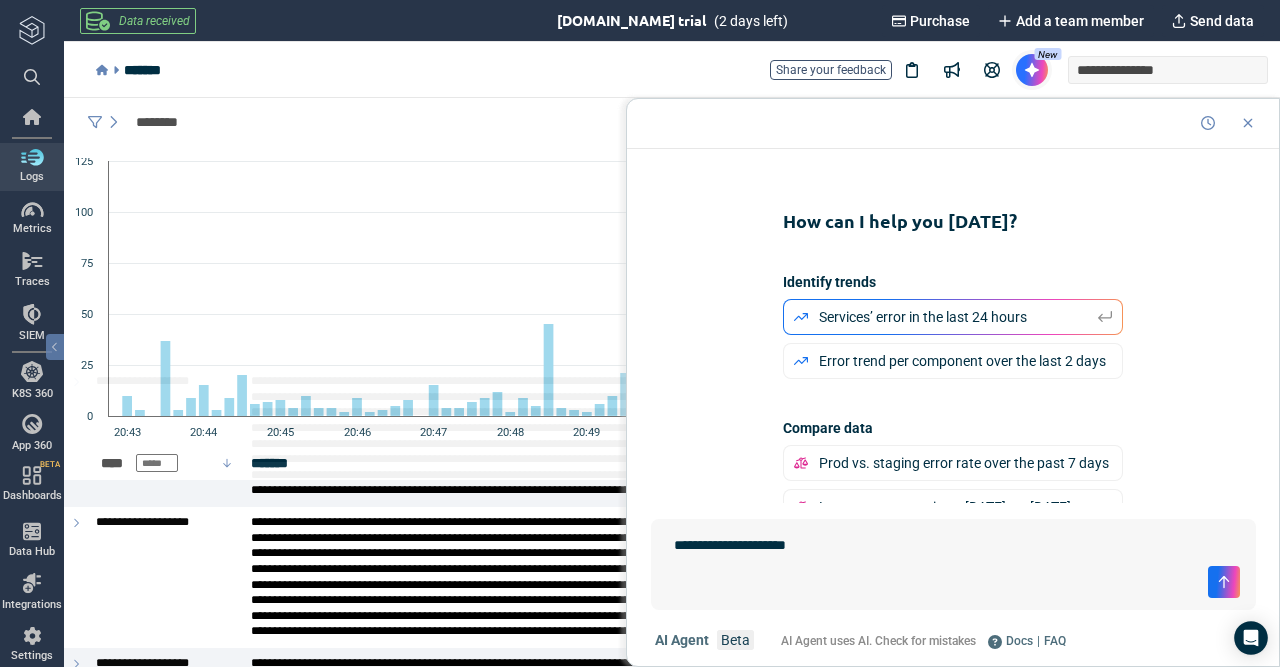 type on "*" 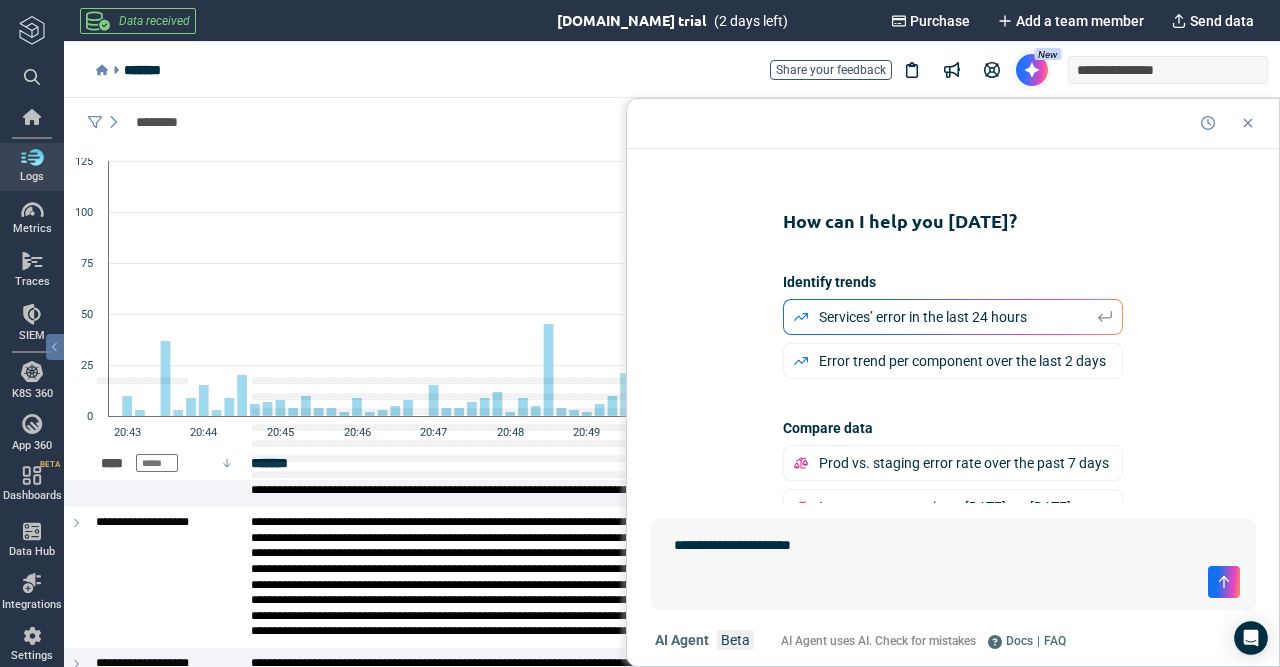 type on "*" 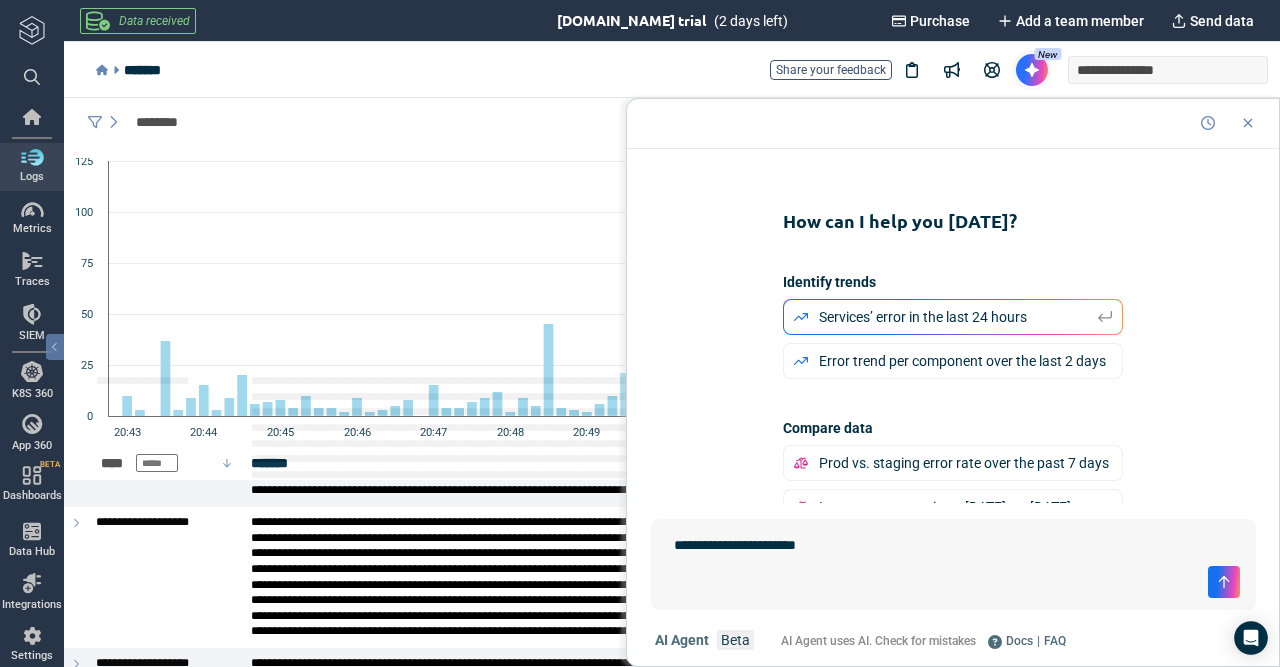type on "**********" 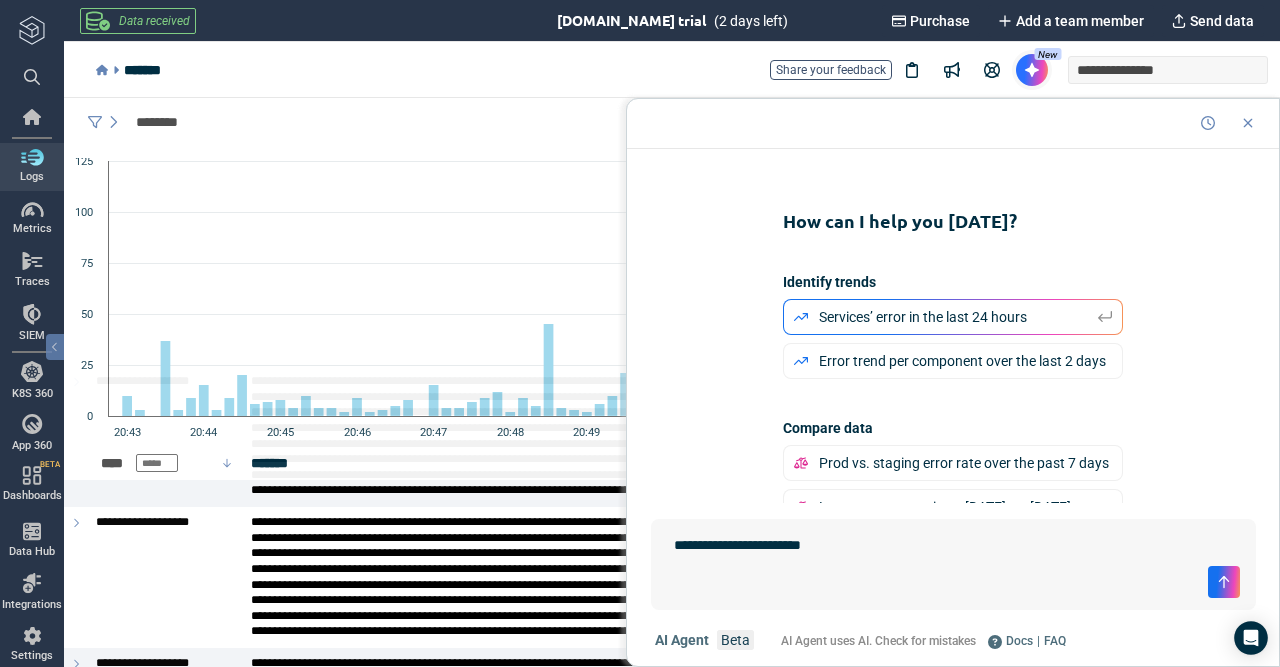 type on "*" 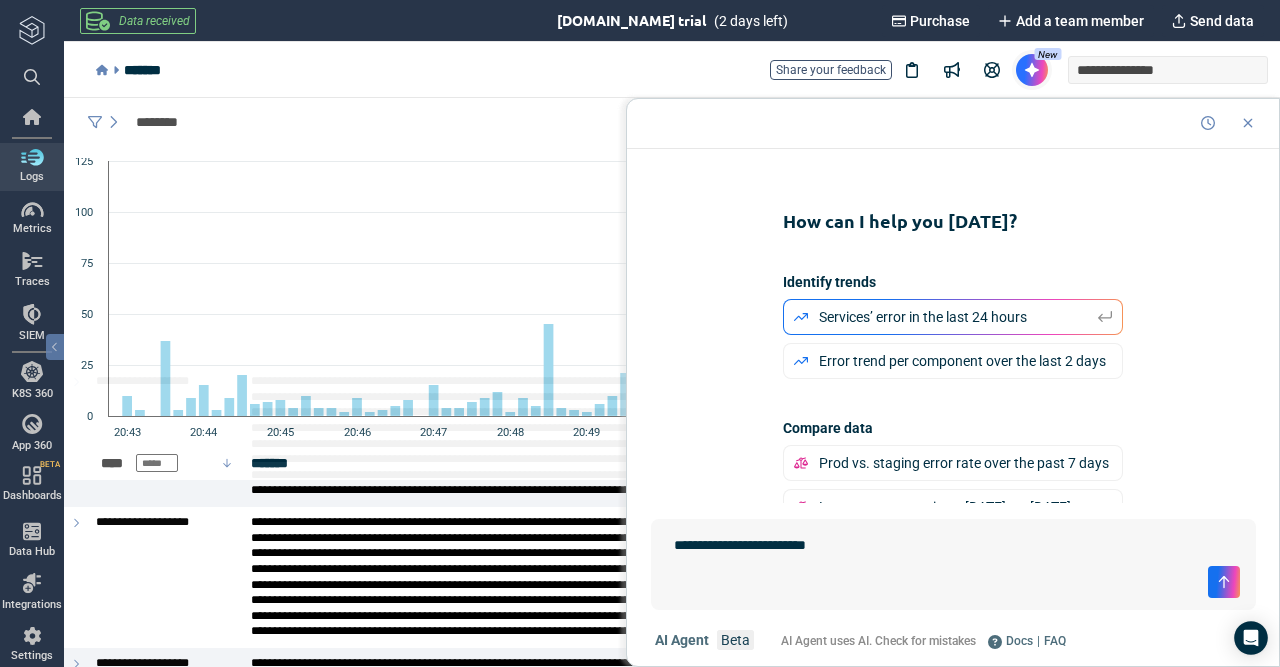 type 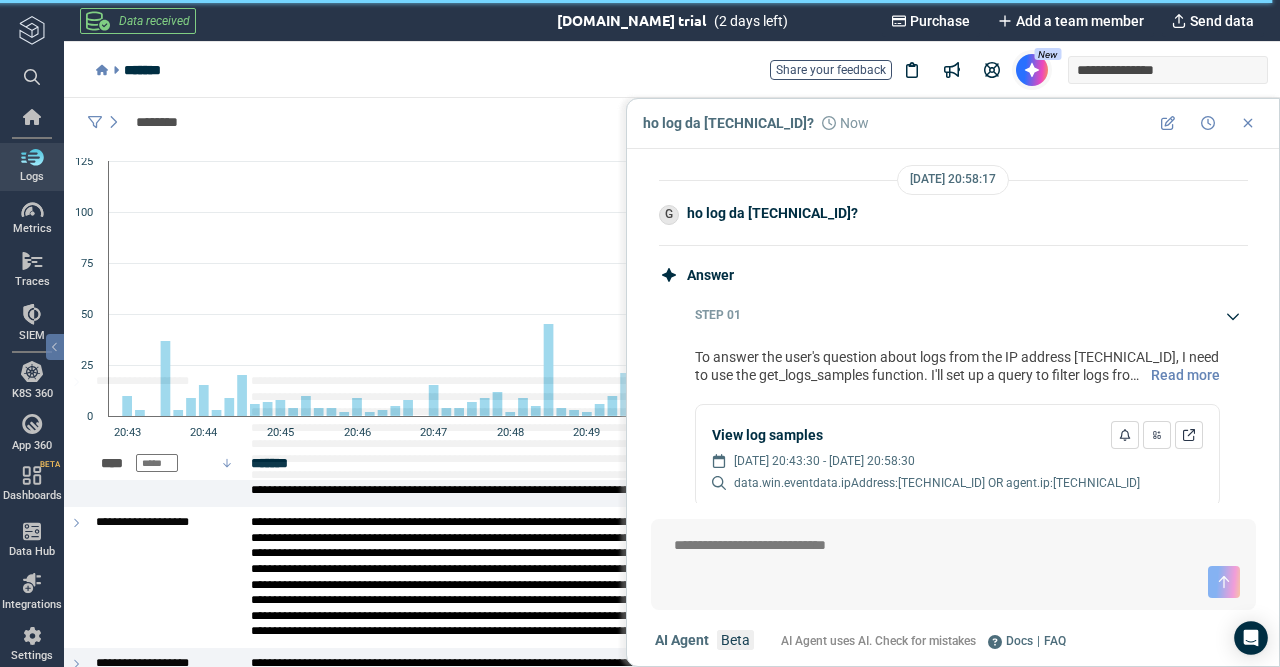 type on "*" 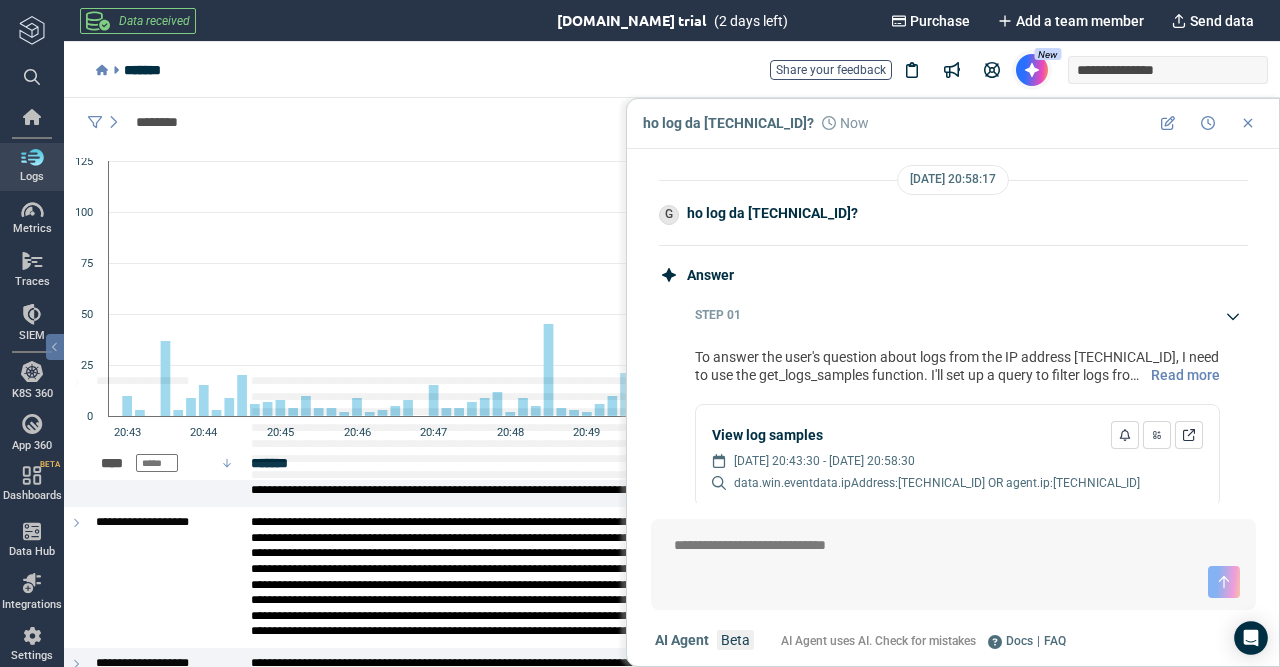 scroll, scrollTop: 739, scrollLeft: 0, axis: vertical 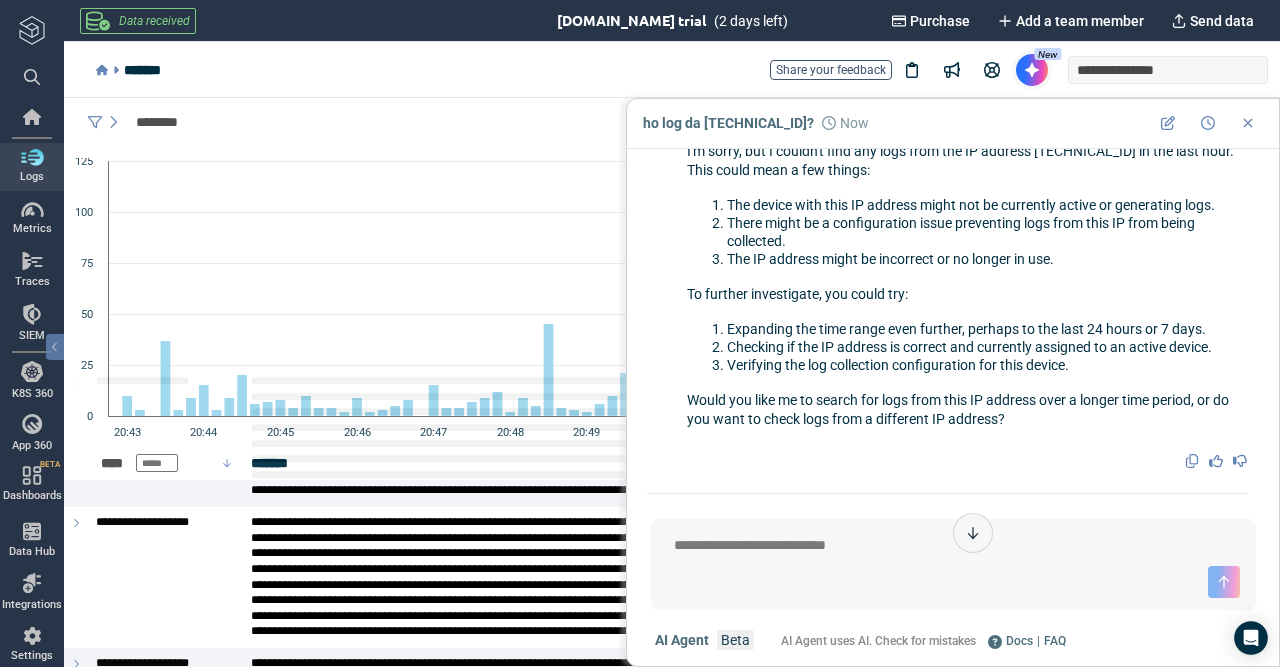 click at bounding box center [953, 546] 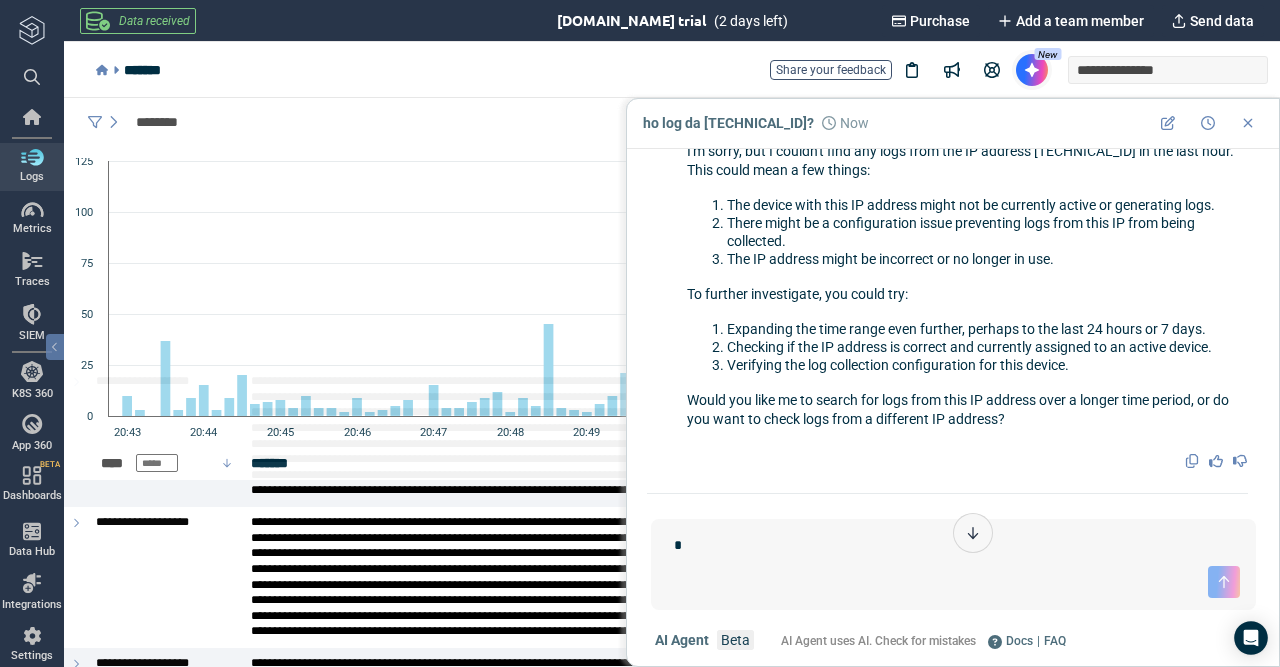 type on "*" 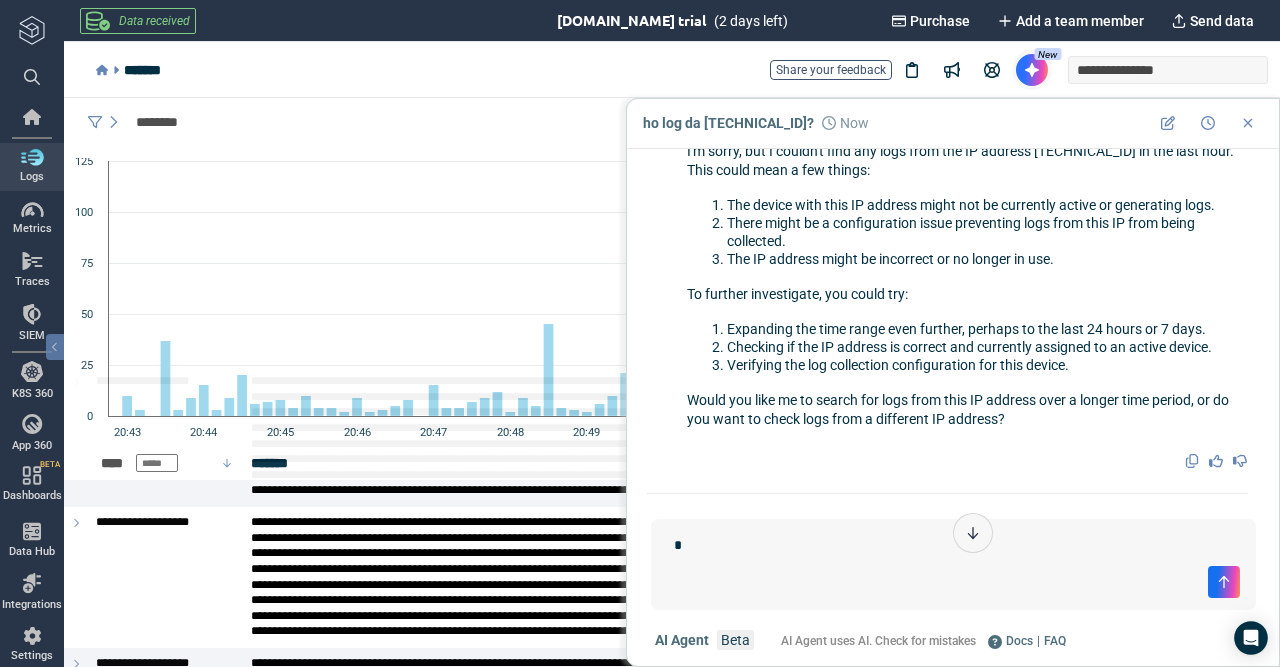 type on "**" 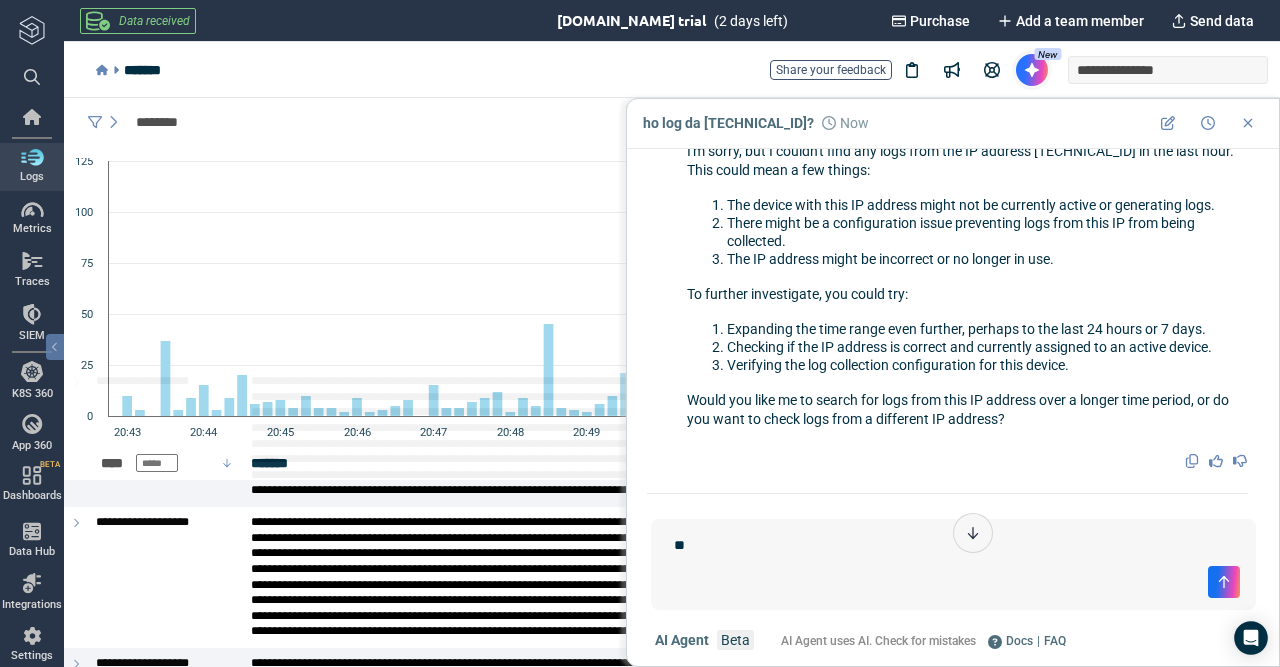 type on "*" 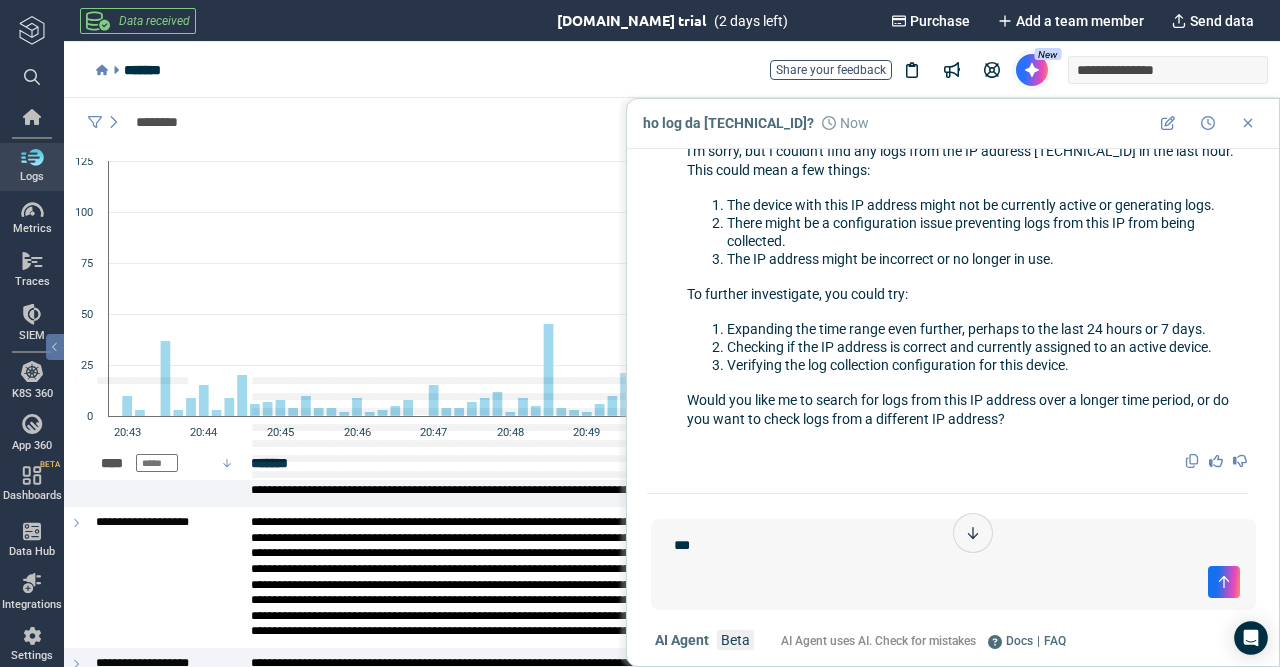 type on "****" 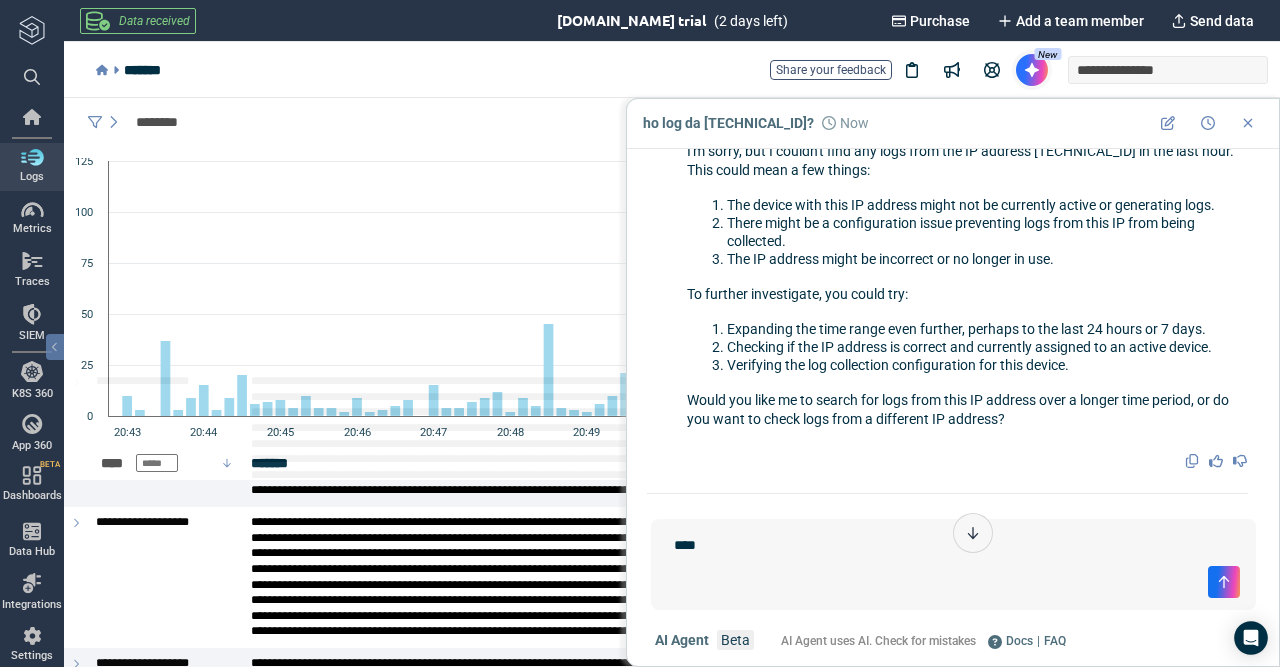 type on "*" 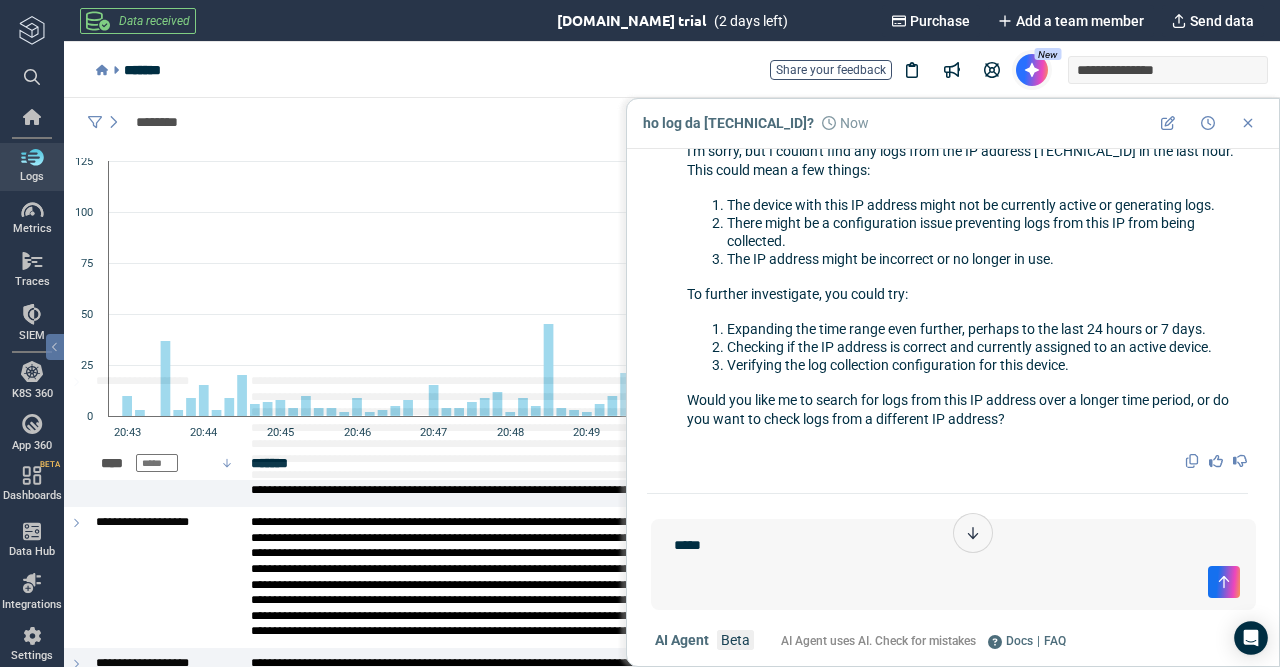 type on "*" 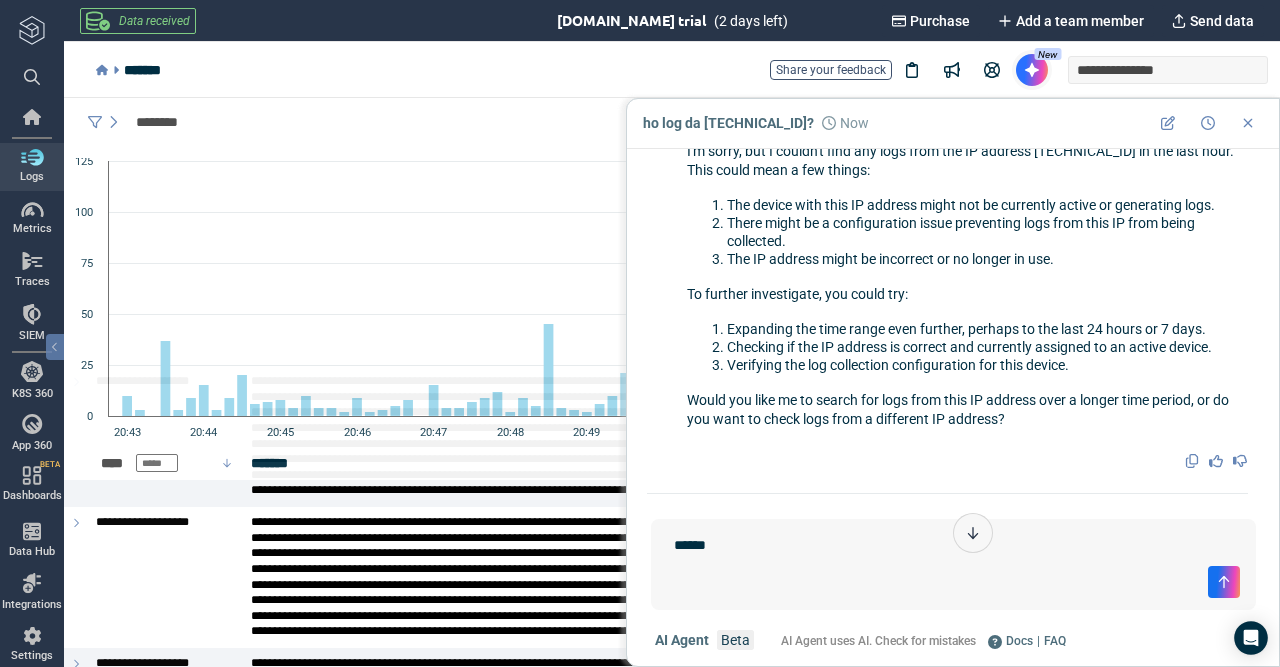 type on "*" 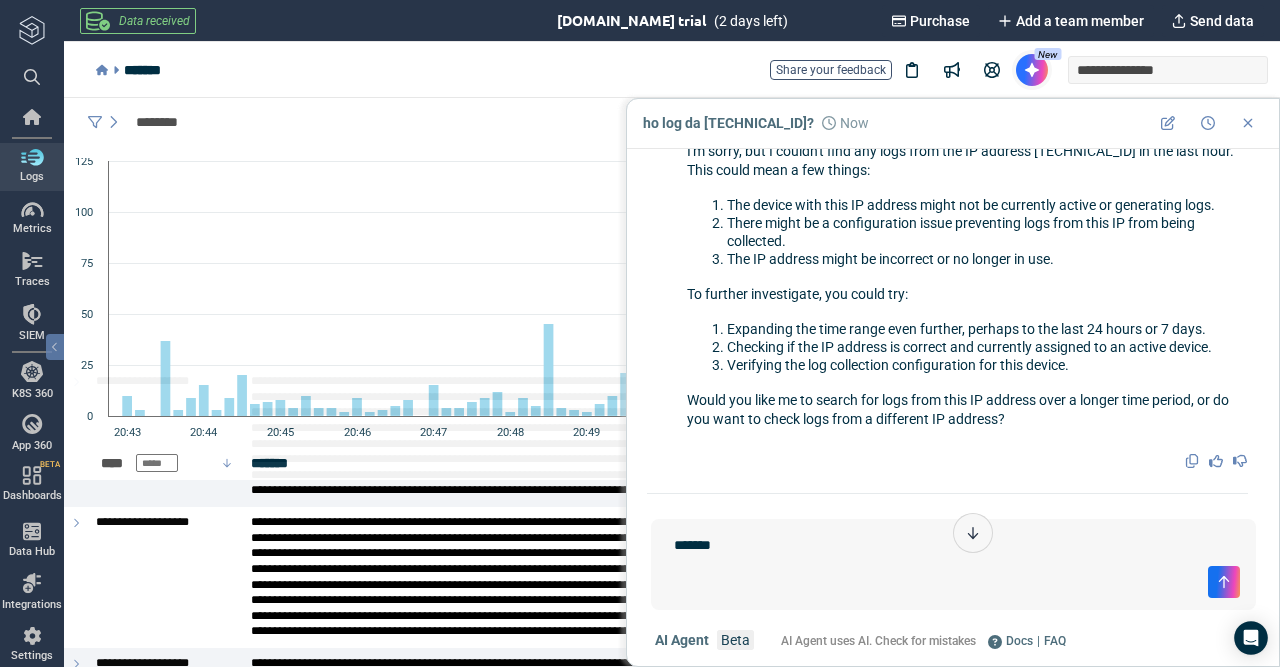 type on "*******" 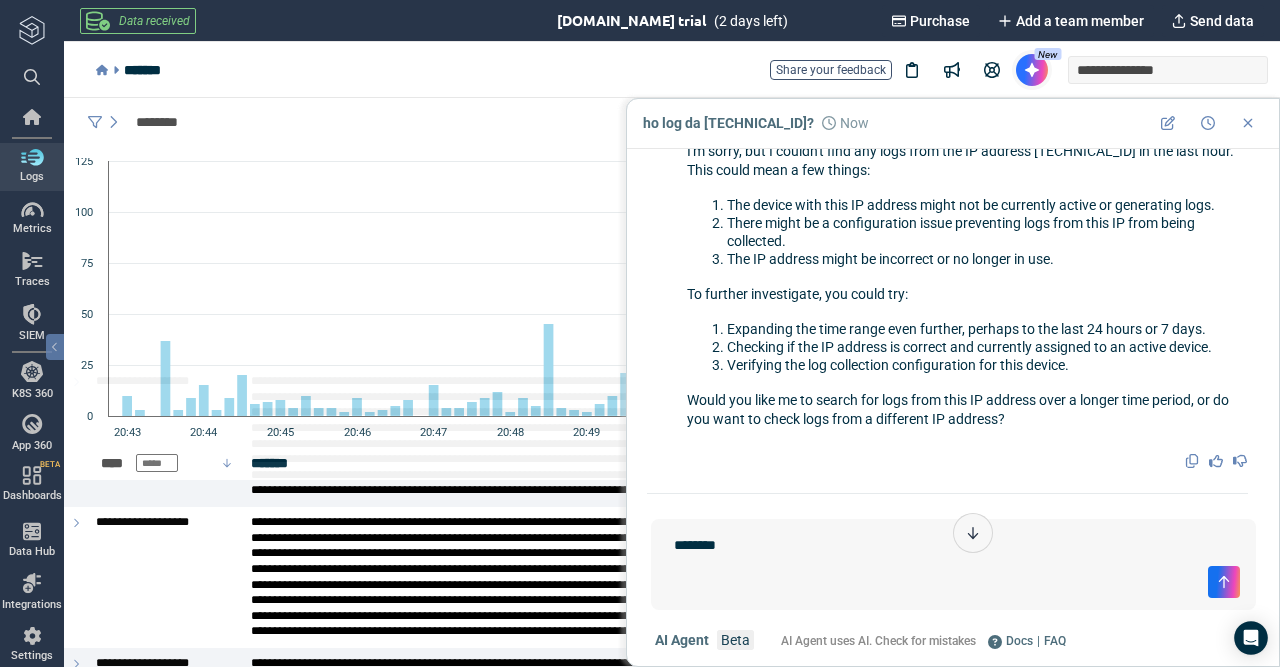 type on "*" 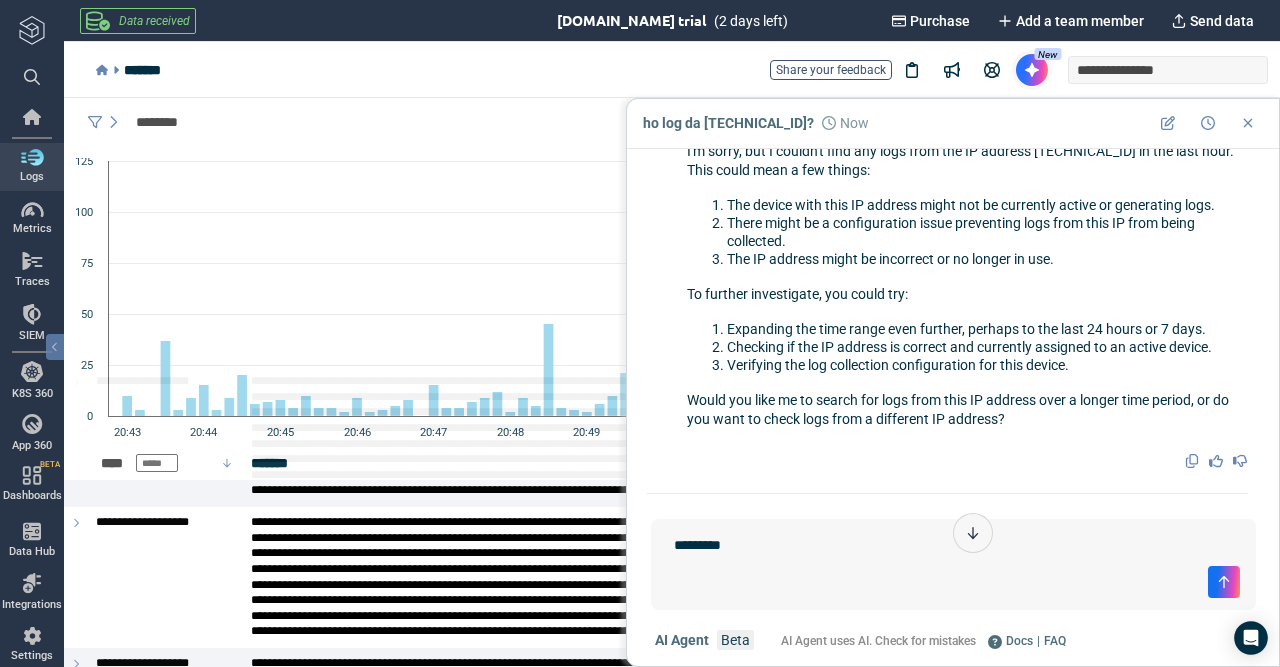 type on "*" 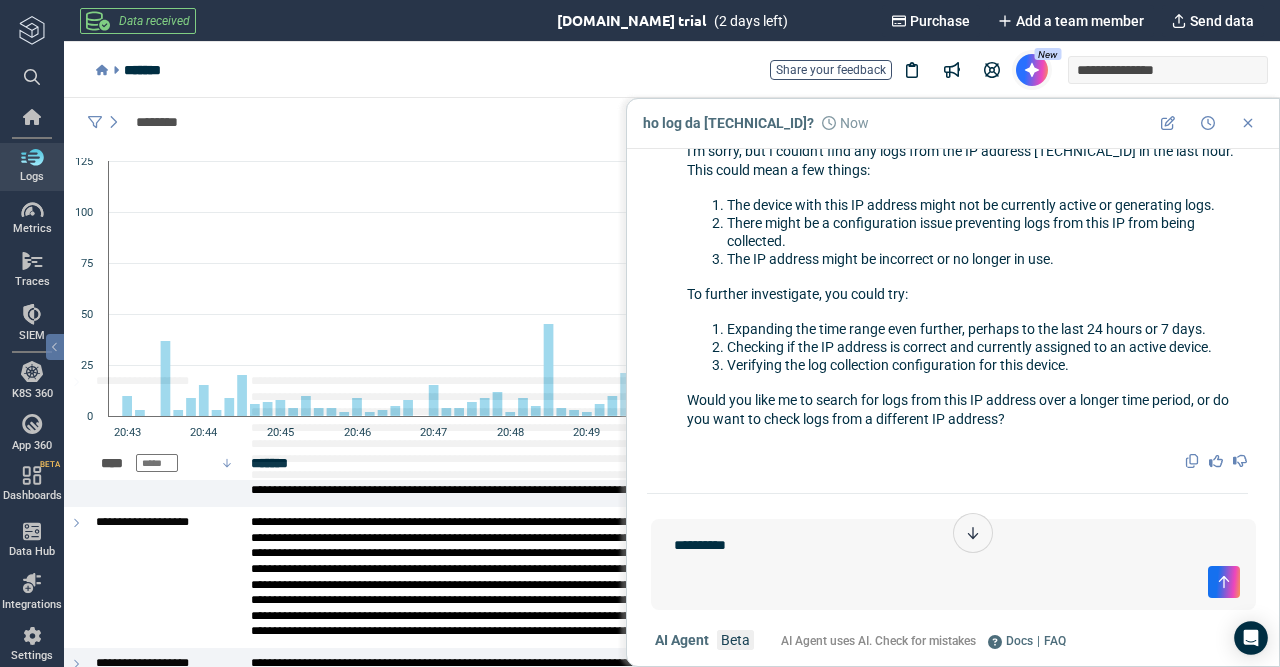 type on "**********" 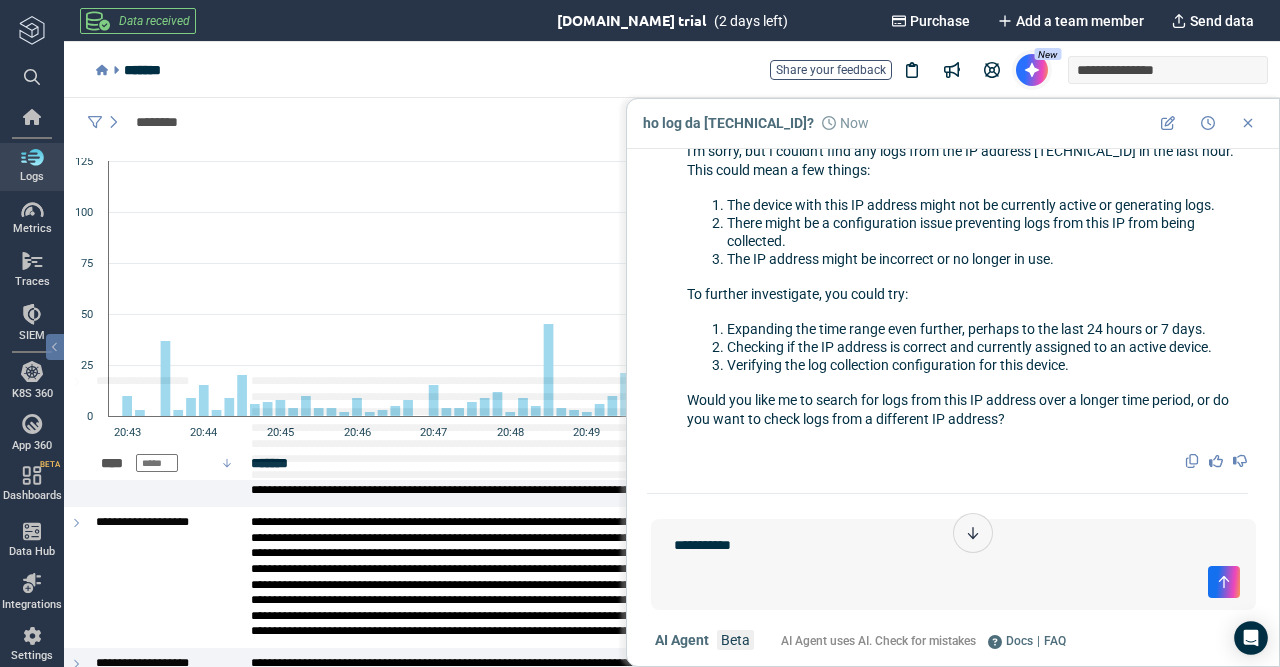 type on "*" 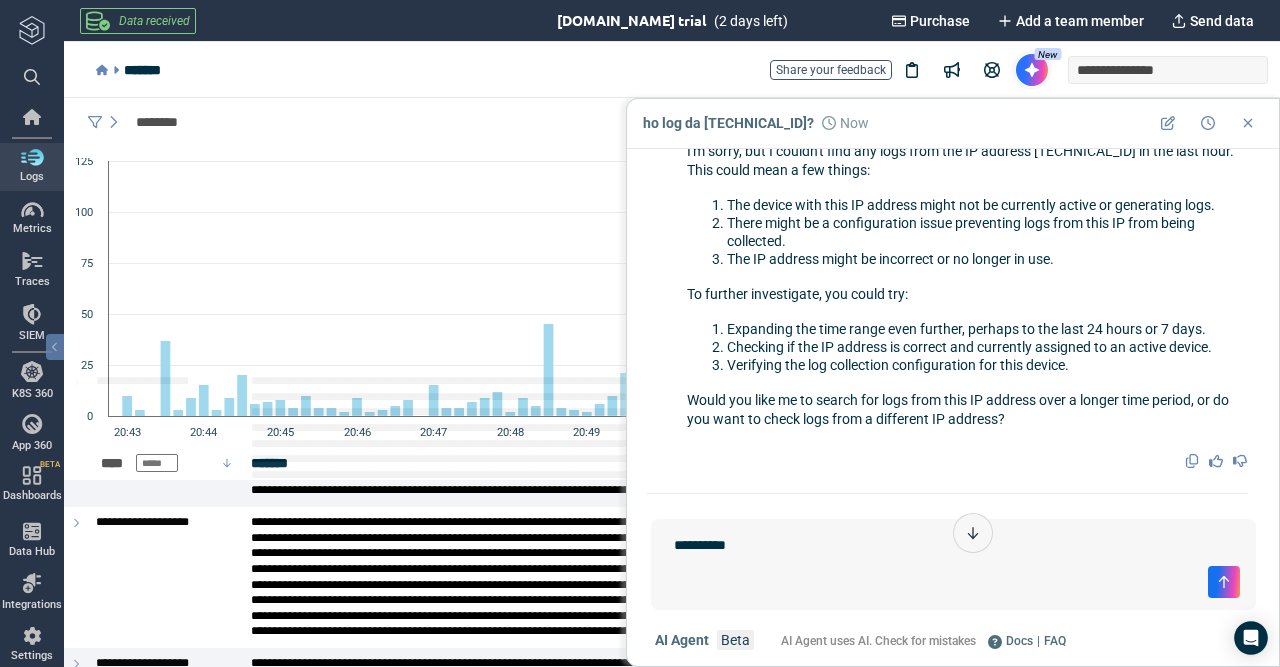 type on "*" 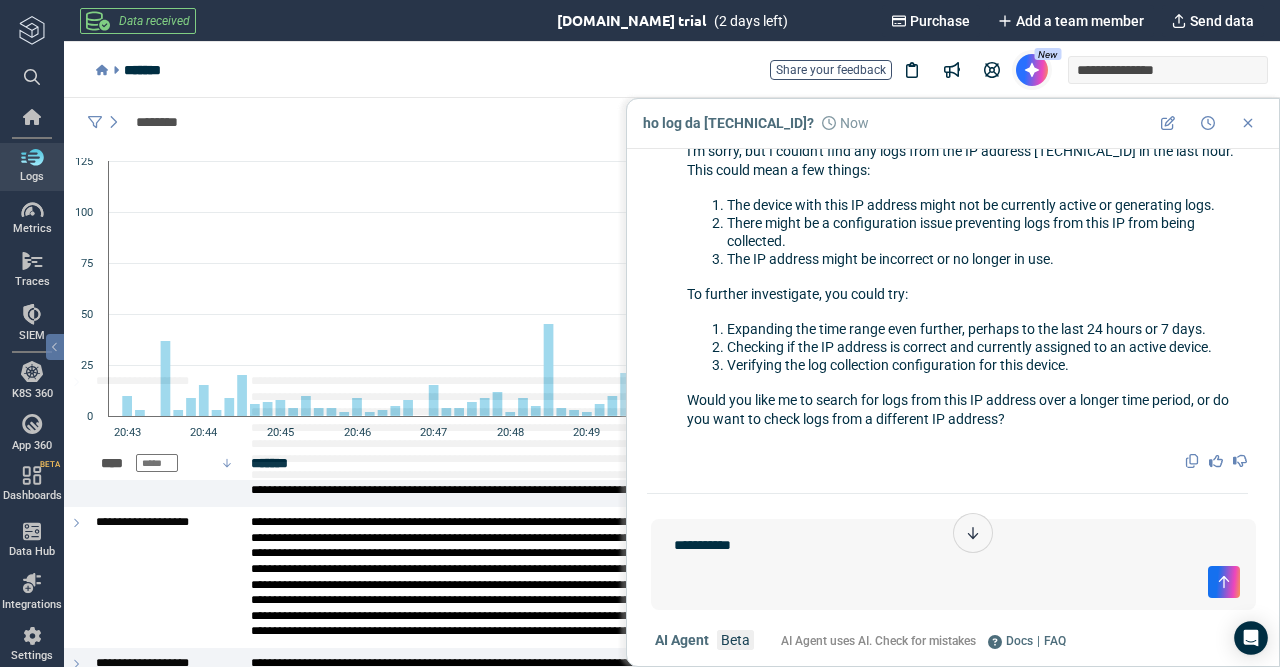 type on "*" 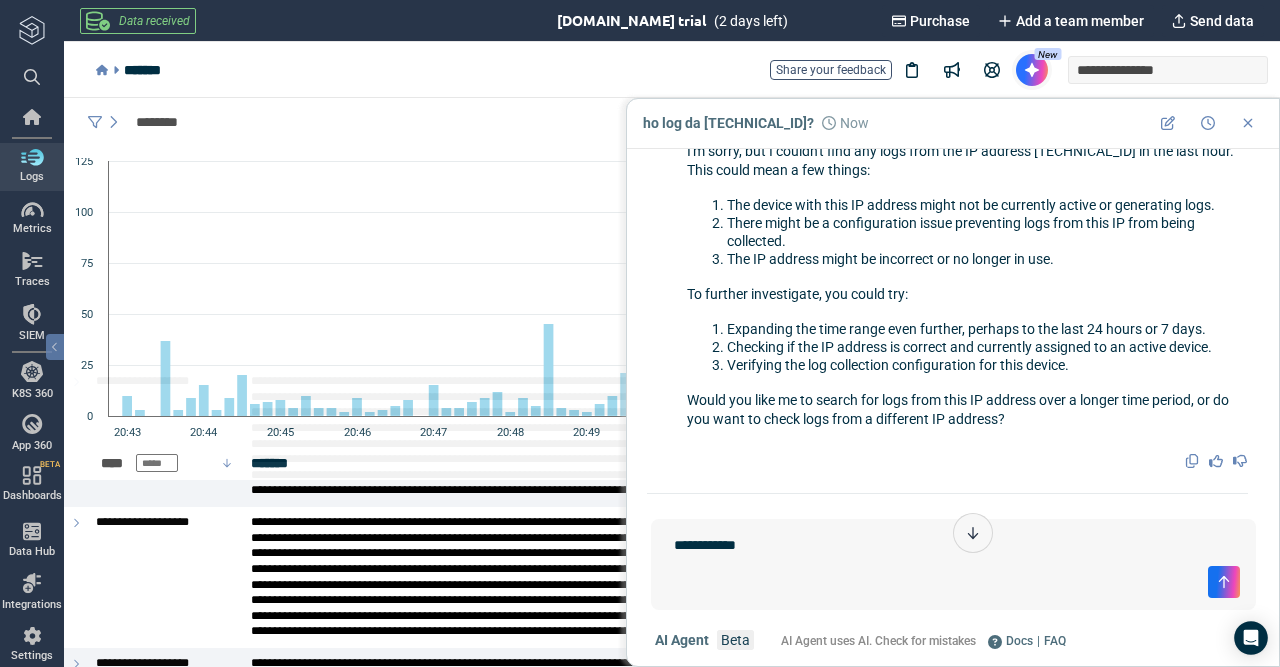 type on "*" 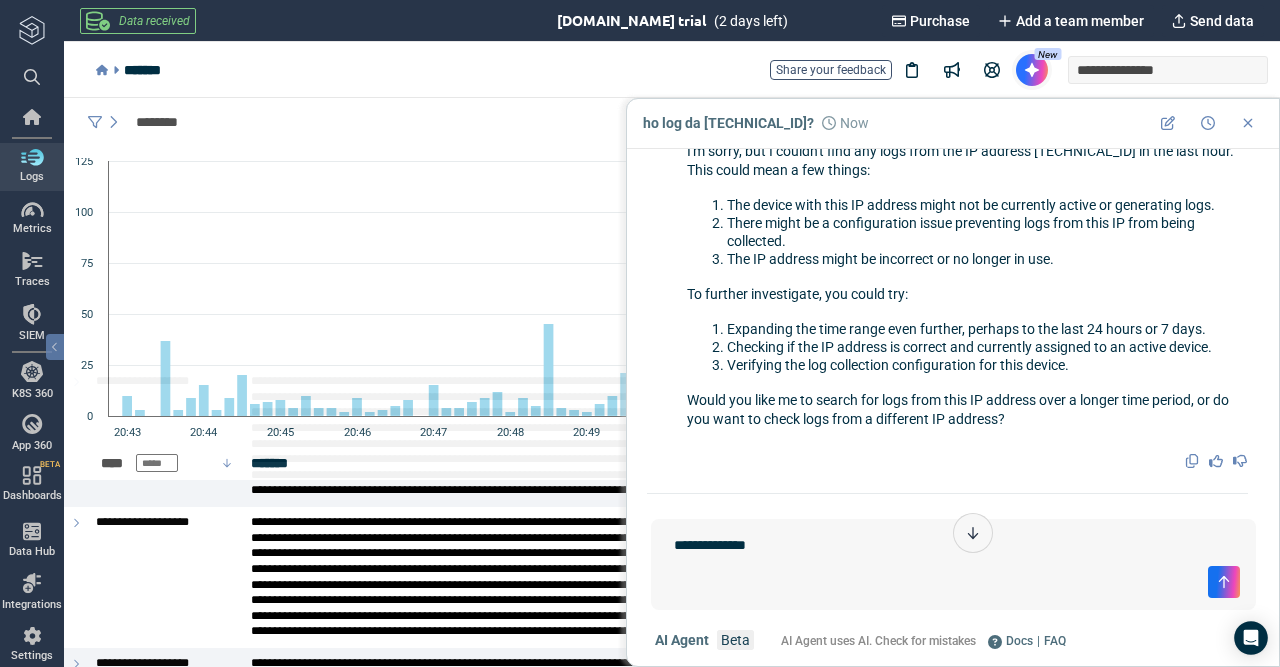 type on "**********" 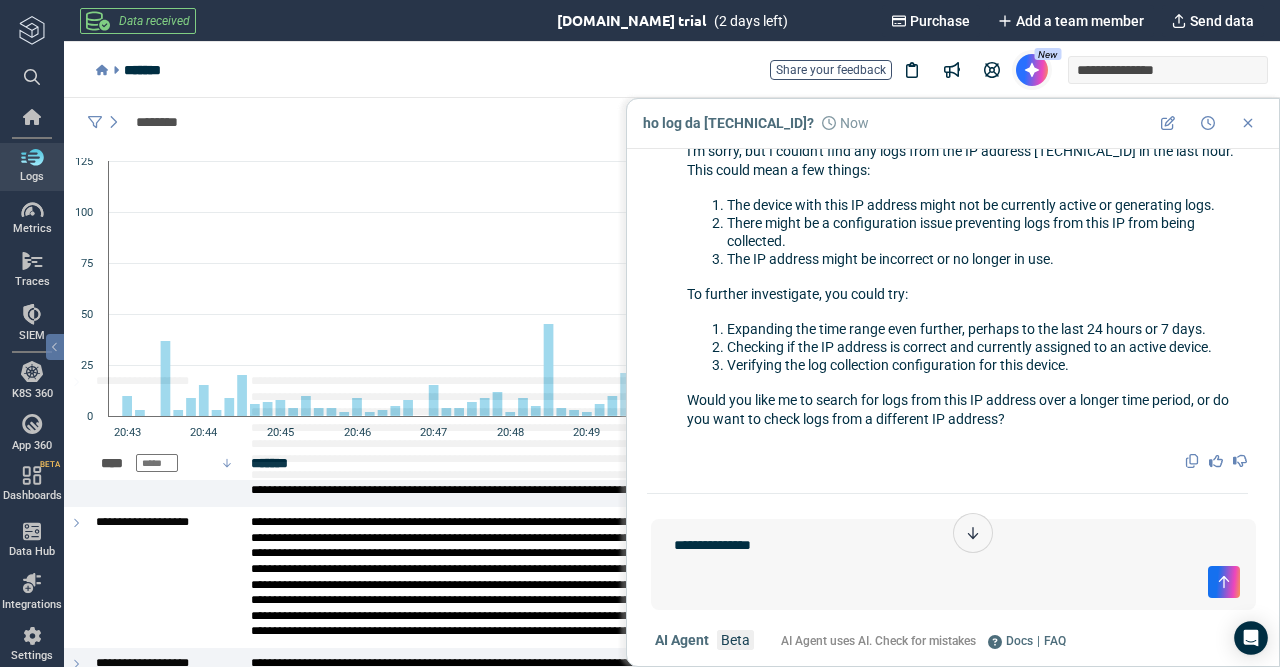 type on "*" 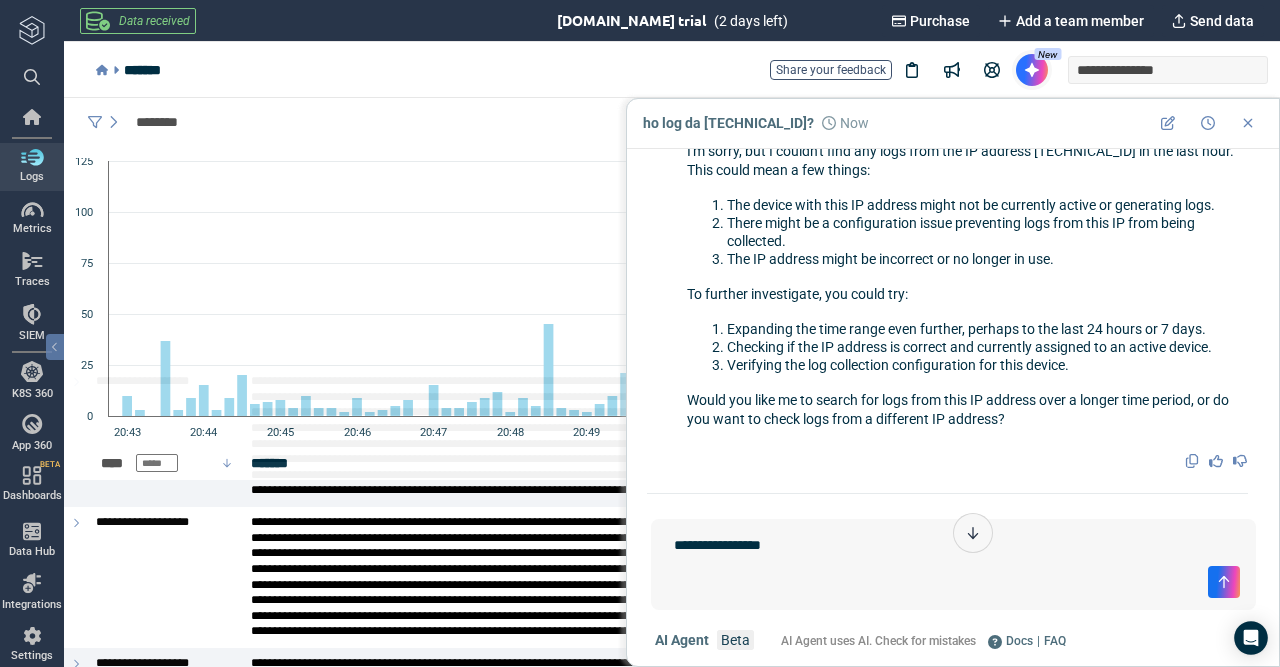 type on "**********" 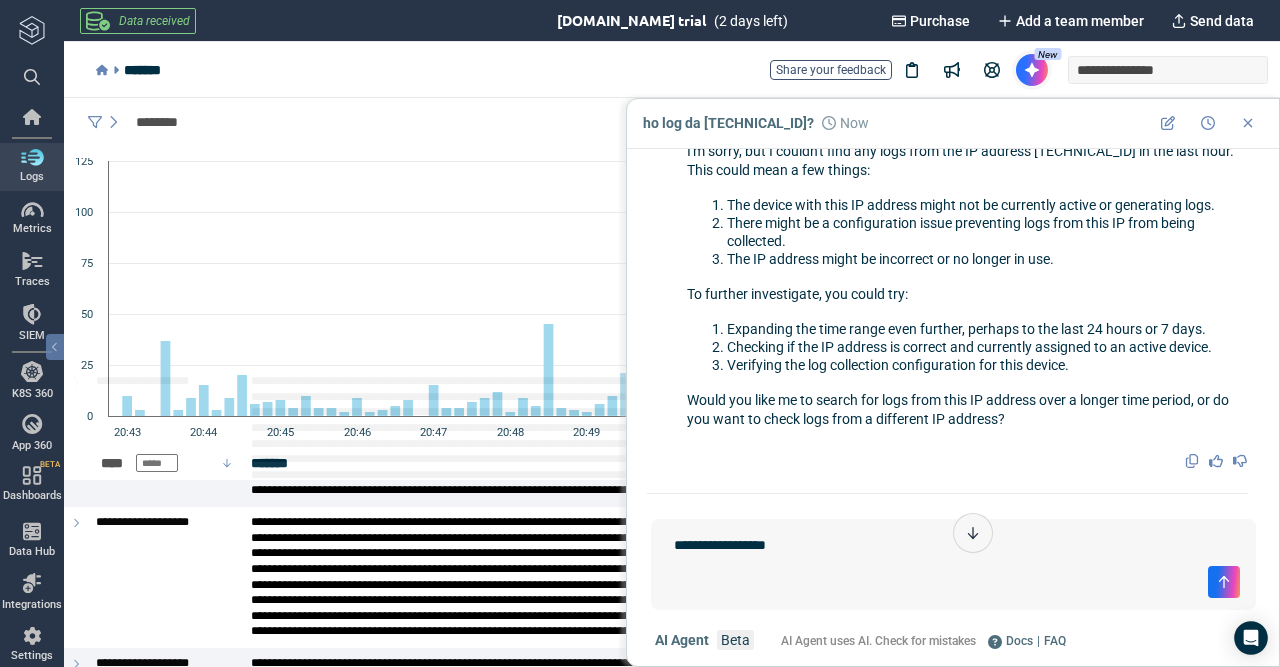 type on "*" 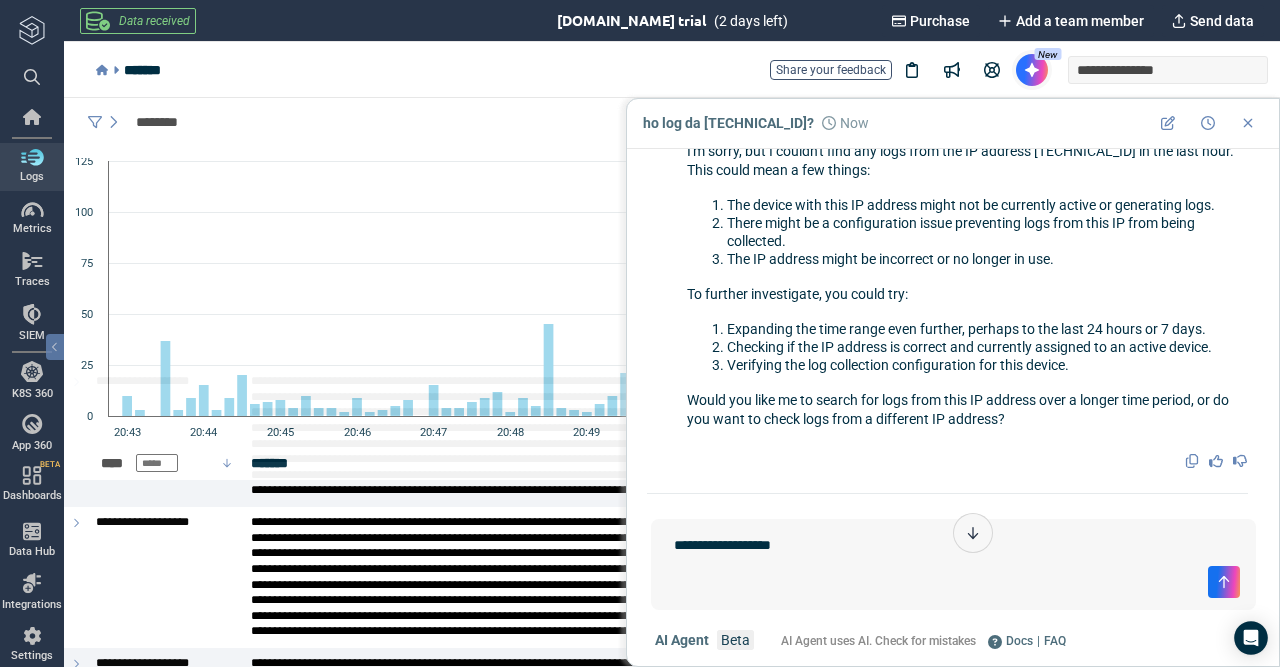 type on "**********" 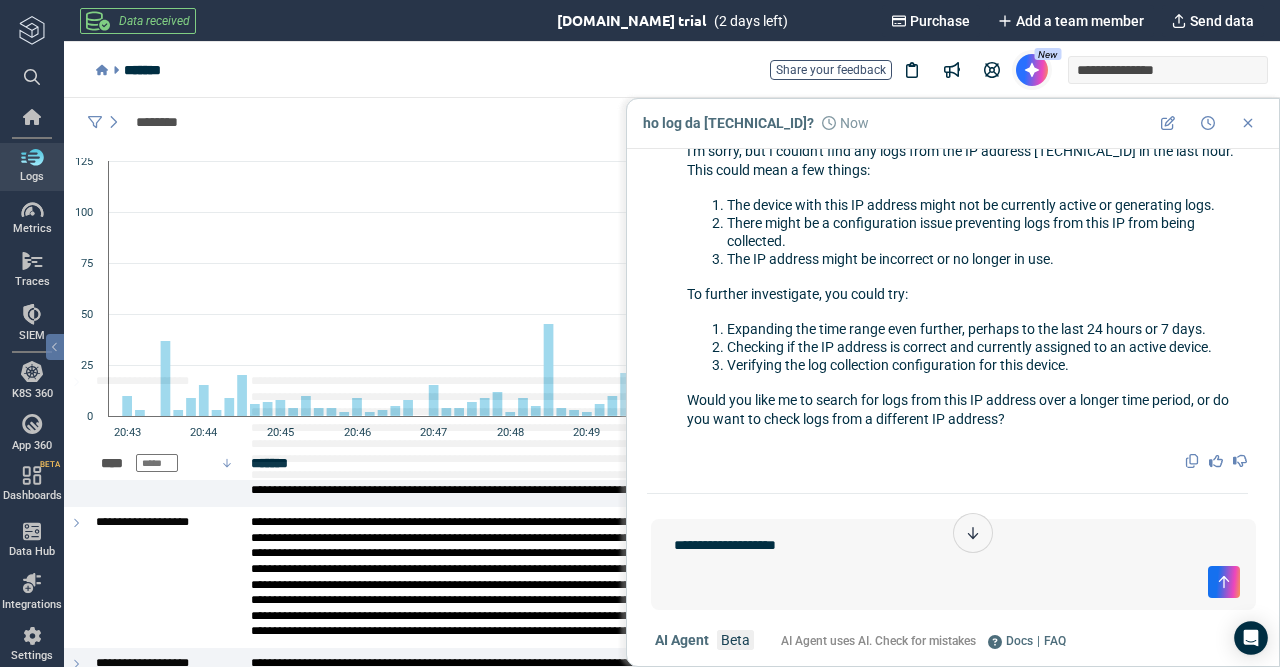 type on "*" 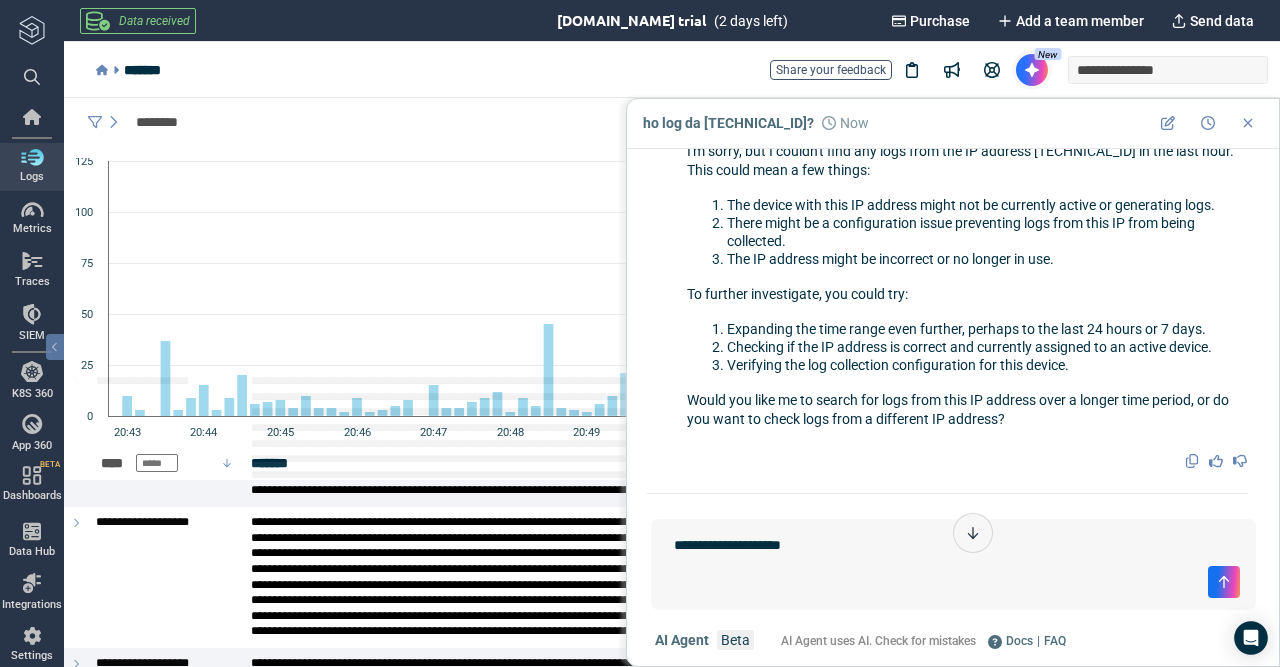 type on "**********" 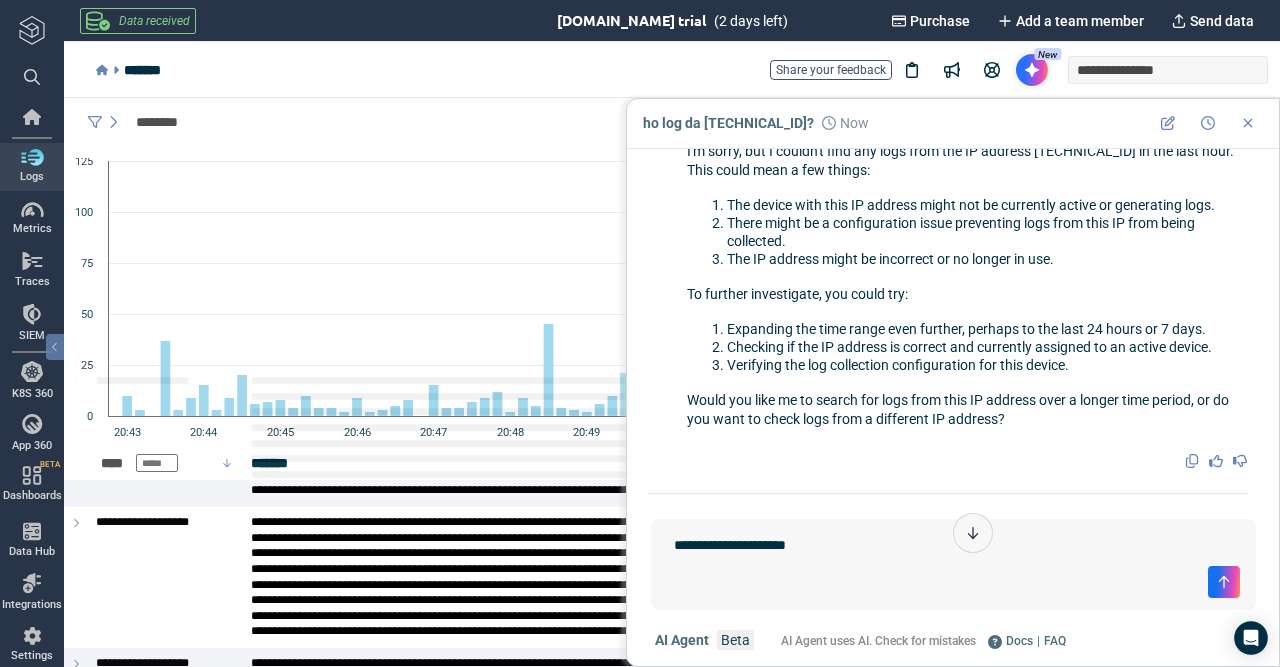 type on "*" 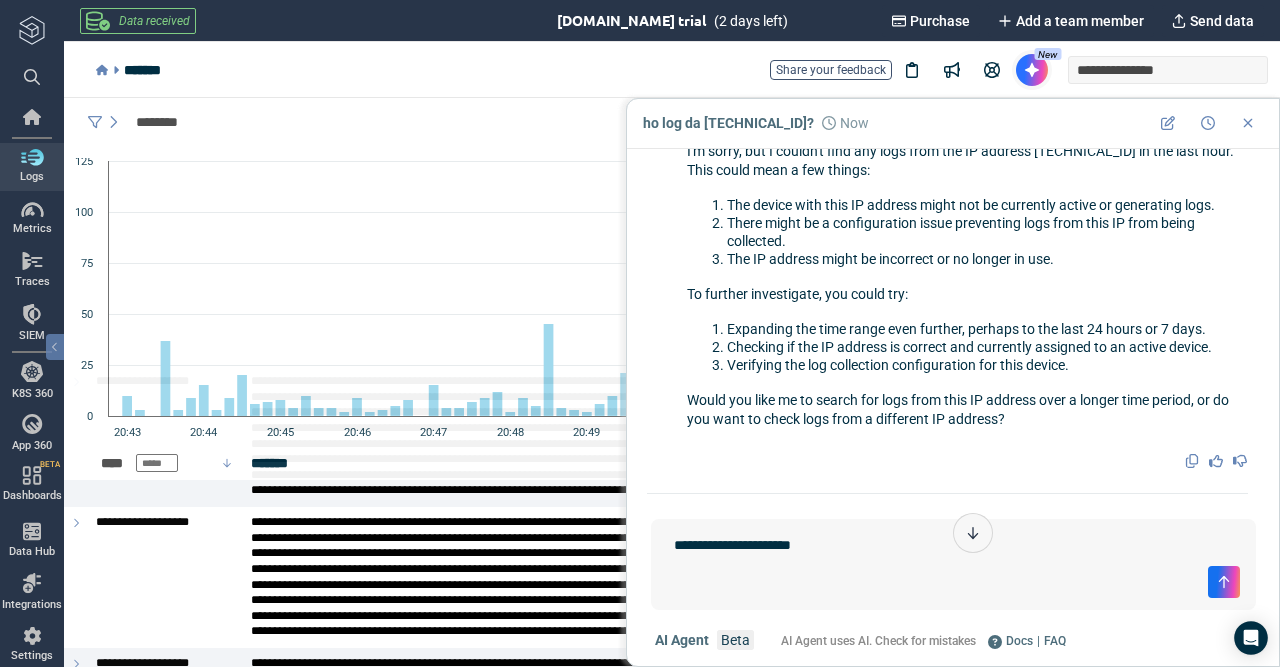 type on "**********" 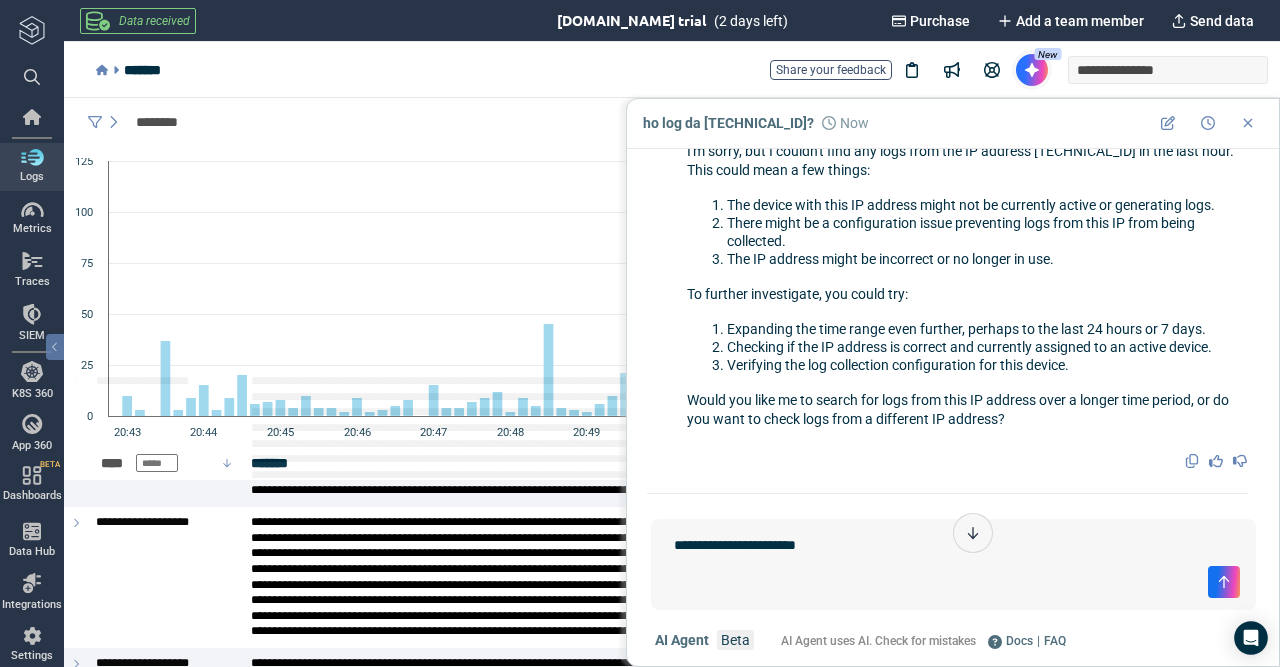 type on "*" 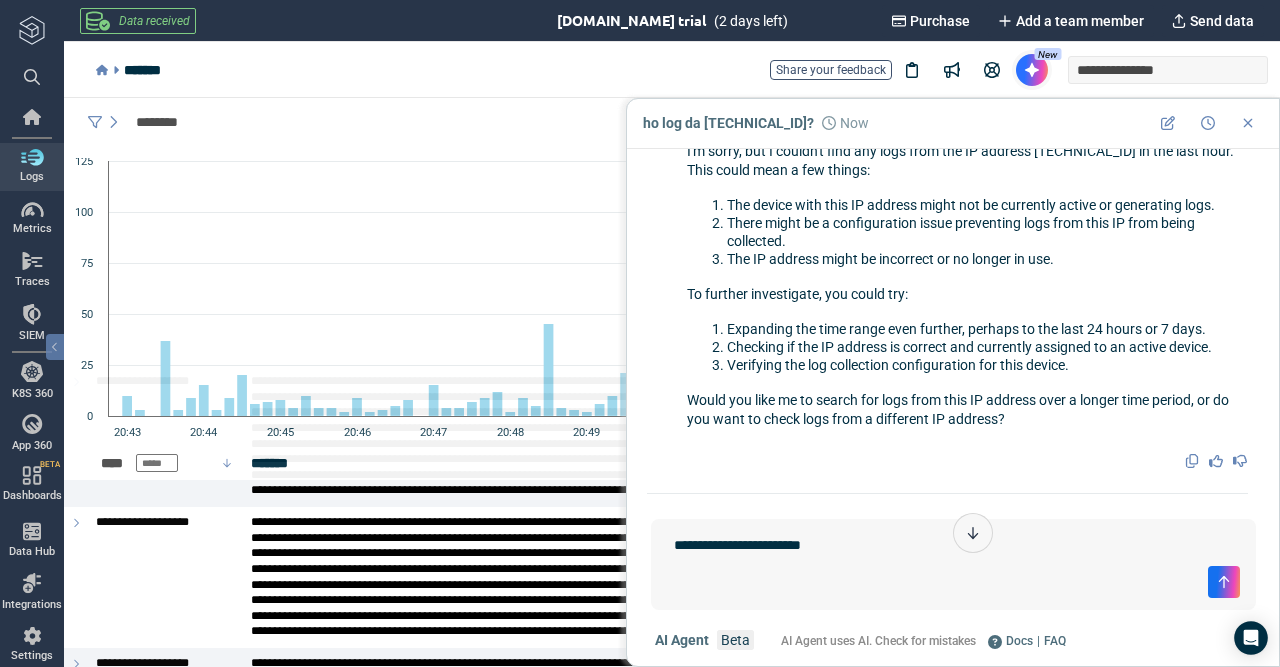 type on "*" 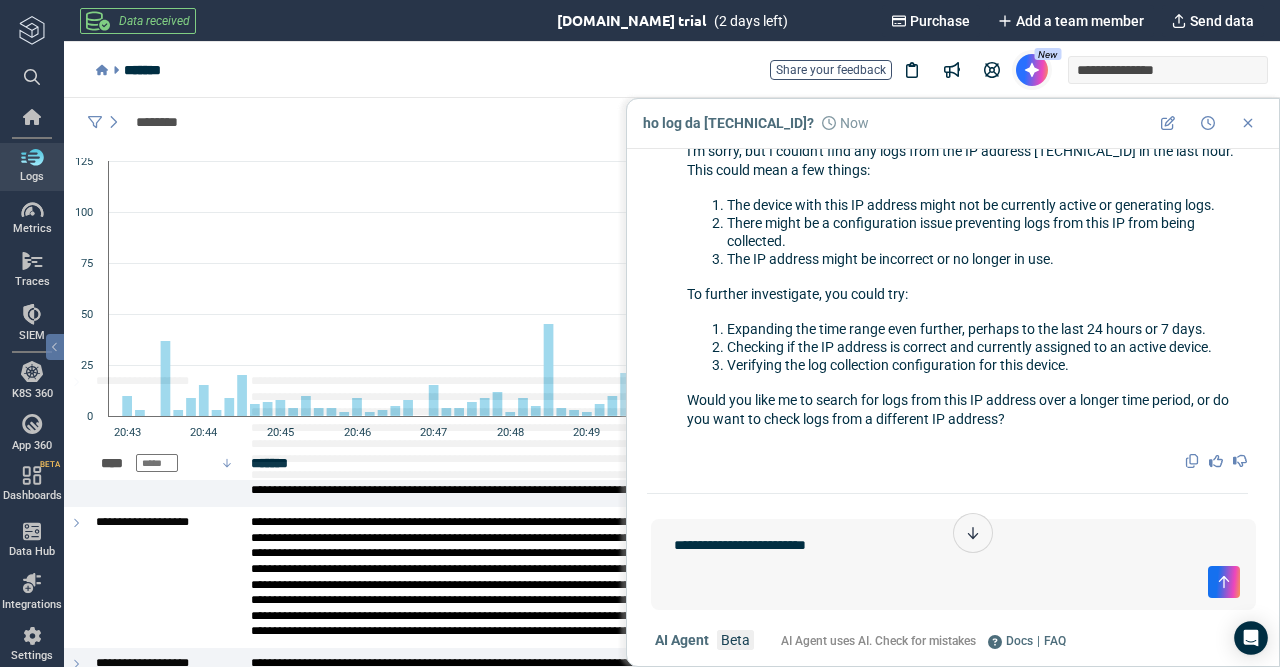 type on "*" 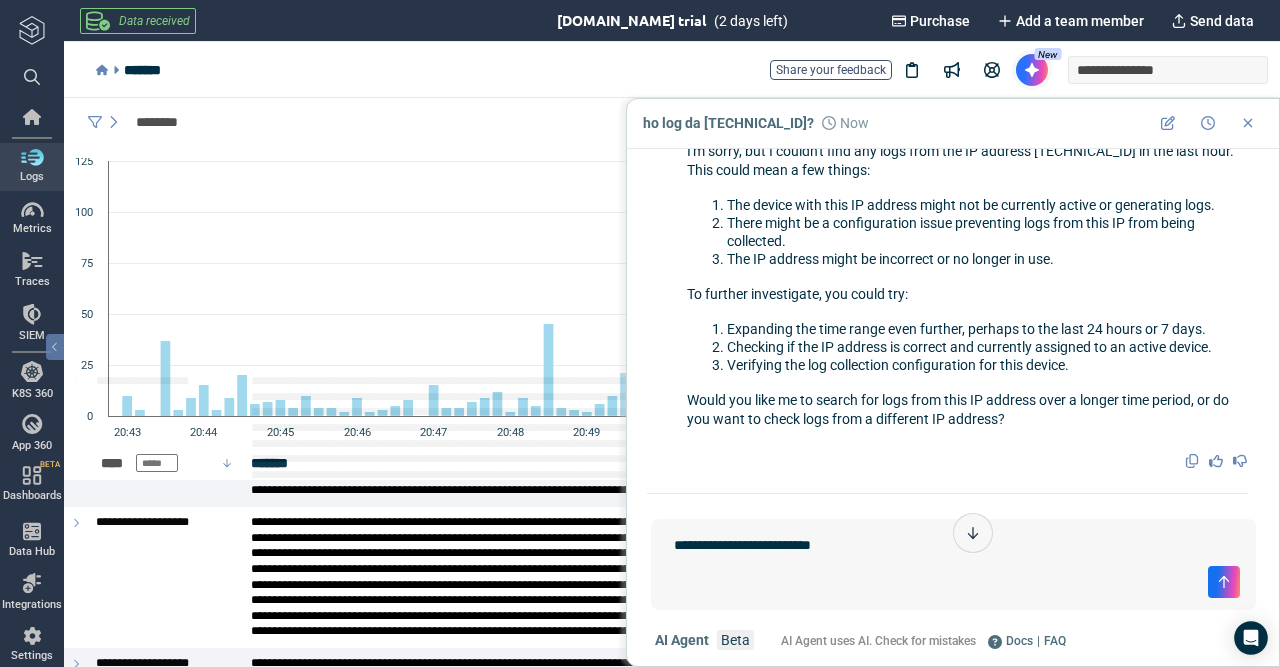 type on "*" 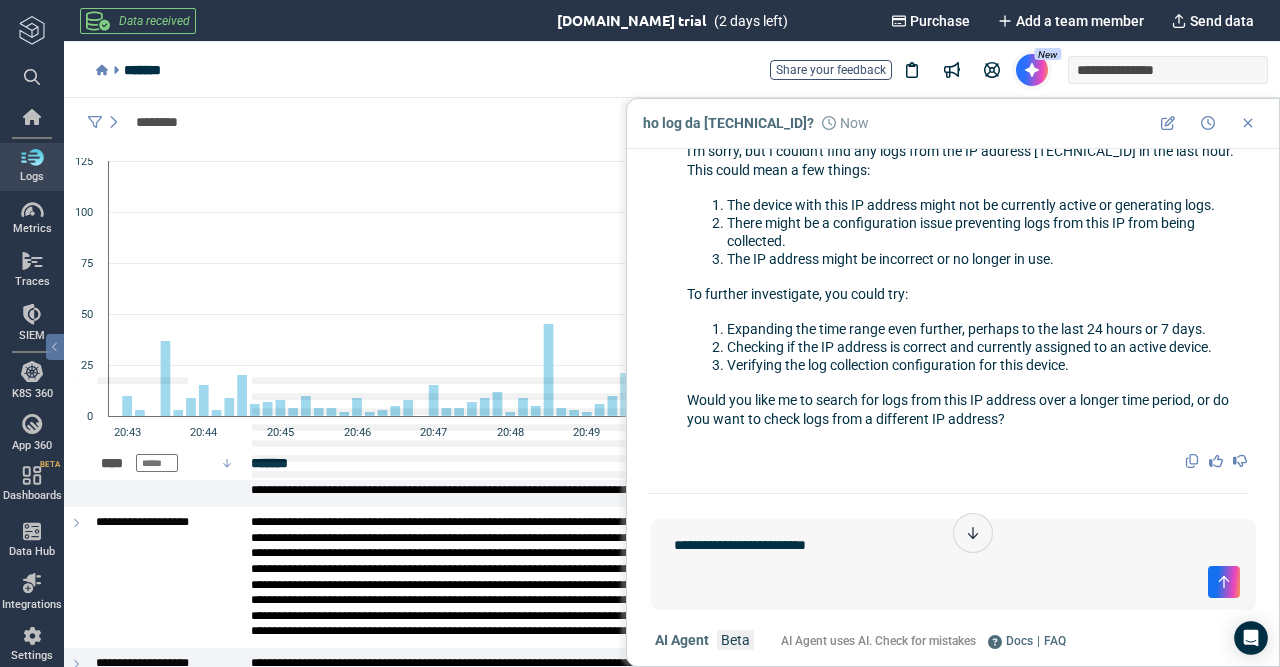 type on "*" 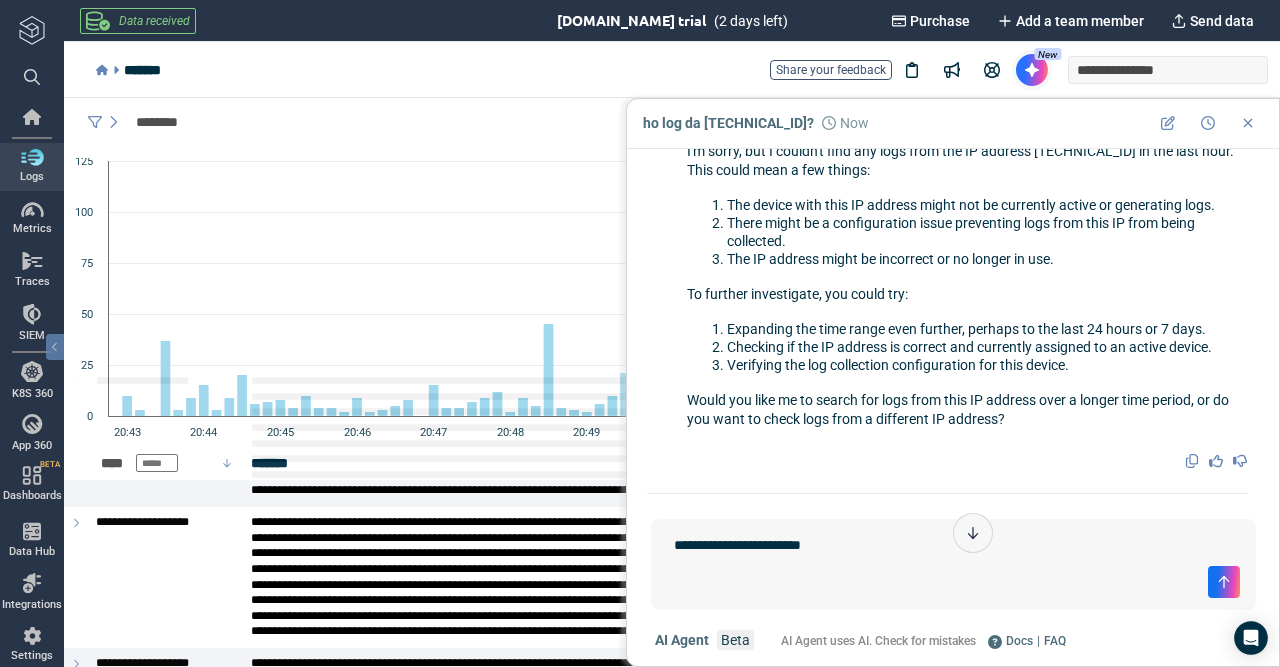 type on "*" 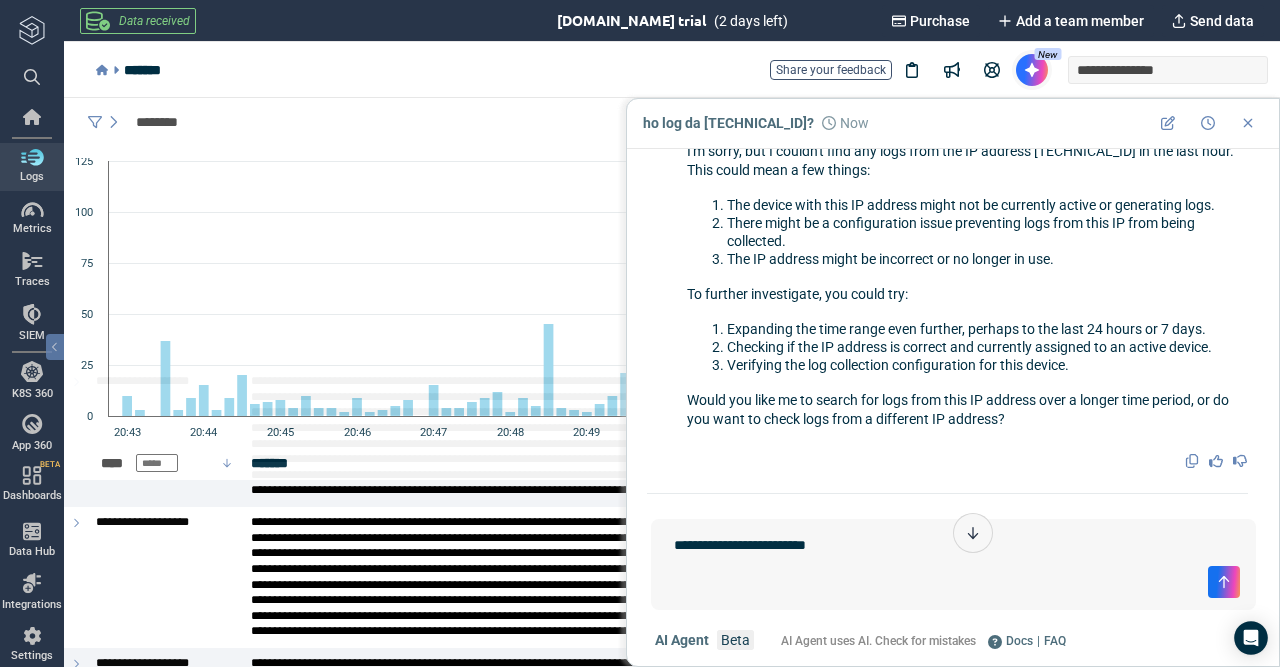 type on "*" 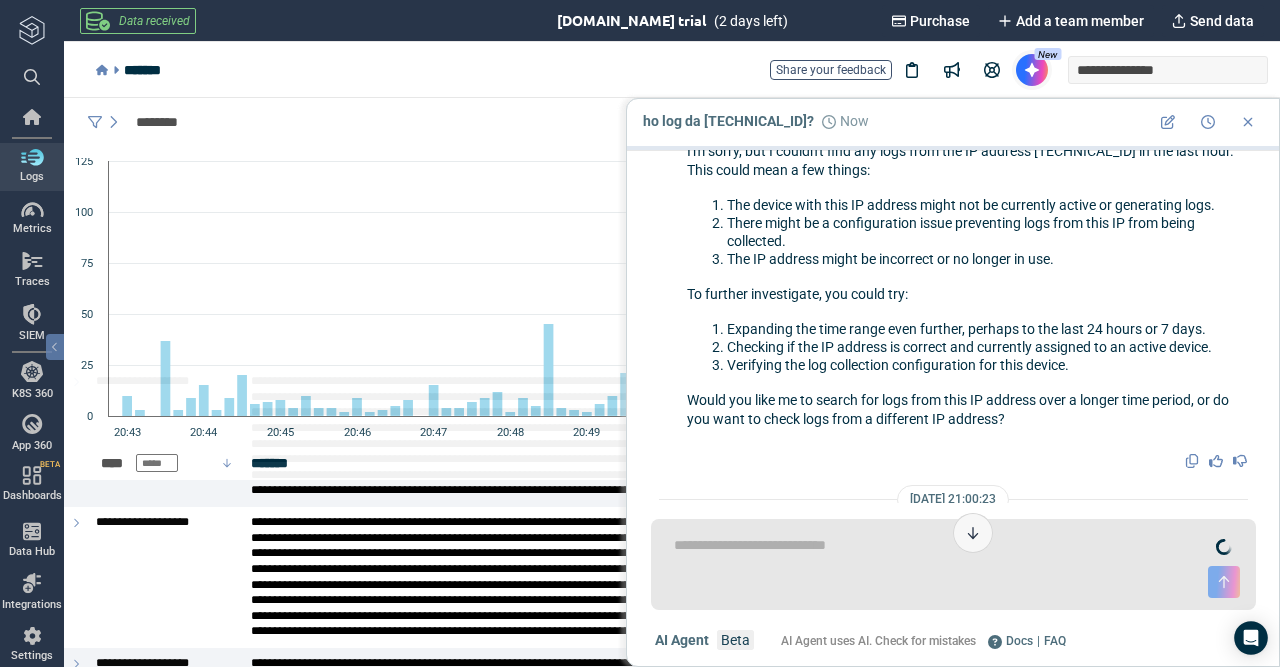 scroll, scrollTop: 895, scrollLeft: 0, axis: vertical 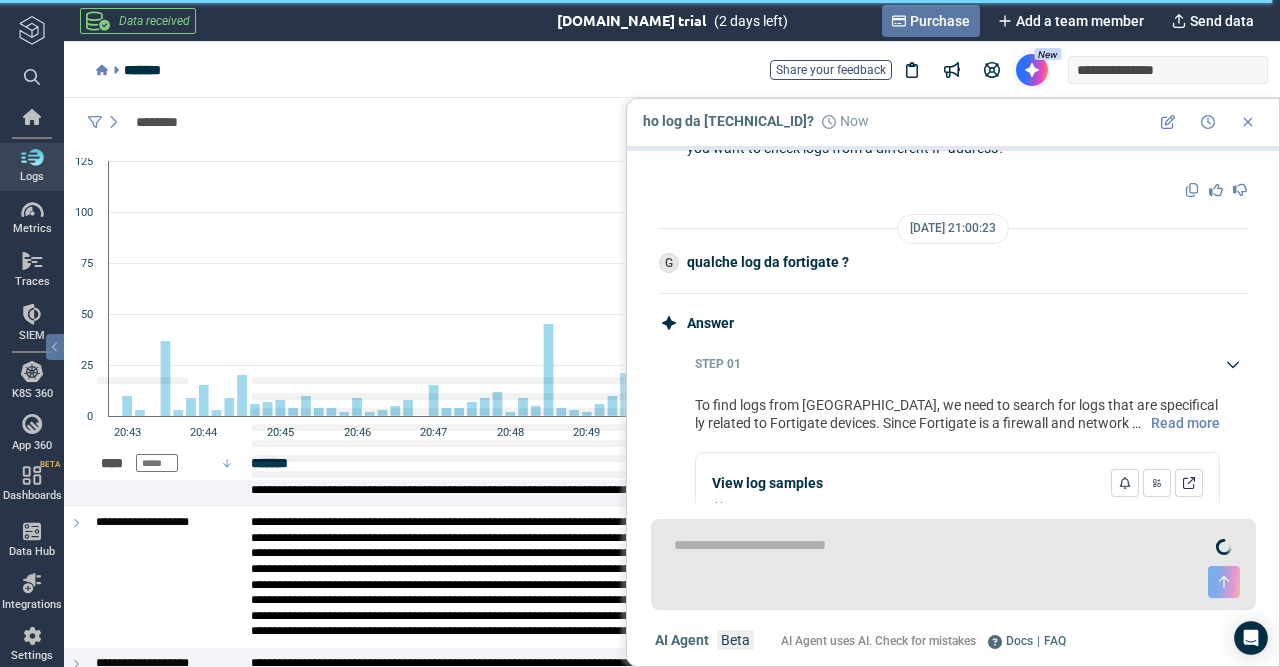 type on "*" 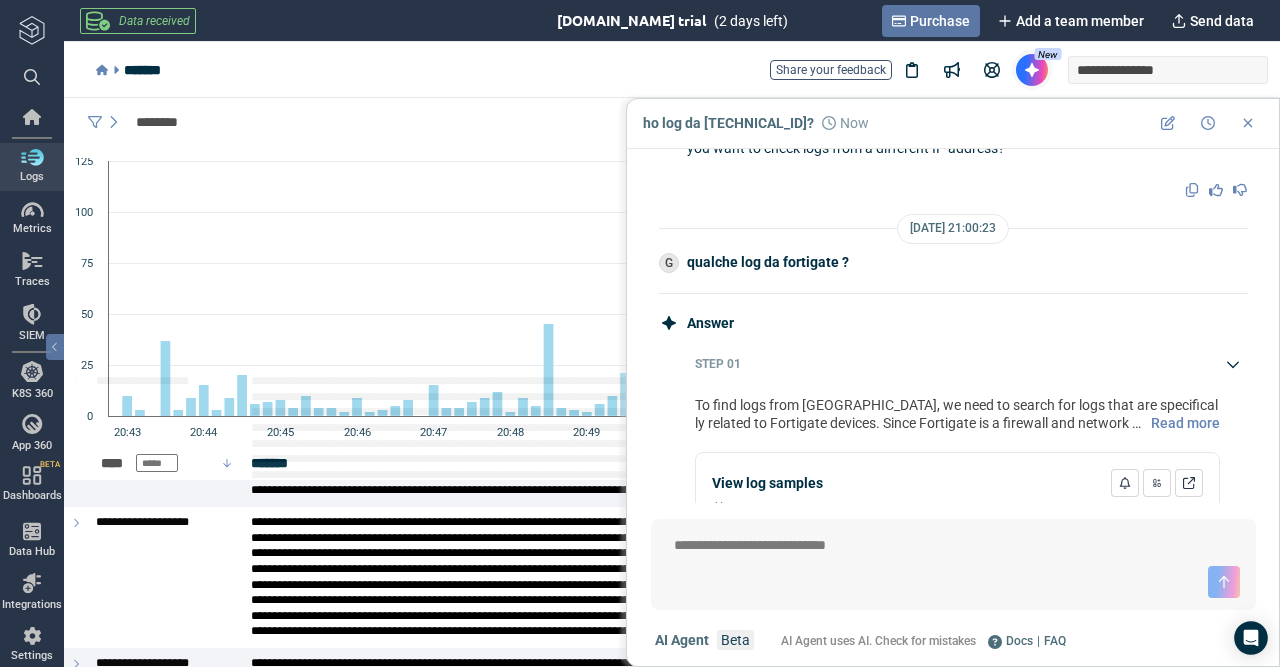 scroll, scrollTop: 1825, scrollLeft: 0, axis: vertical 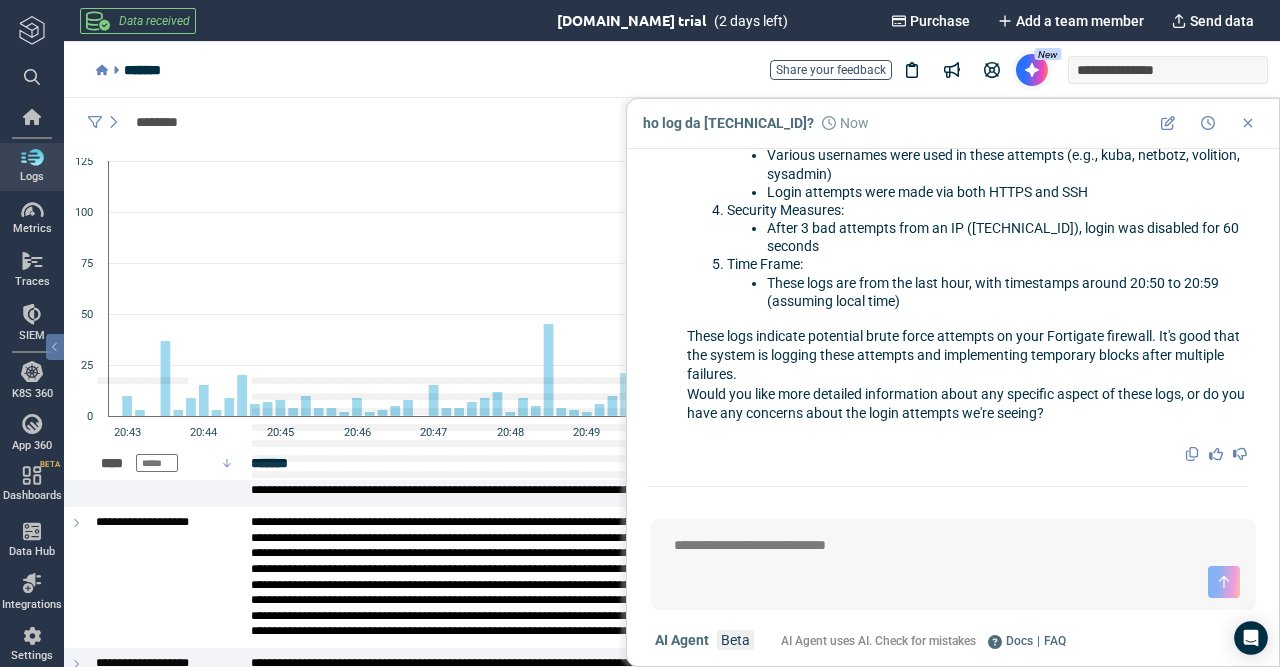 click at bounding box center [953, 546] 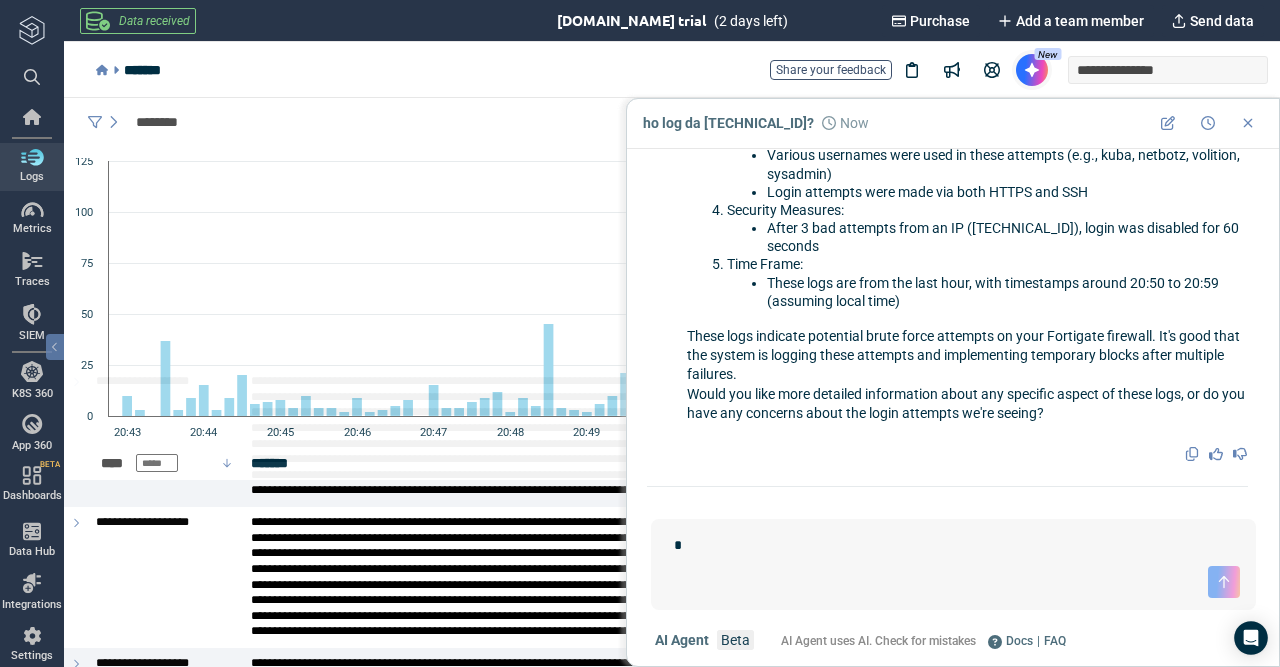 type on "*" 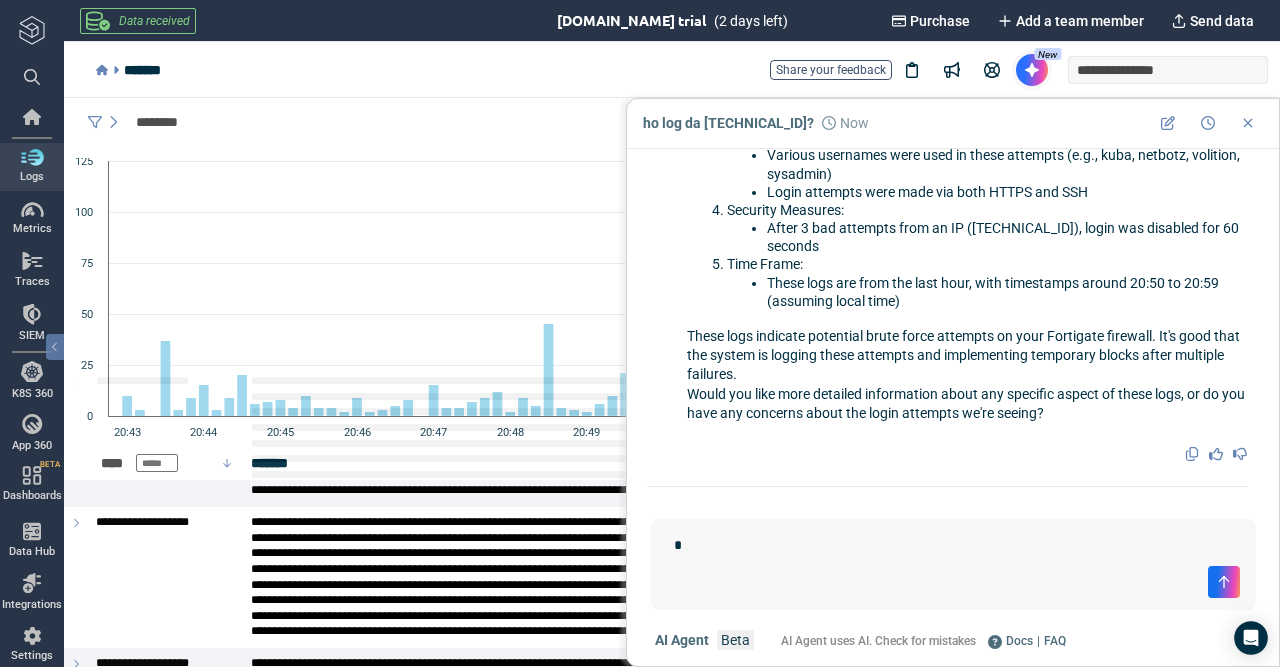 type on "*" 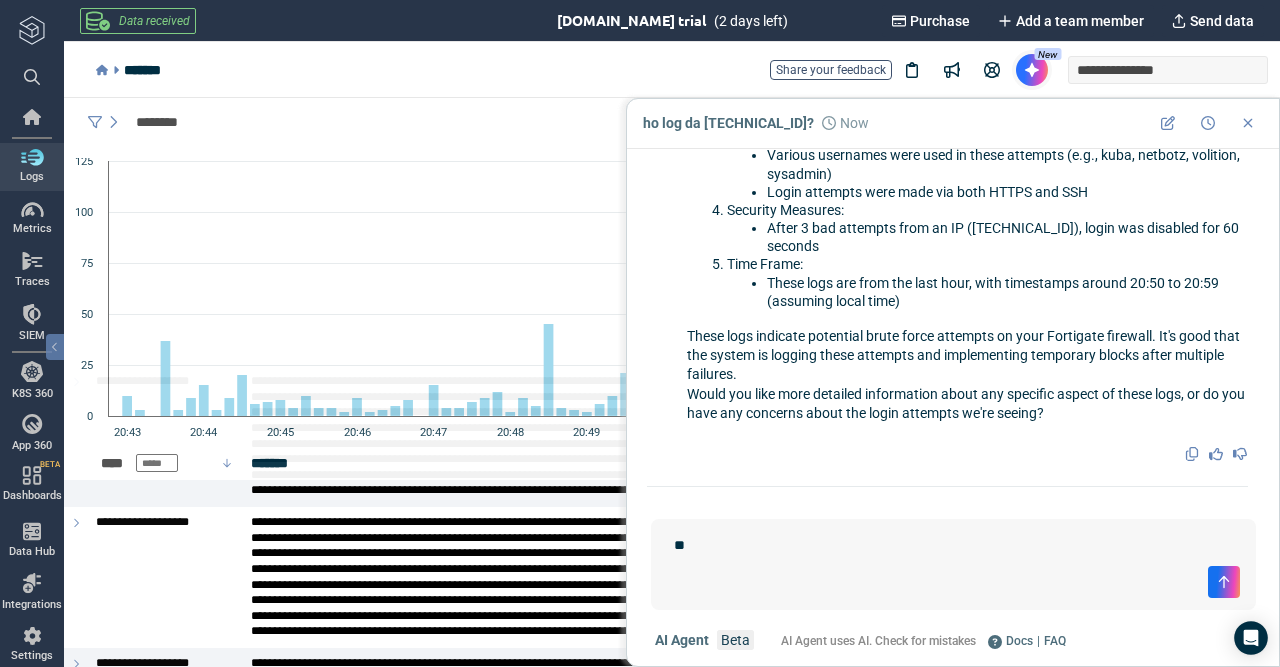 type on "*" 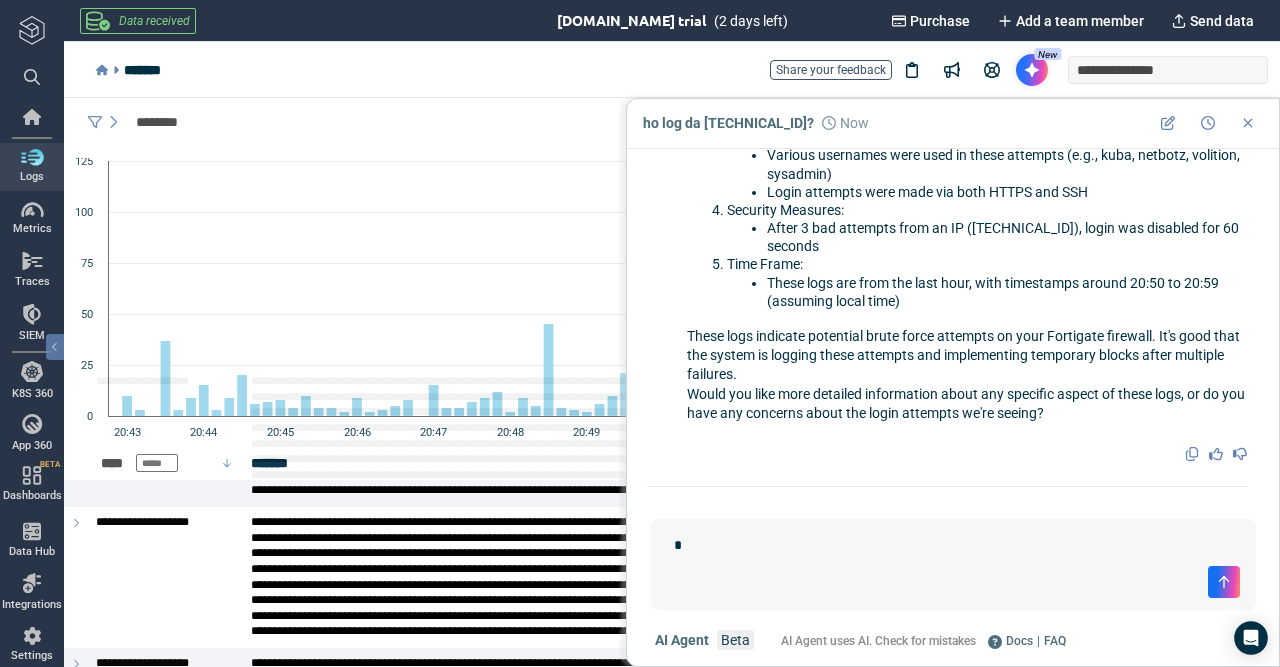 type on "*" 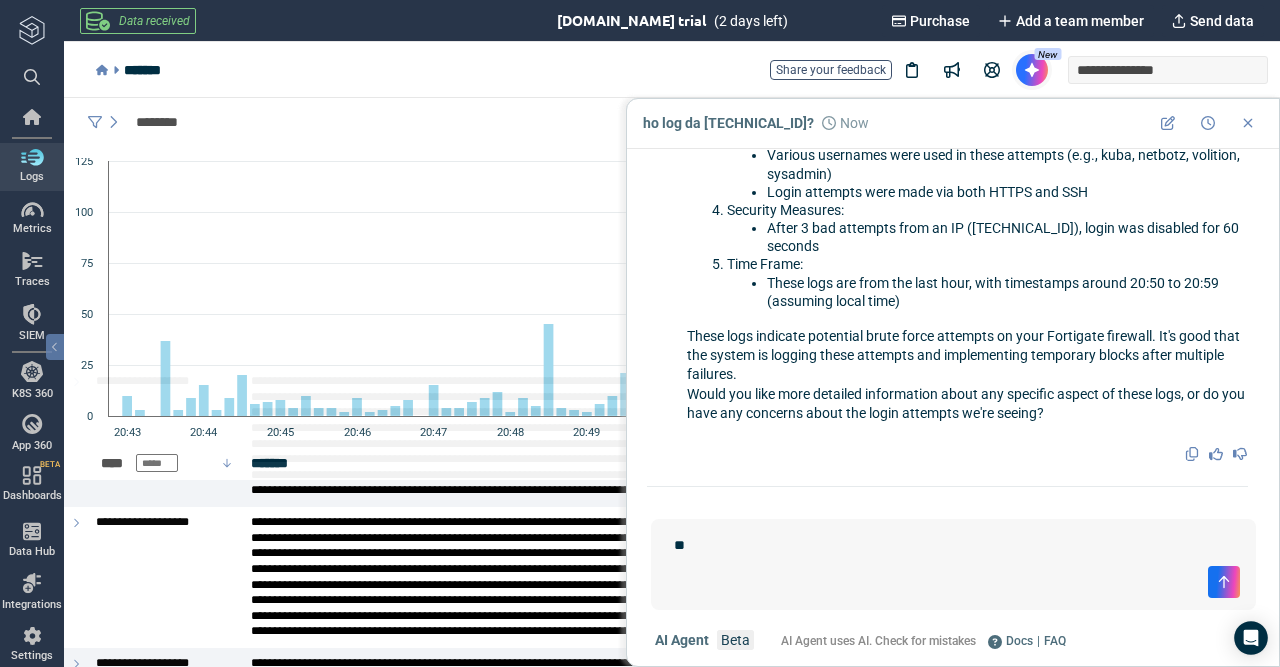 type on "*" 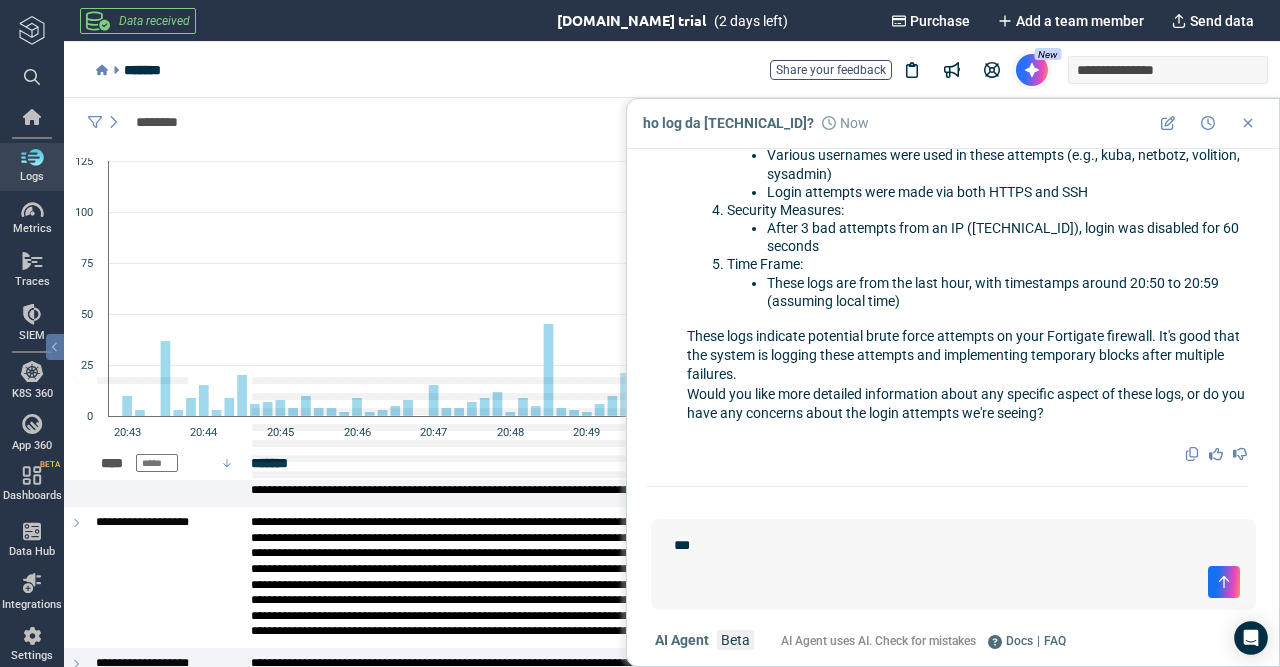 type on "*" 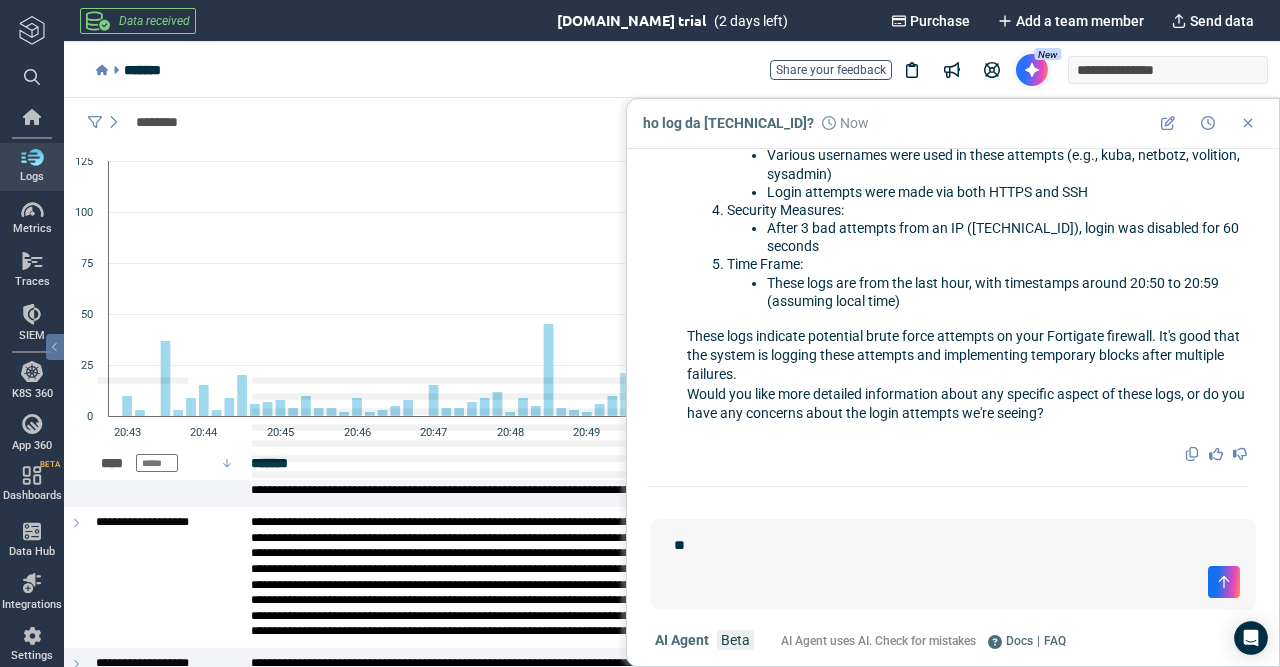type on "*" 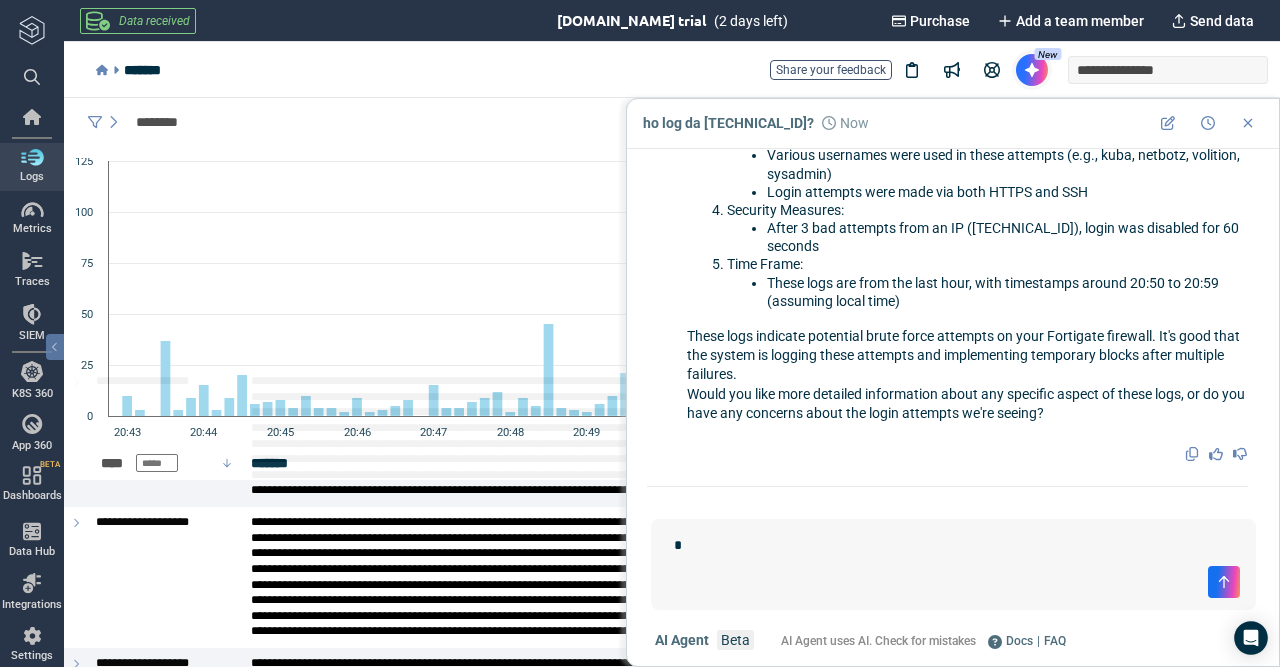type on "*" 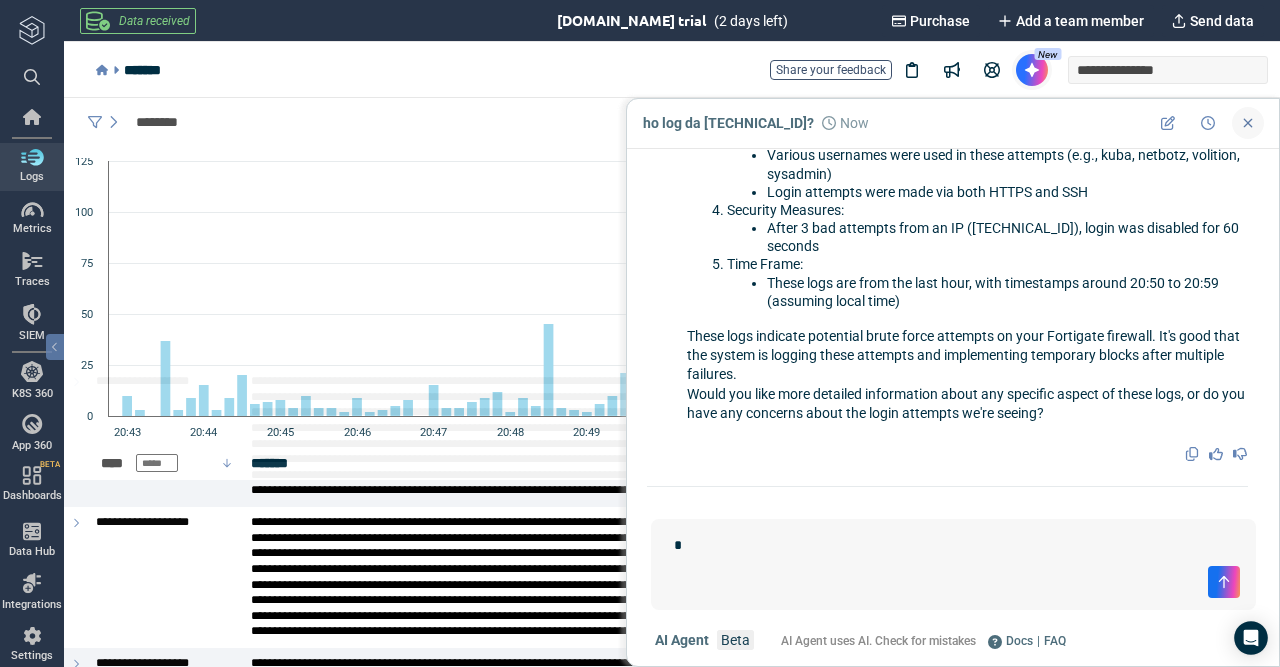 type on "*" 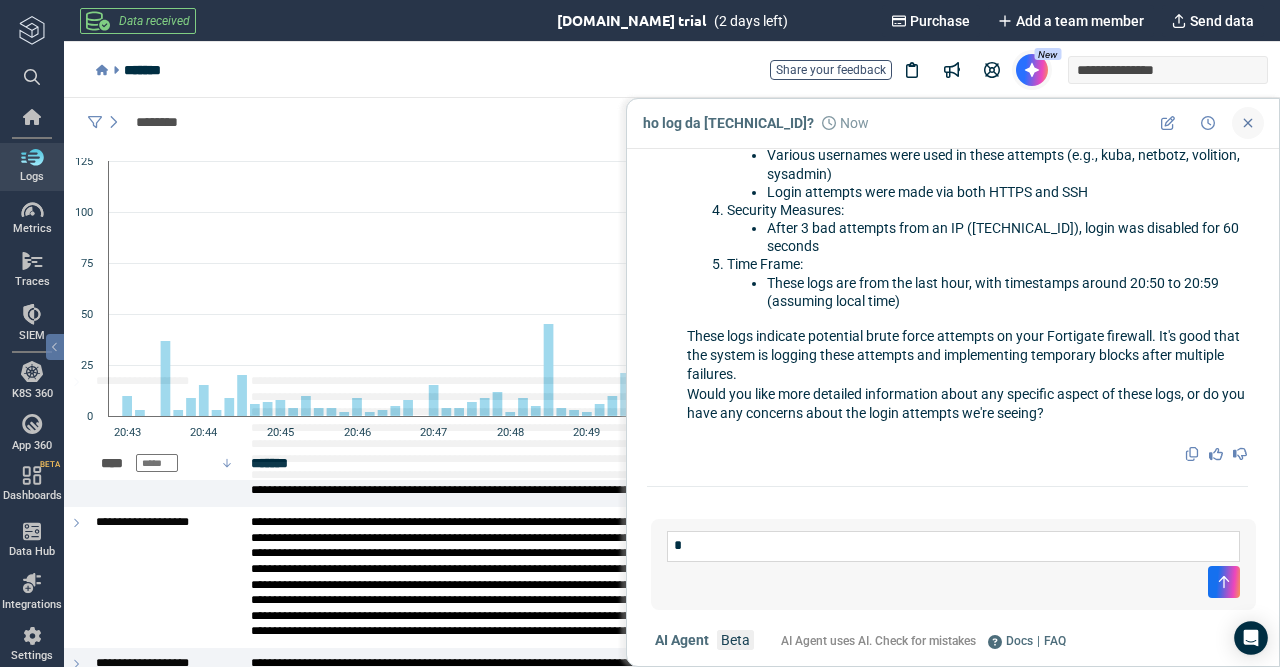 click 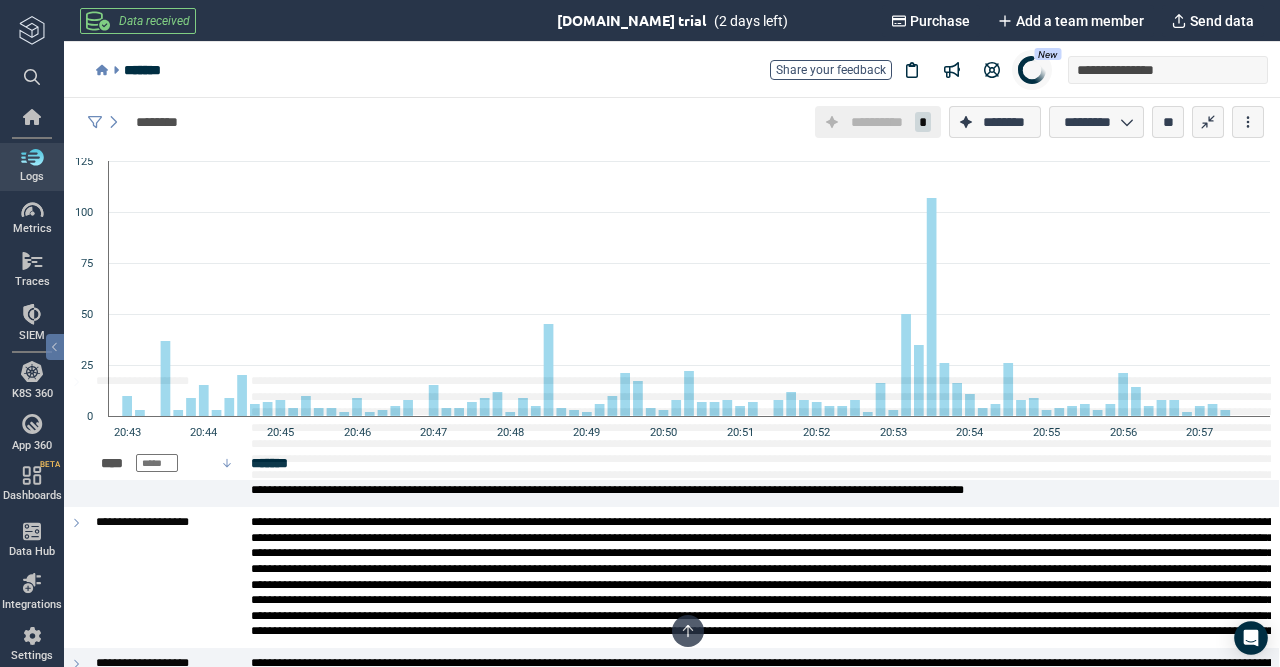 type on "*" 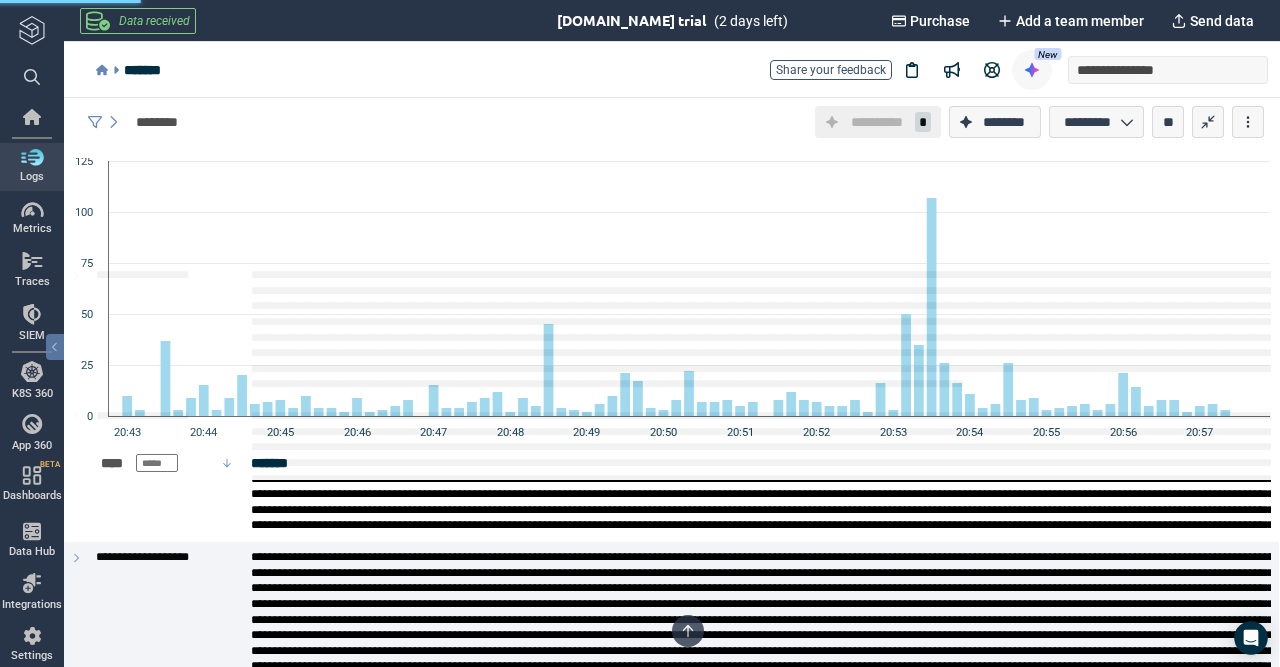 scroll, scrollTop: 281, scrollLeft: 0, axis: vertical 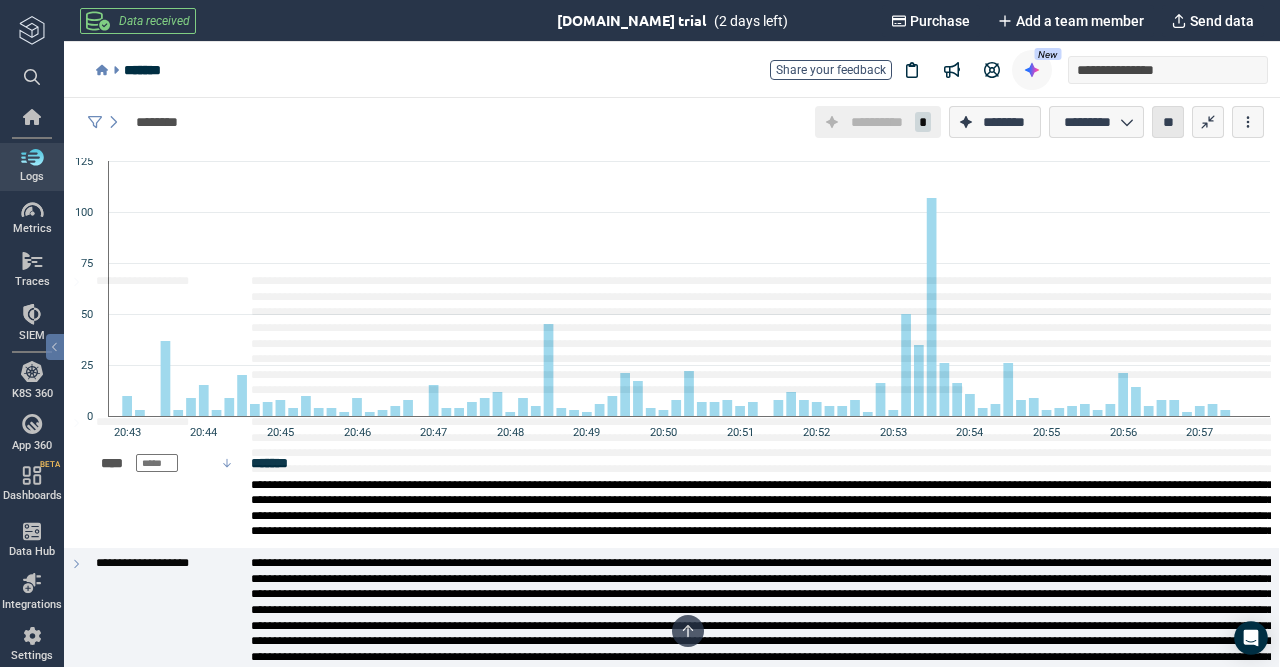click on "**" at bounding box center [1168, 122] 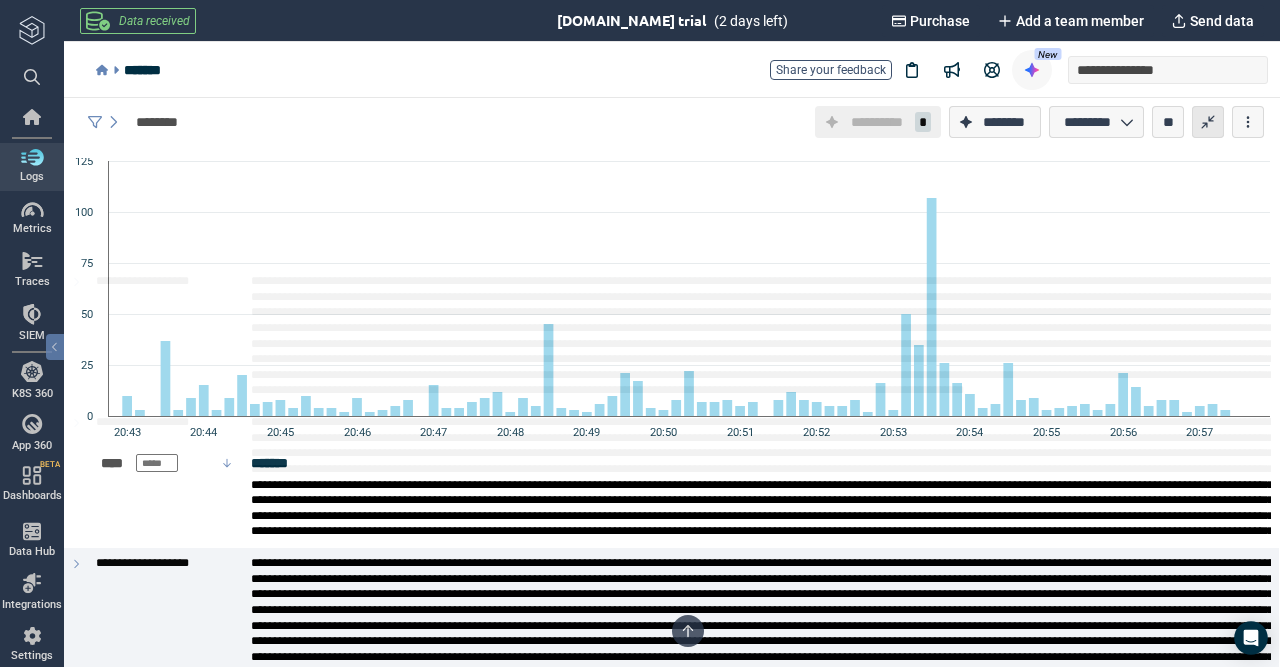 click 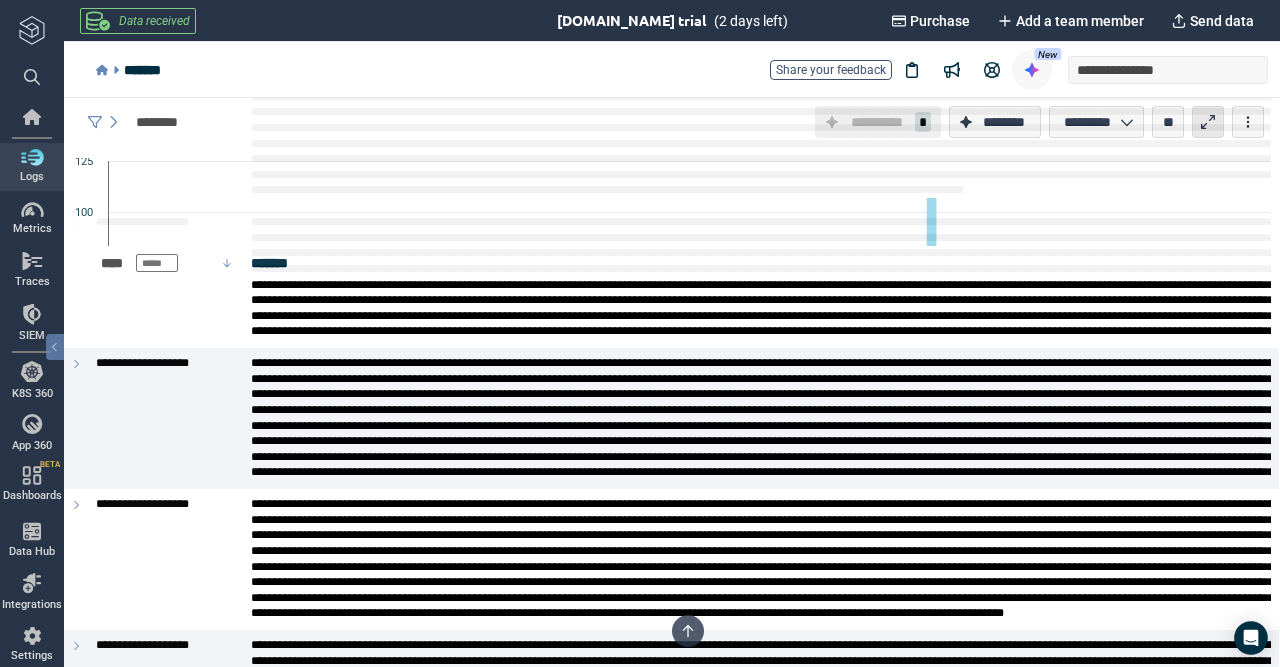 scroll, scrollTop: 81, scrollLeft: 0, axis: vertical 